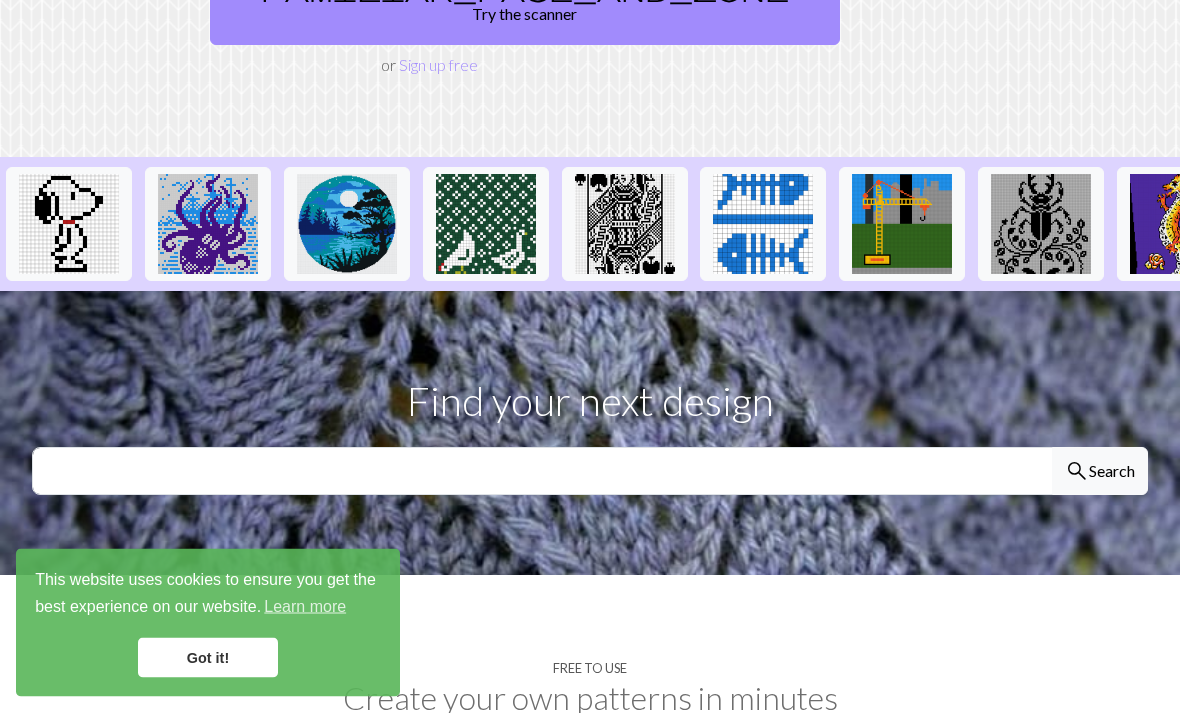 scroll, scrollTop: 419, scrollLeft: 0, axis: vertical 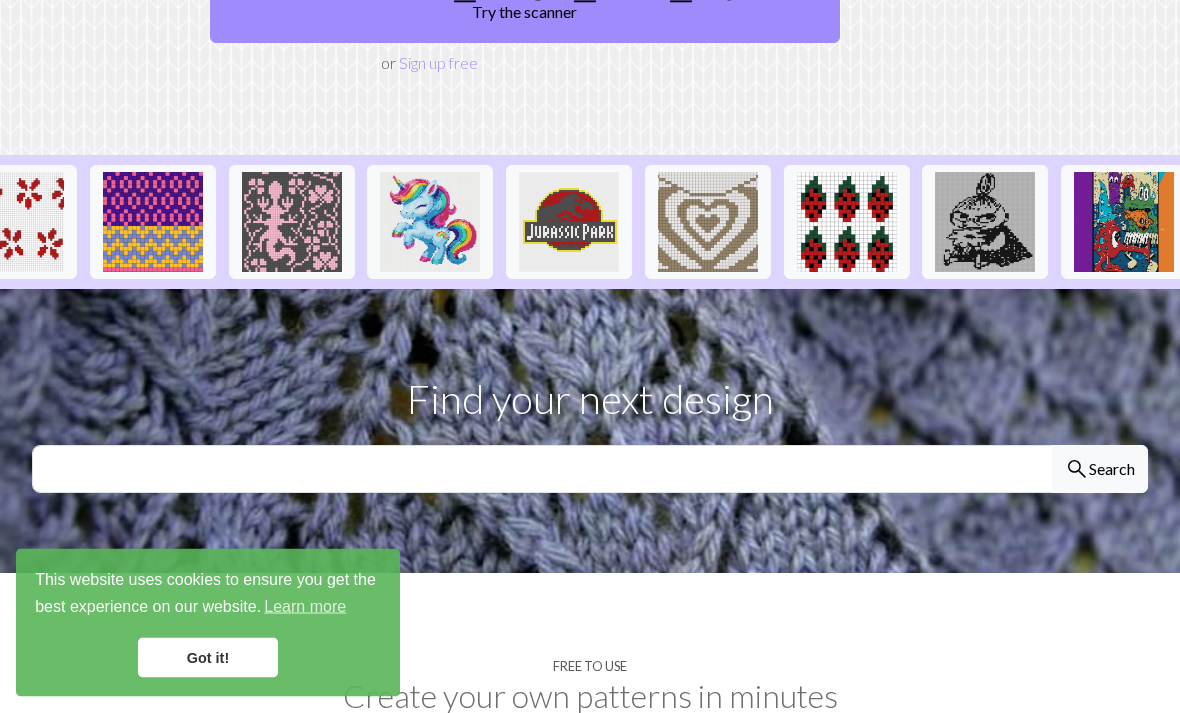 click at bounding box center [708, 223] 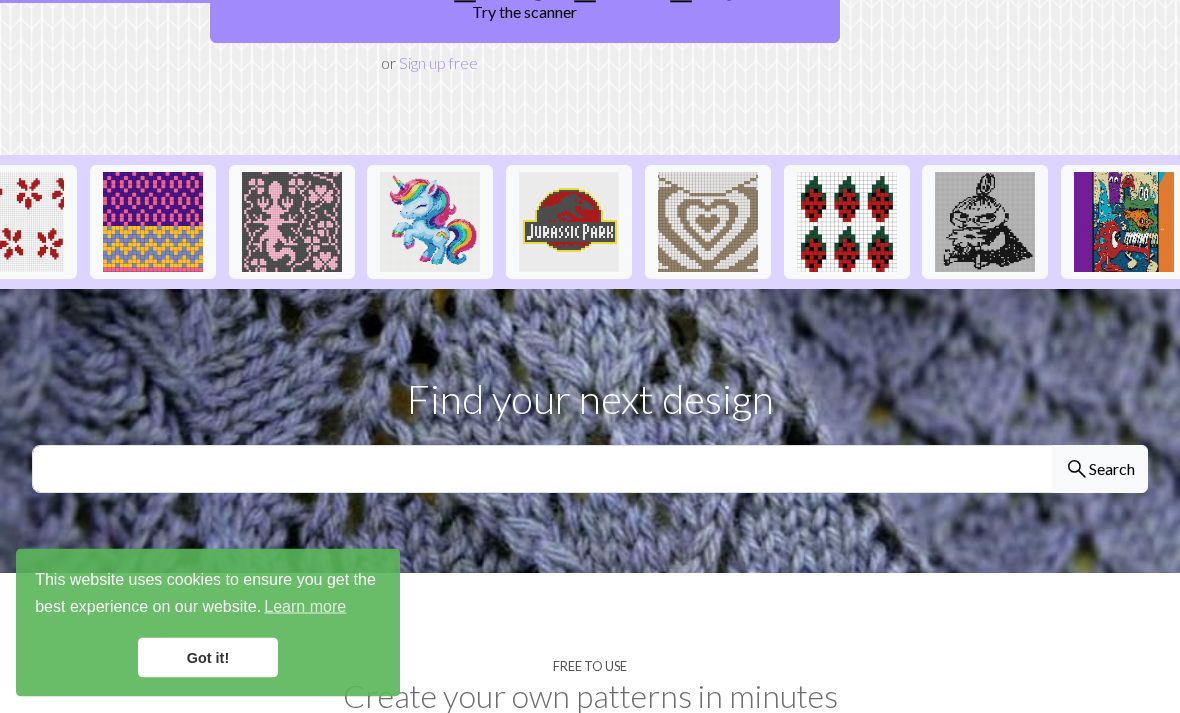 scroll, scrollTop: 420, scrollLeft: 0, axis: vertical 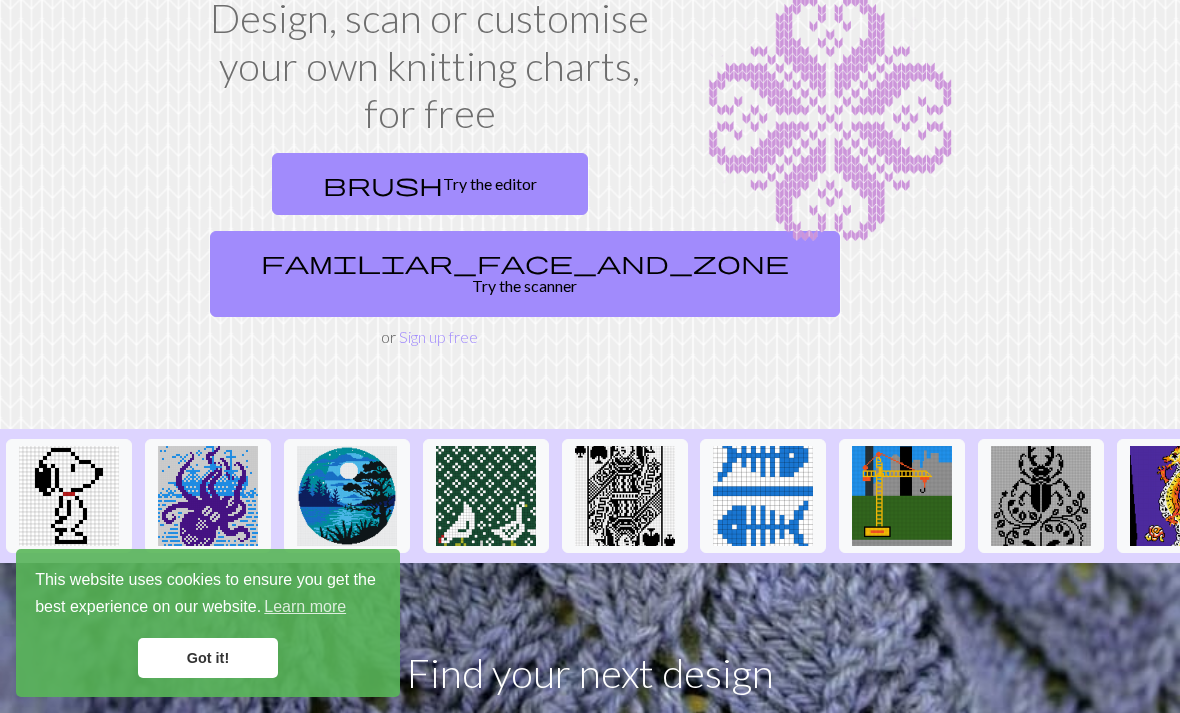 click on "brush  Try the editor" at bounding box center [430, 184] 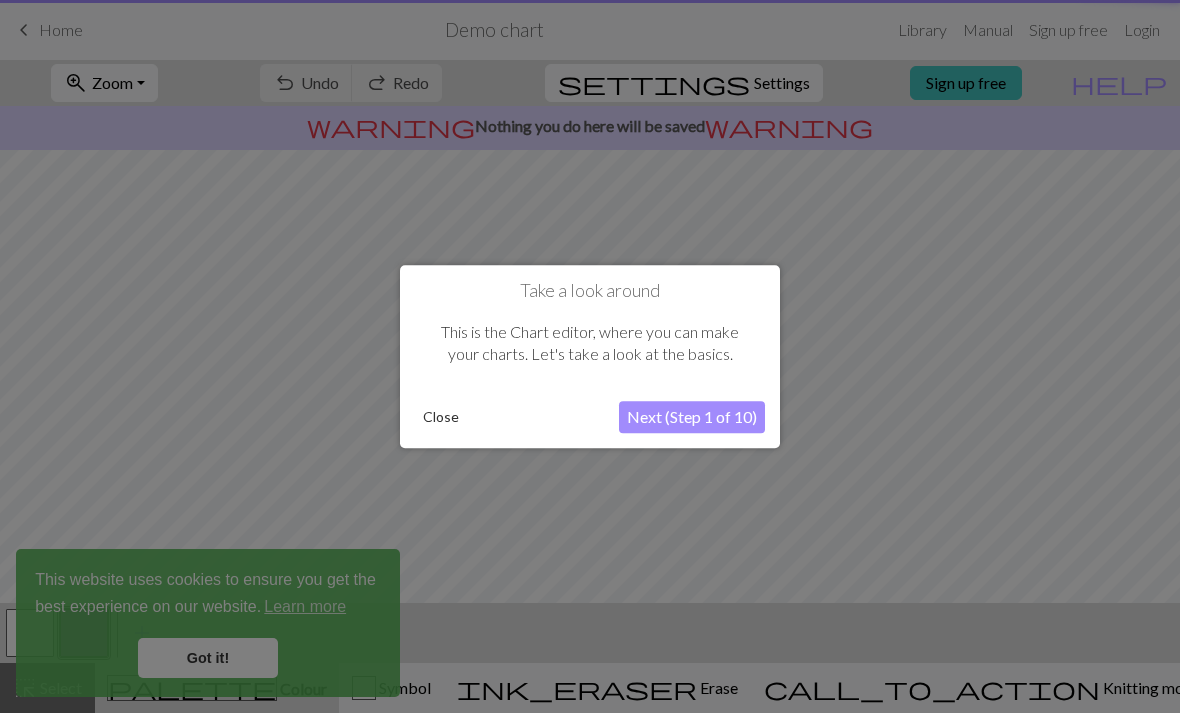 scroll, scrollTop: 0, scrollLeft: 0, axis: both 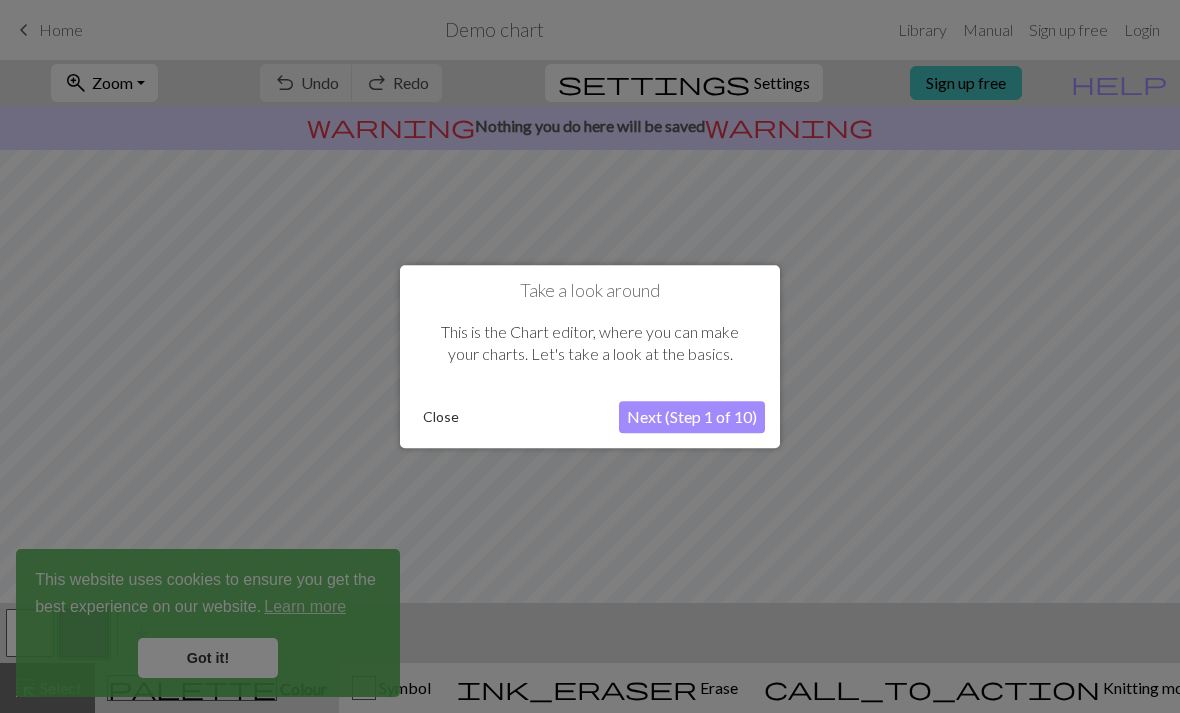 click on "Next (Step 1 of 10)" at bounding box center [692, 417] 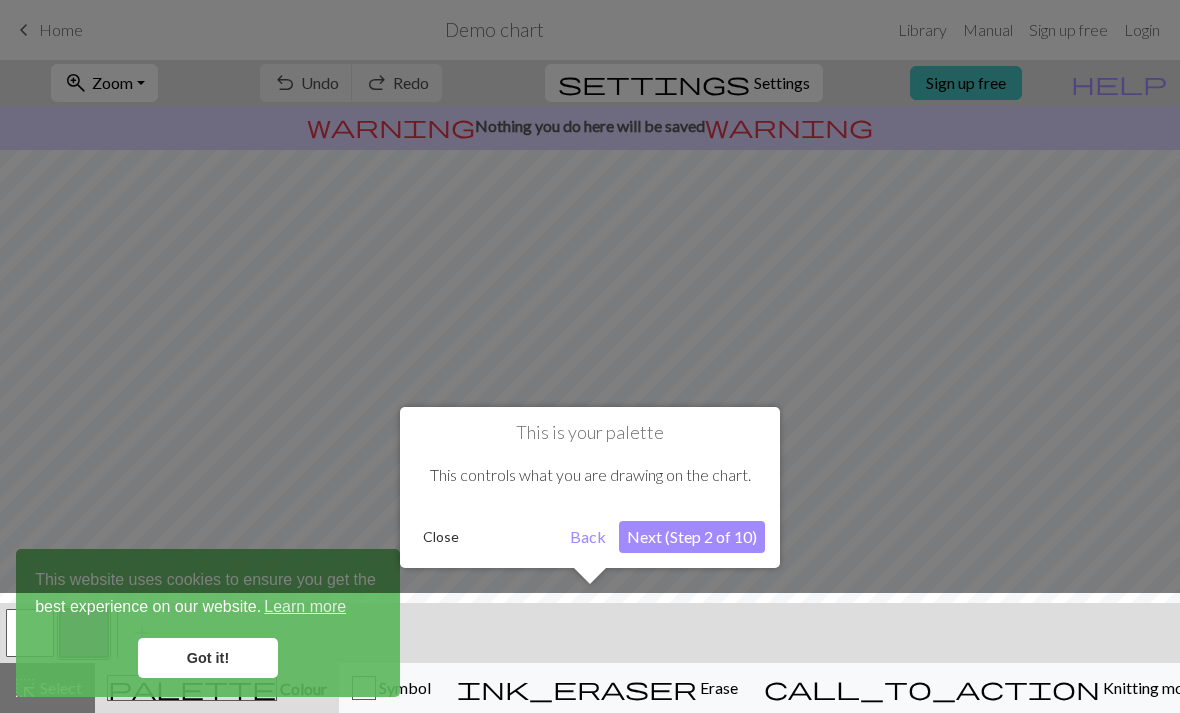 click on "Next (Step 2 of 10)" at bounding box center [692, 537] 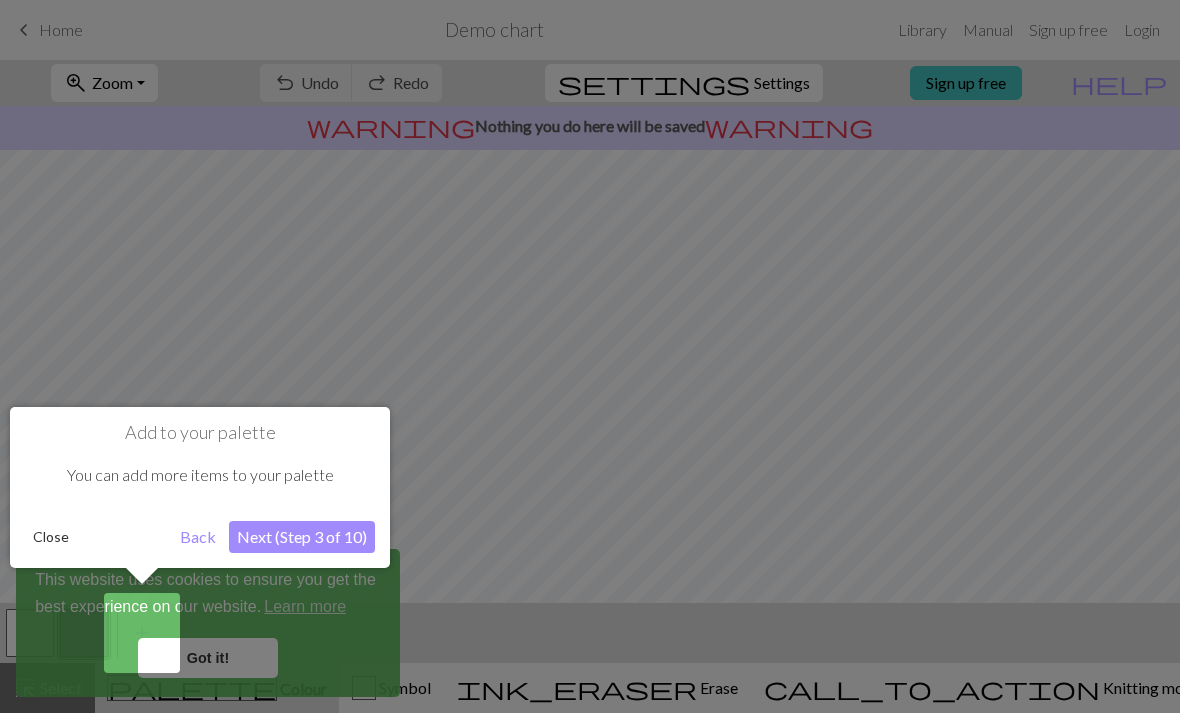 click on "Next (Step 3 of 10)" at bounding box center [302, 537] 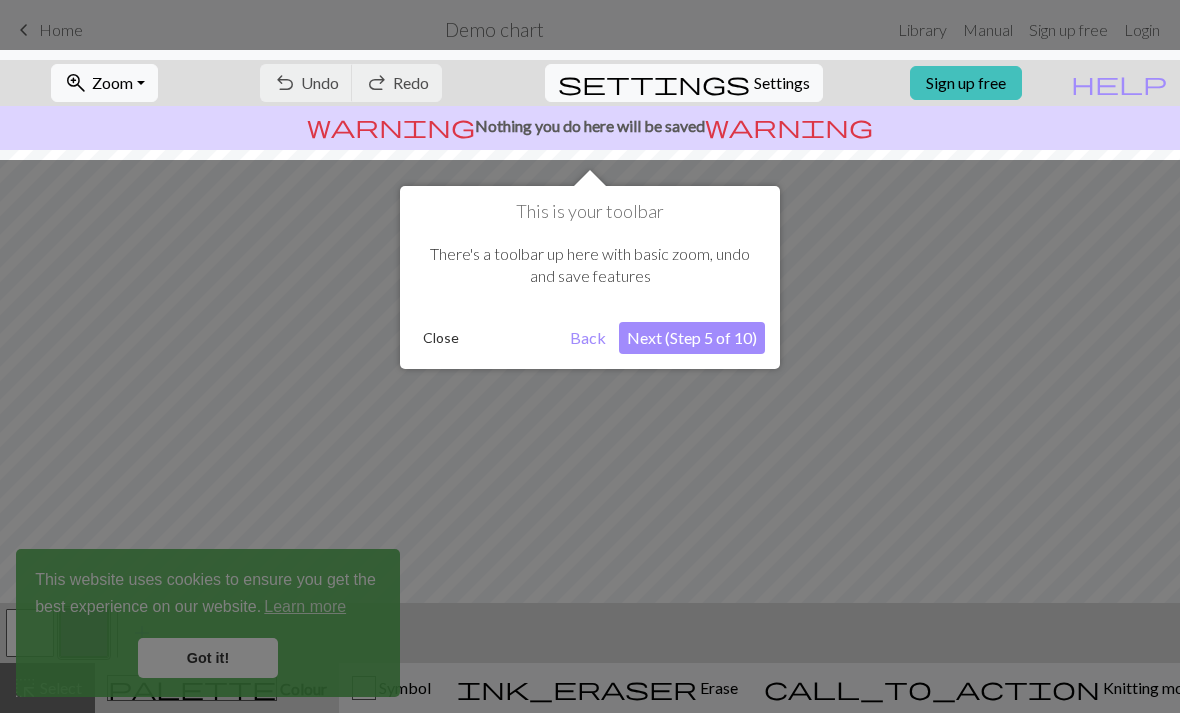 click on "Next (Step 5 of 10)" at bounding box center [692, 338] 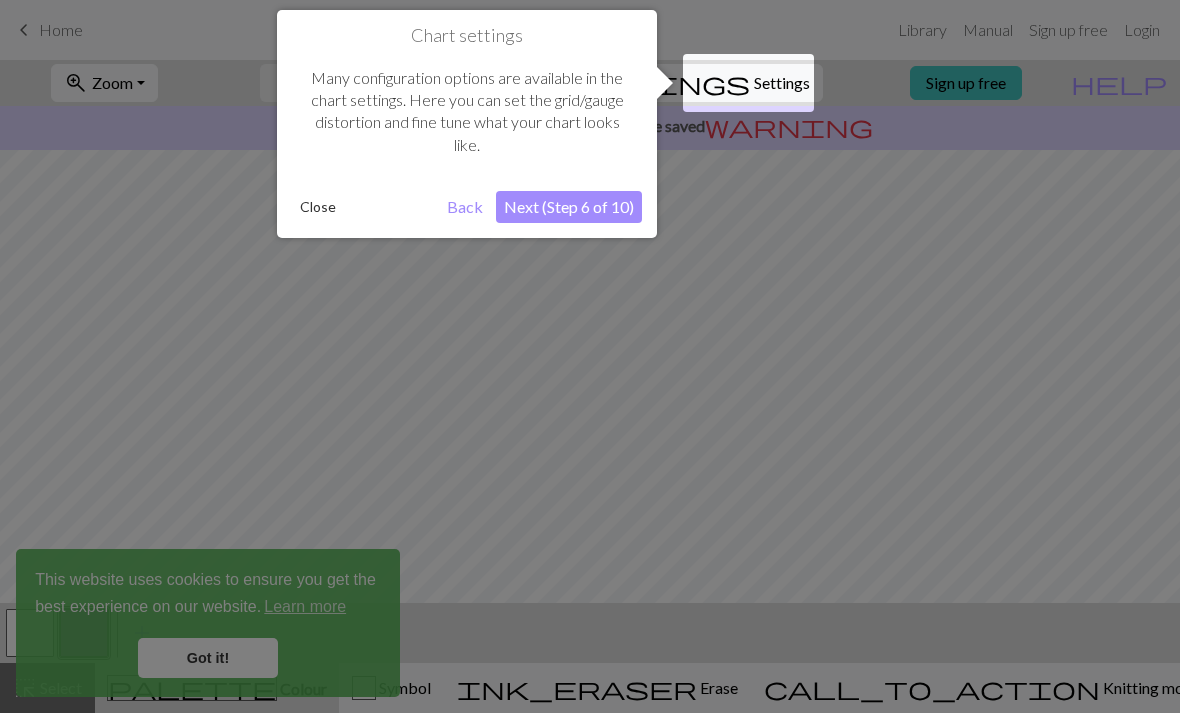 click on "Next (Step 6 of 10)" at bounding box center (569, 207) 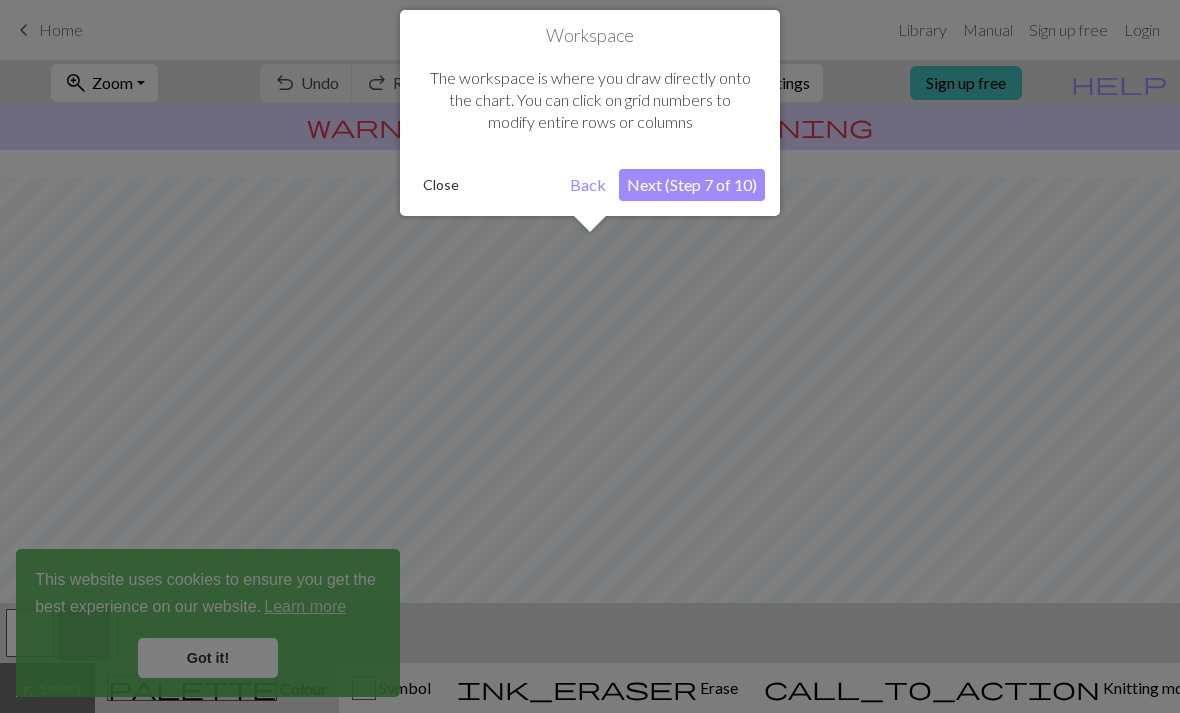 scroll, scrollTop: 120, scrollLeft: 0, axis: vertical 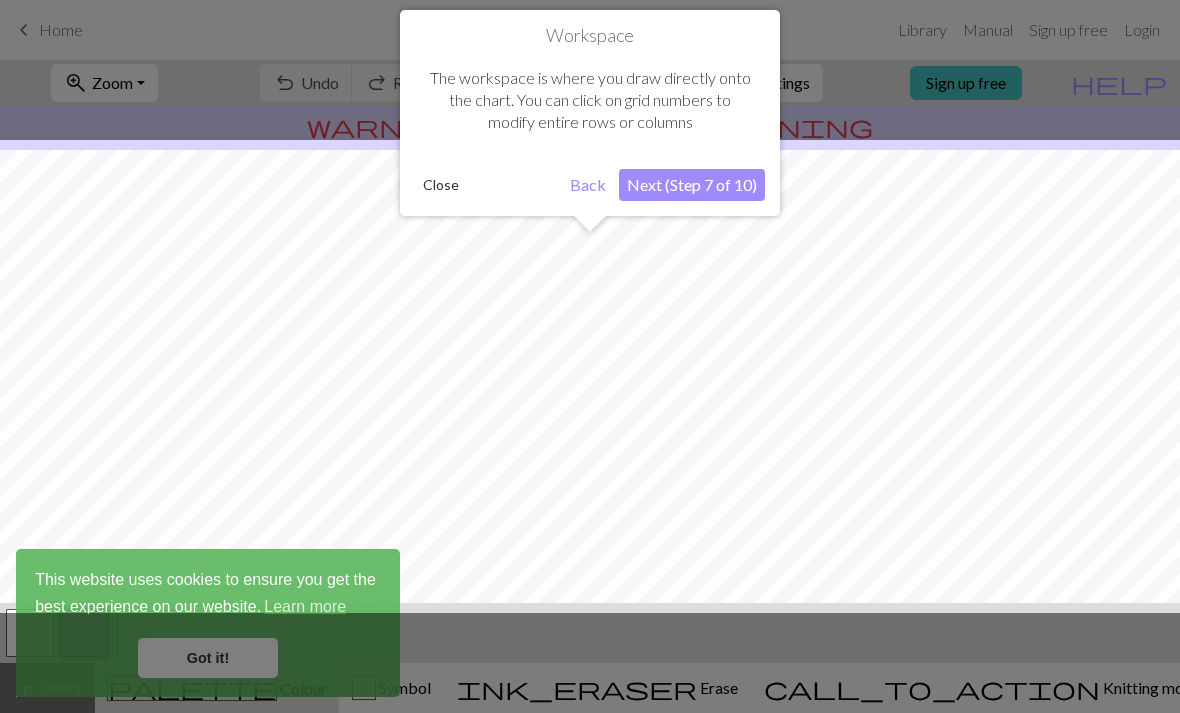click on "Next (Step 7 of 10)" at bounding box center (692, 185) 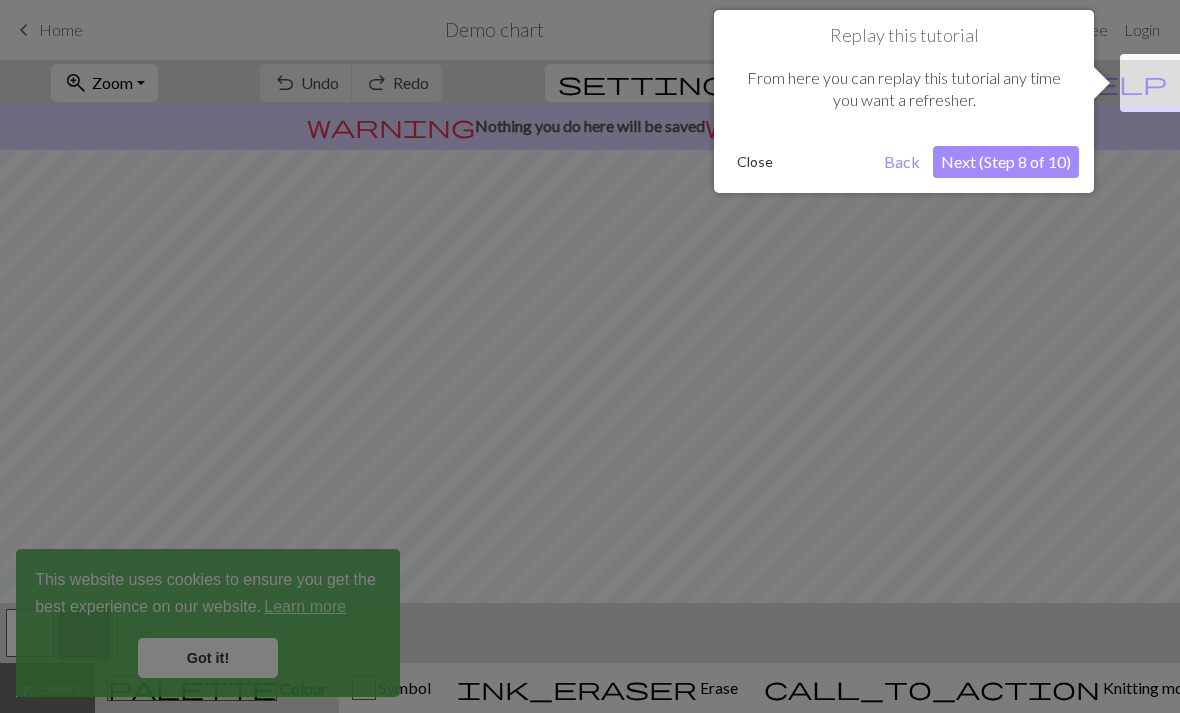 click on "Next (Step 8 of 10)" at bounding box center (1006, 162) 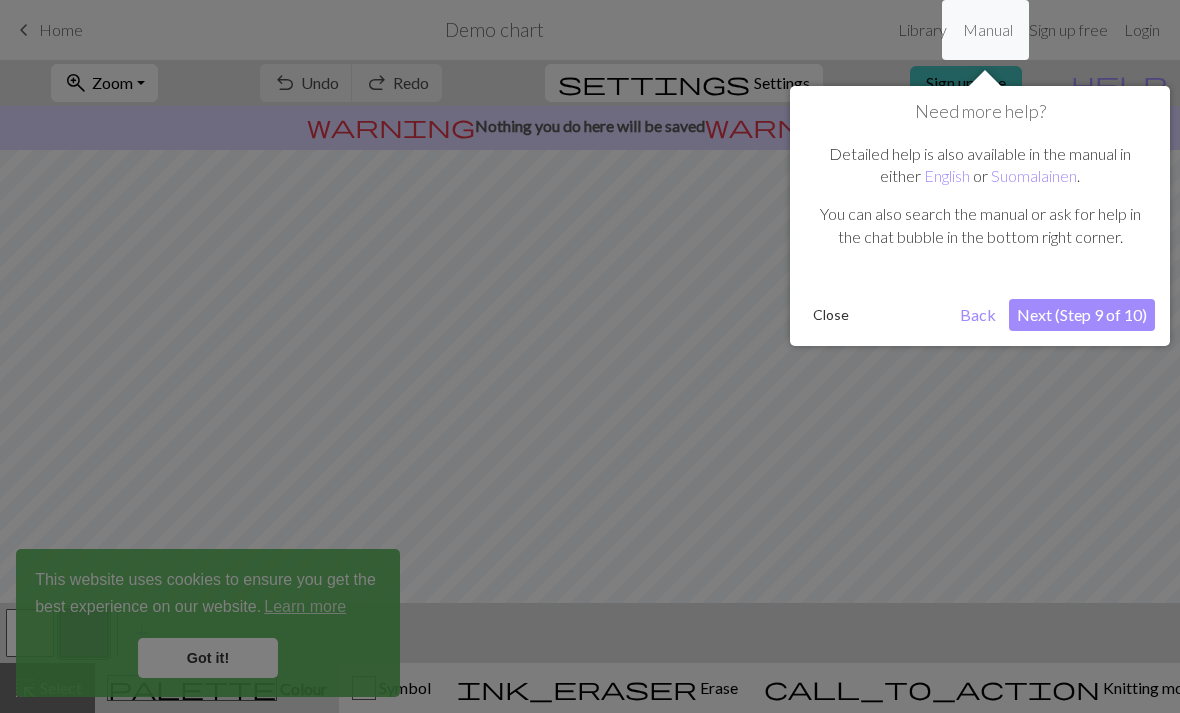 click on "Next (Step 9 of 10)" at bounding box center [1082, 315] 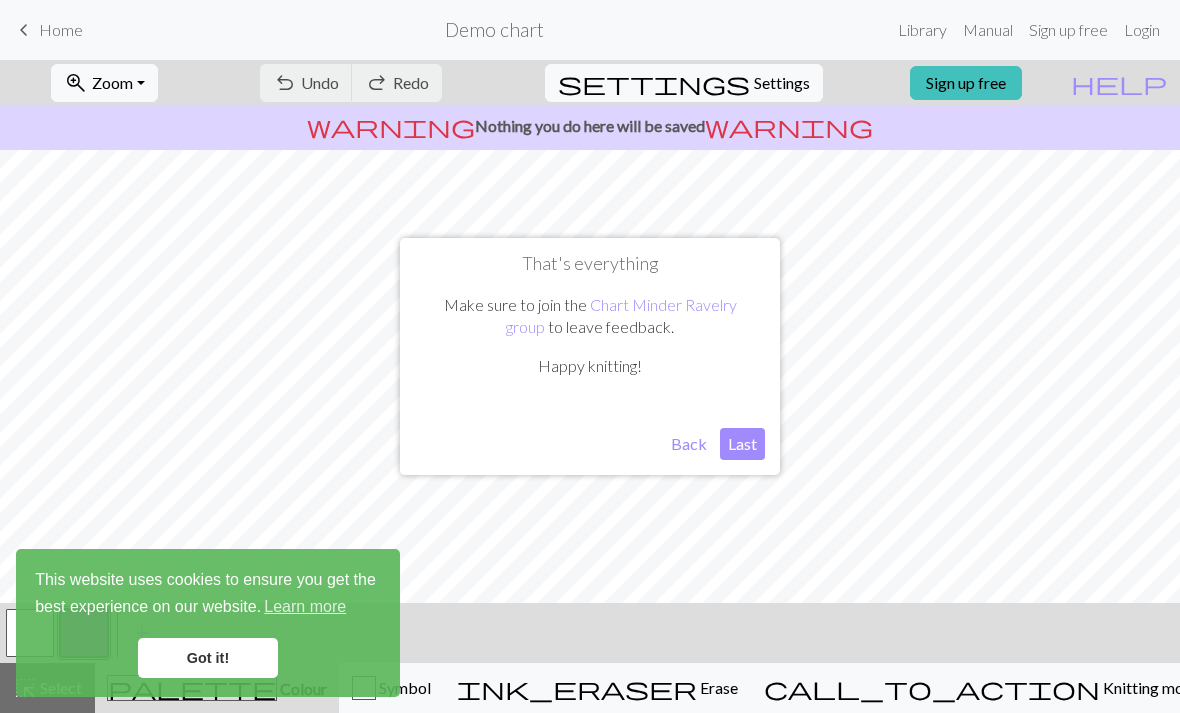 click on "Last" at bounding box center [742, 444] 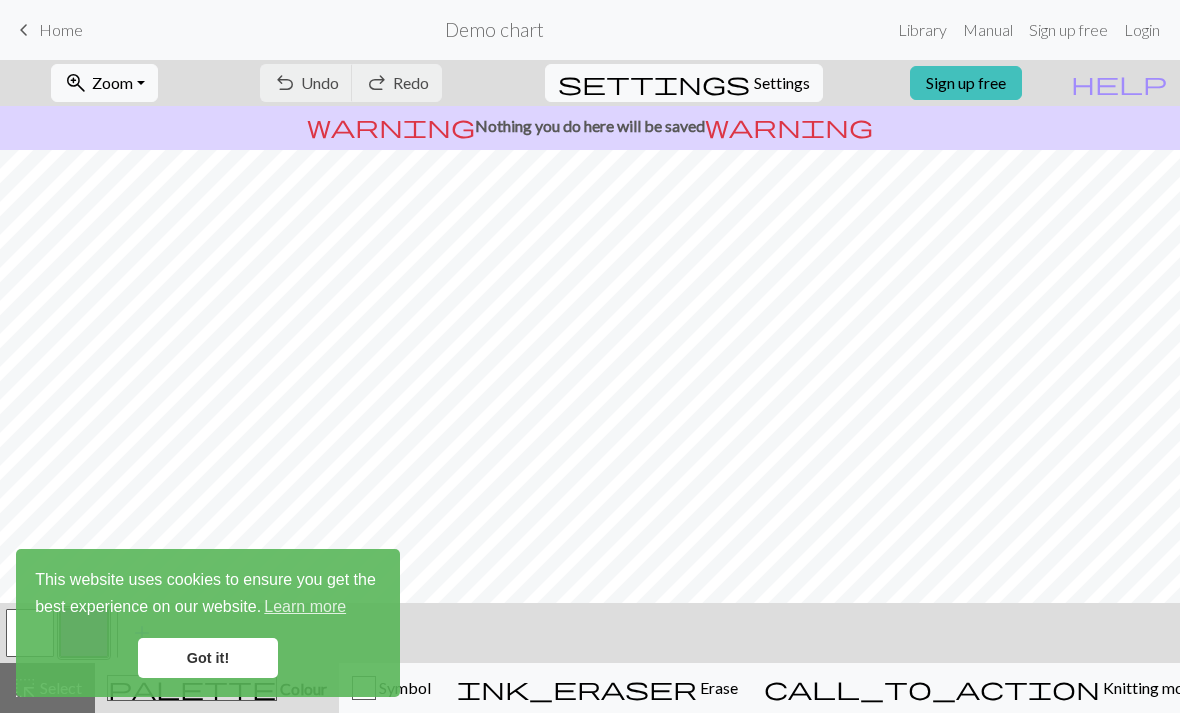 click on "Got it!" at bounding box center (208, 658) 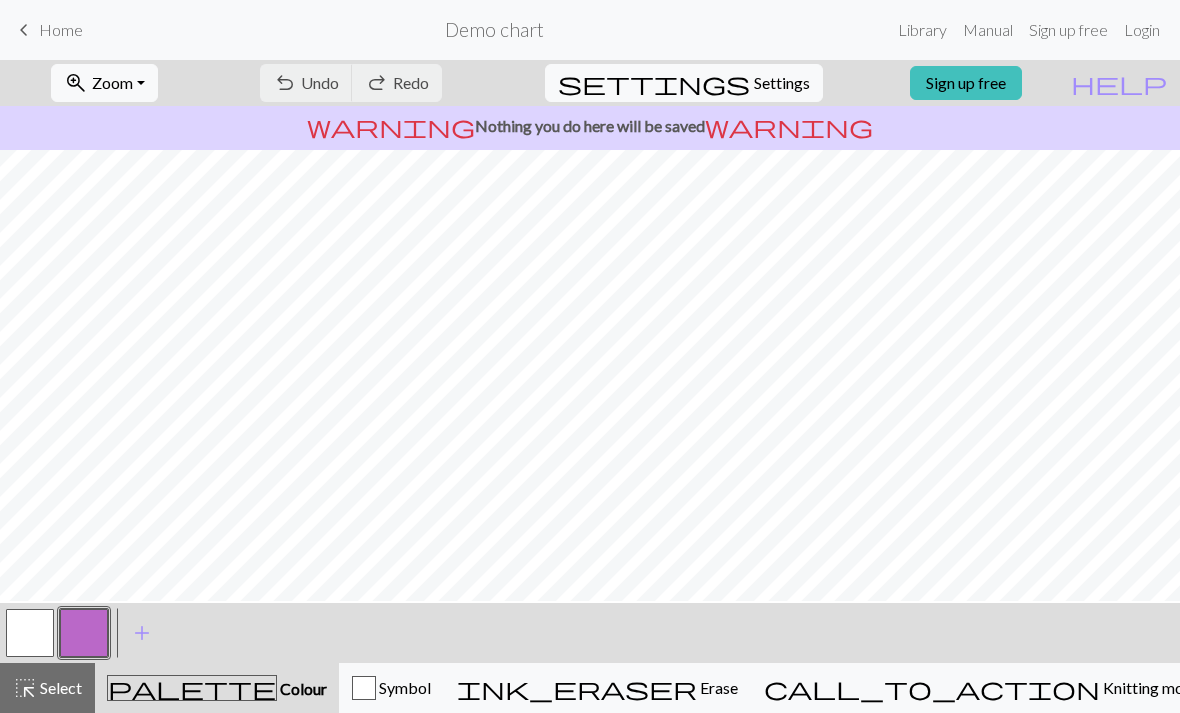 scroll, scrollTop: 0, scrollLeft: 0, axis: both 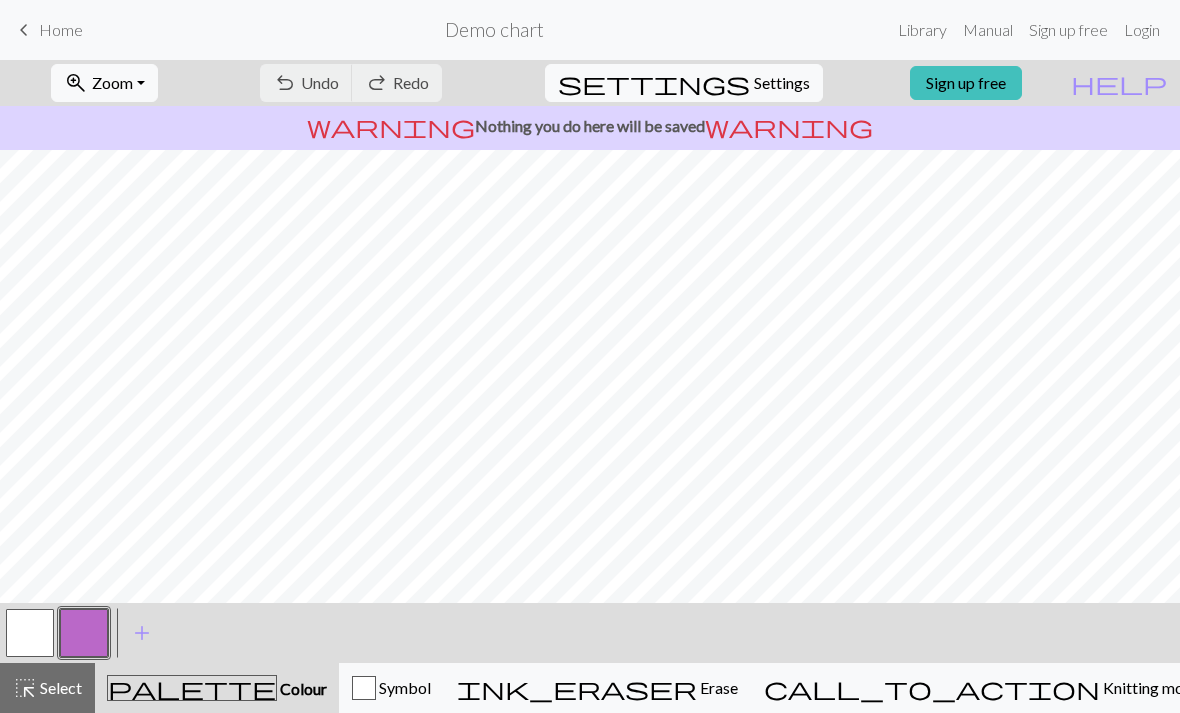 click on "Settings" at bounding box center (782, 83) 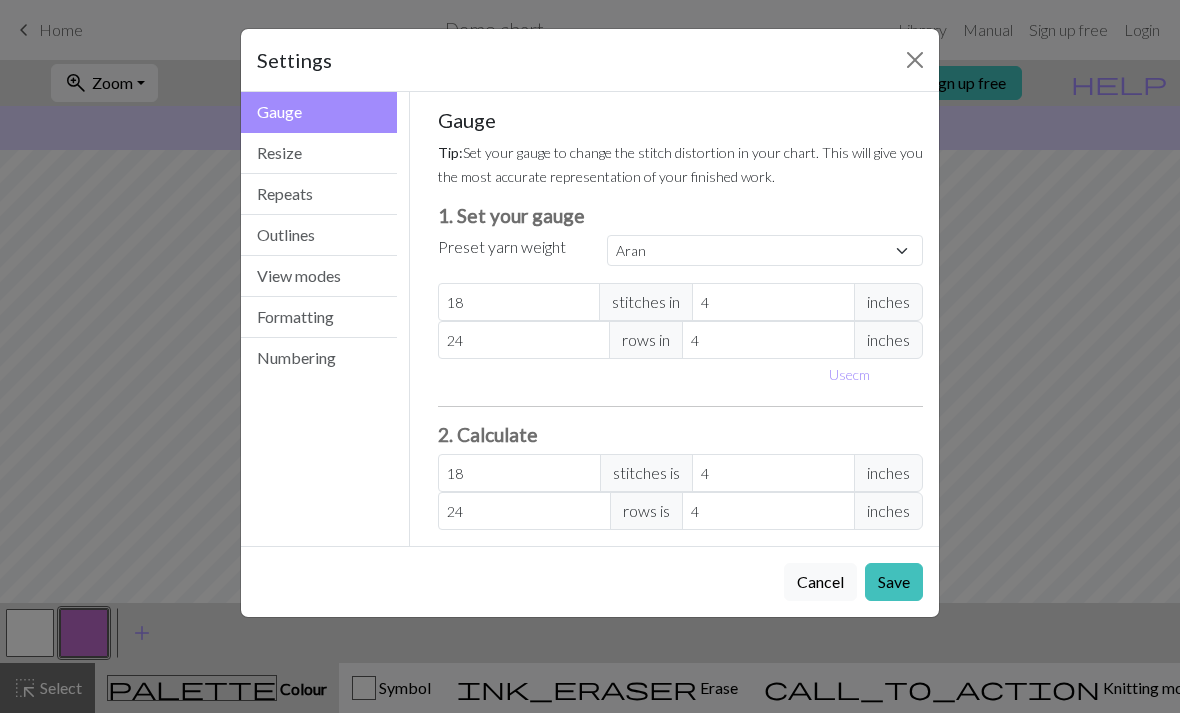 click on "Resize" at bounding box center [319, 153] 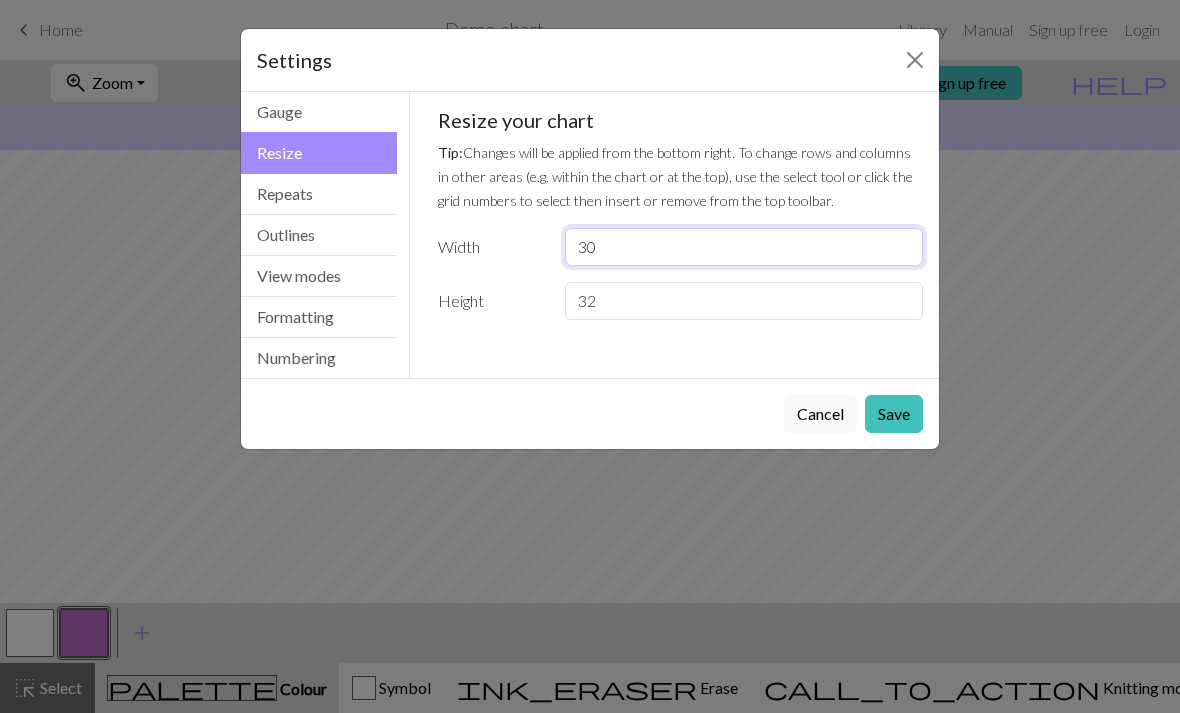 click on "30" at bounding box center (744, 247) 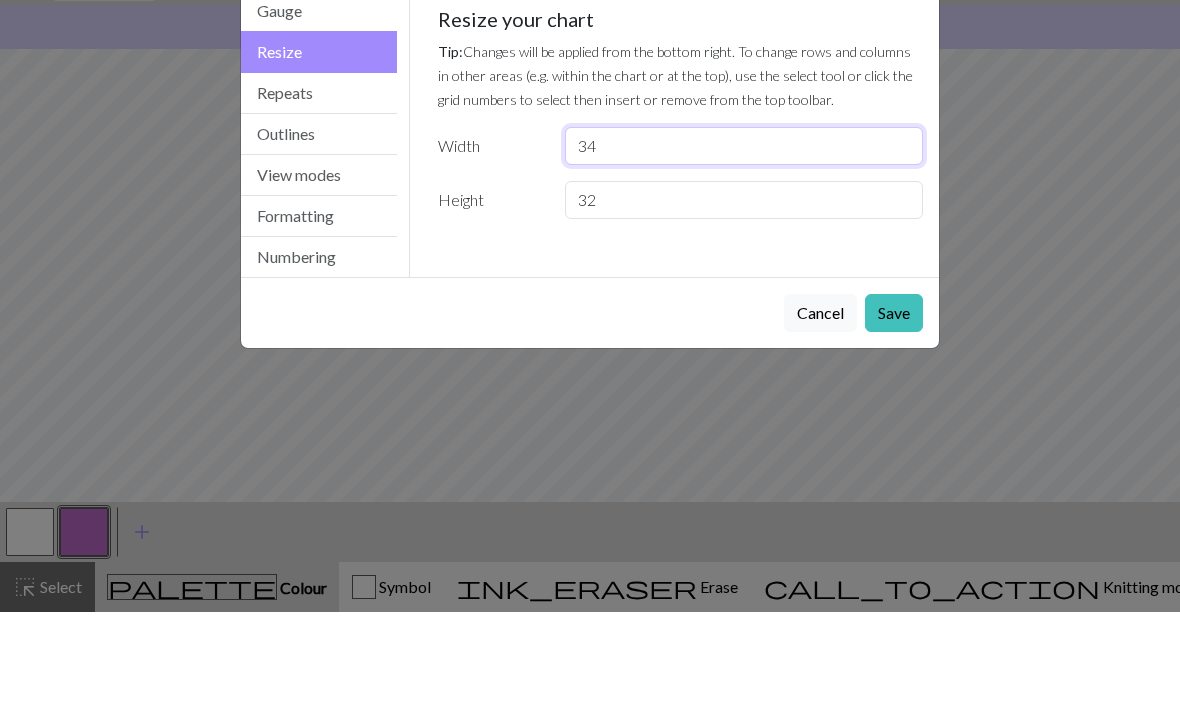 type on "34" 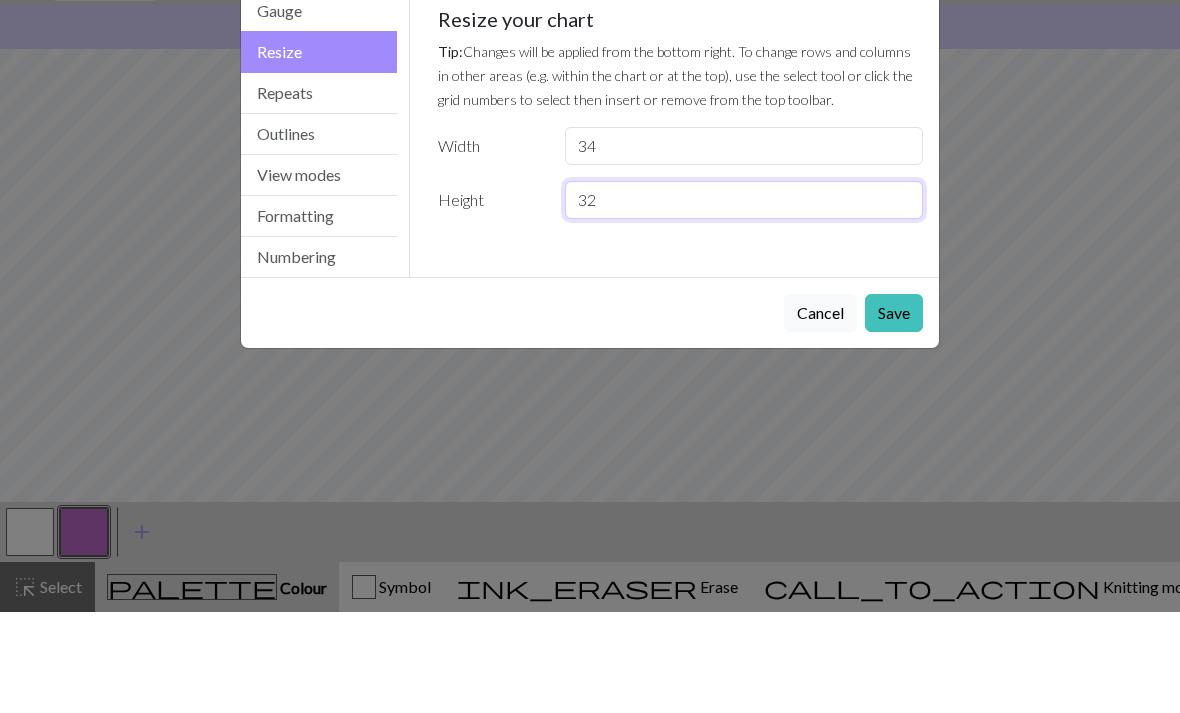 click on "32" at bounding box center (744, 301) 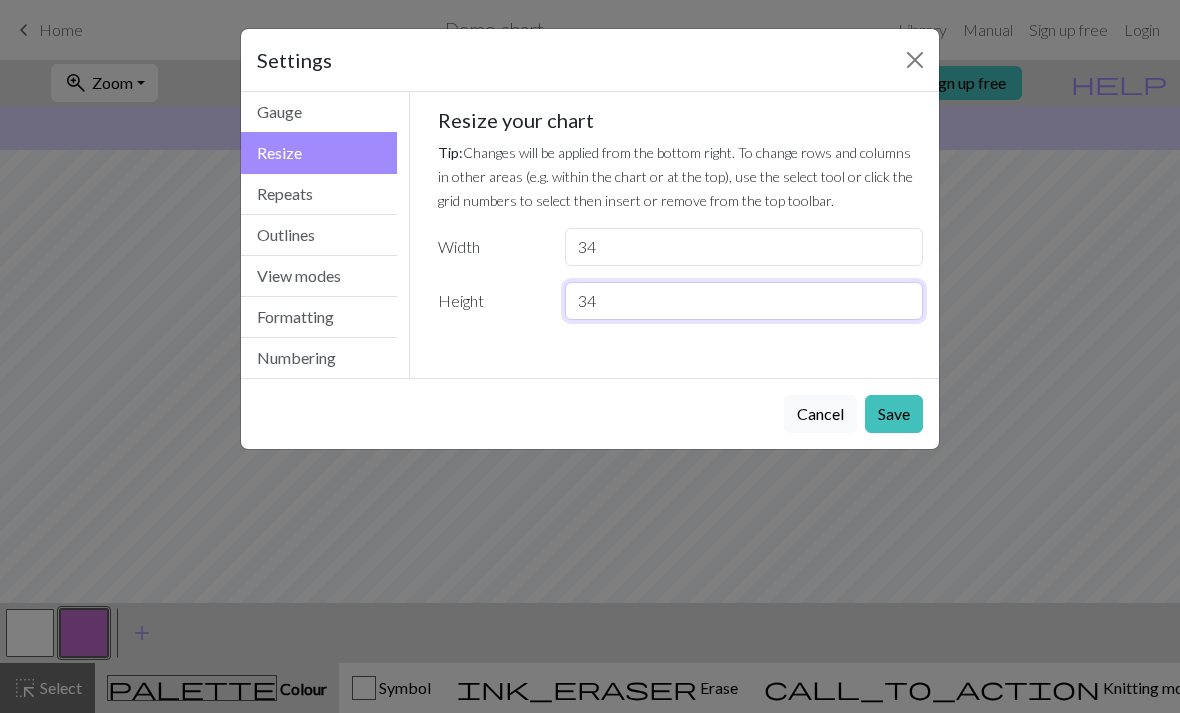 type on "34" 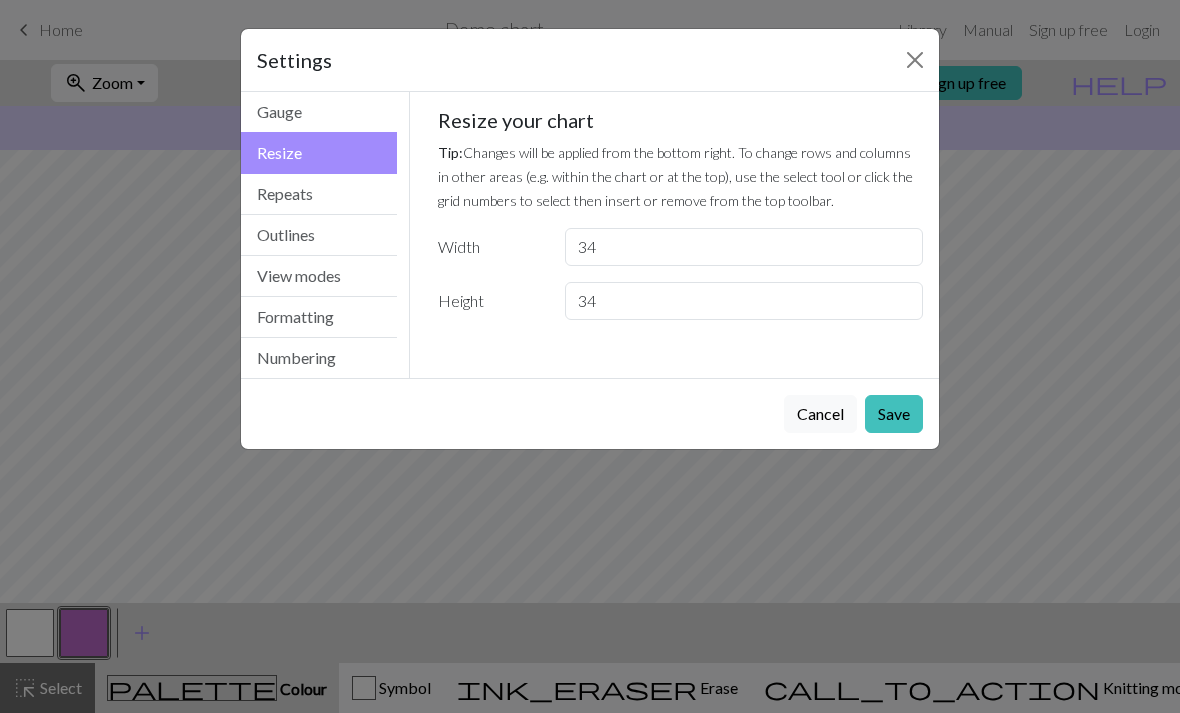 click on "Save" at bounding box center [894, 414] 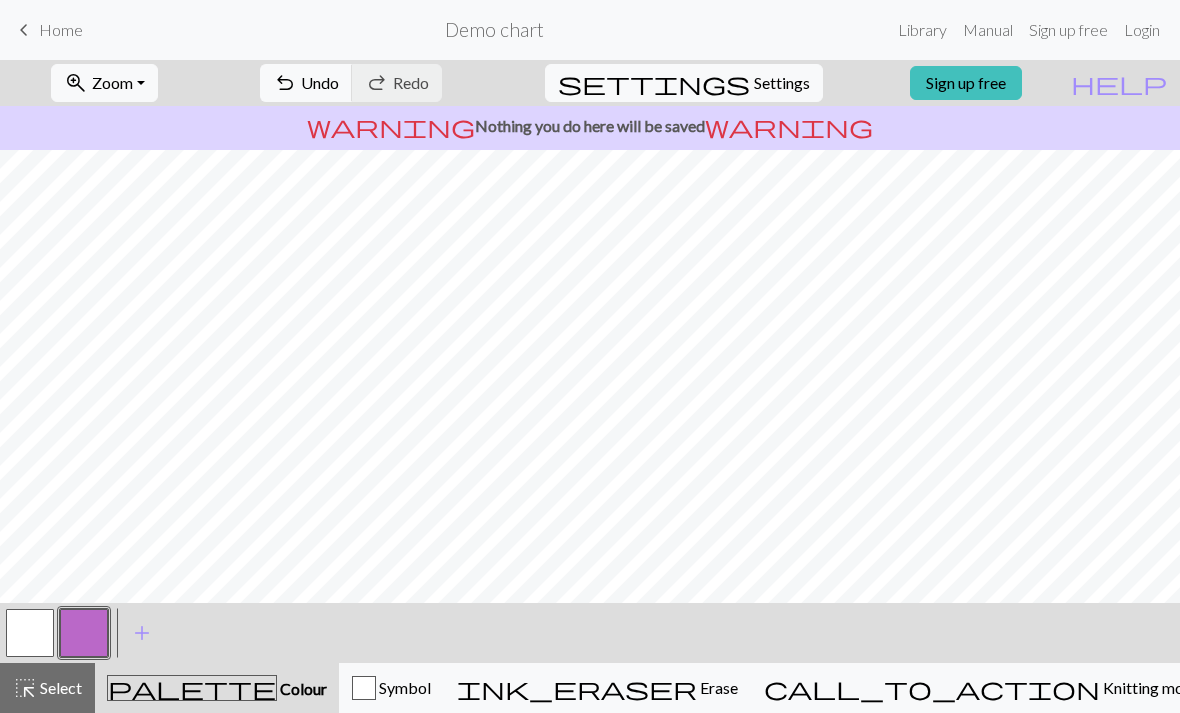 click at bounding box center (84, 633) 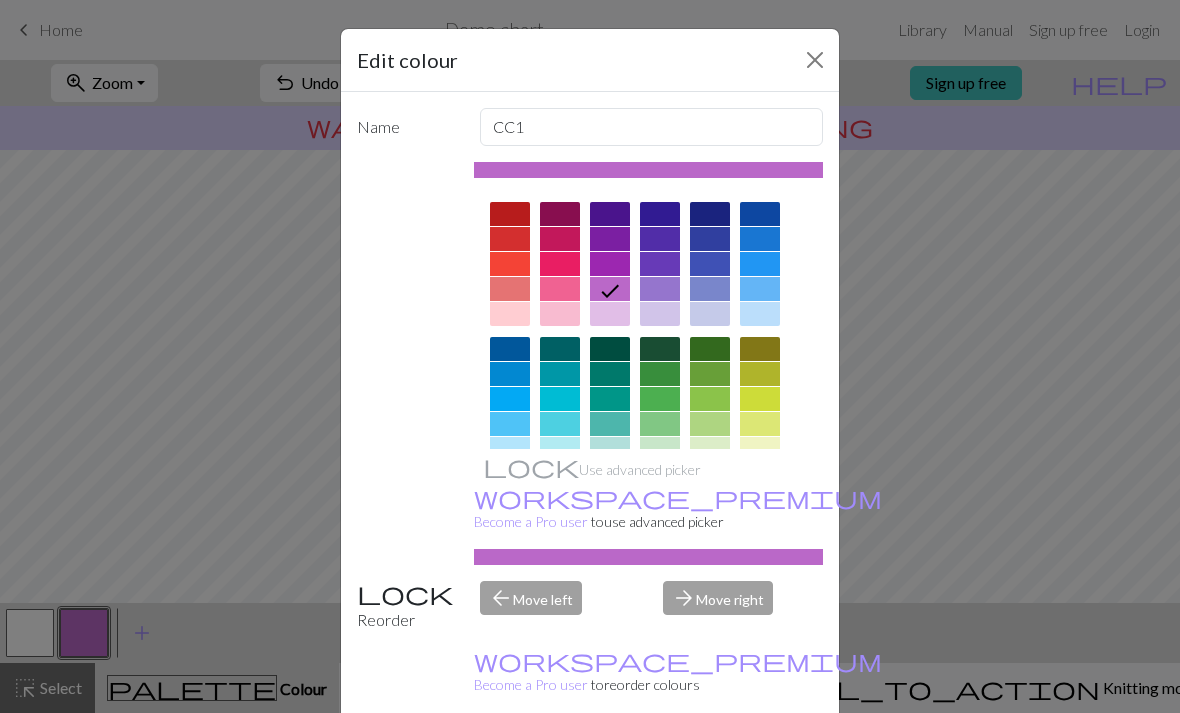 click at bounding box center [710, 449] 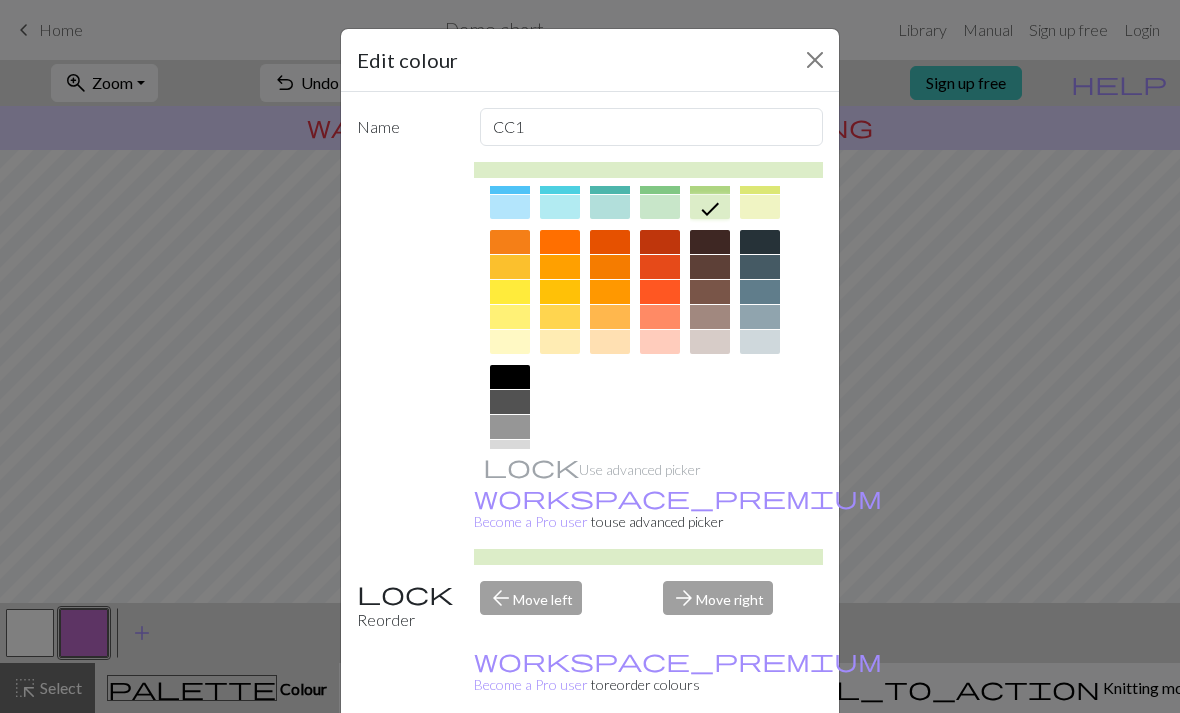 scroll, scrollTop: 241, scrollLeft: 0, axis: vertical 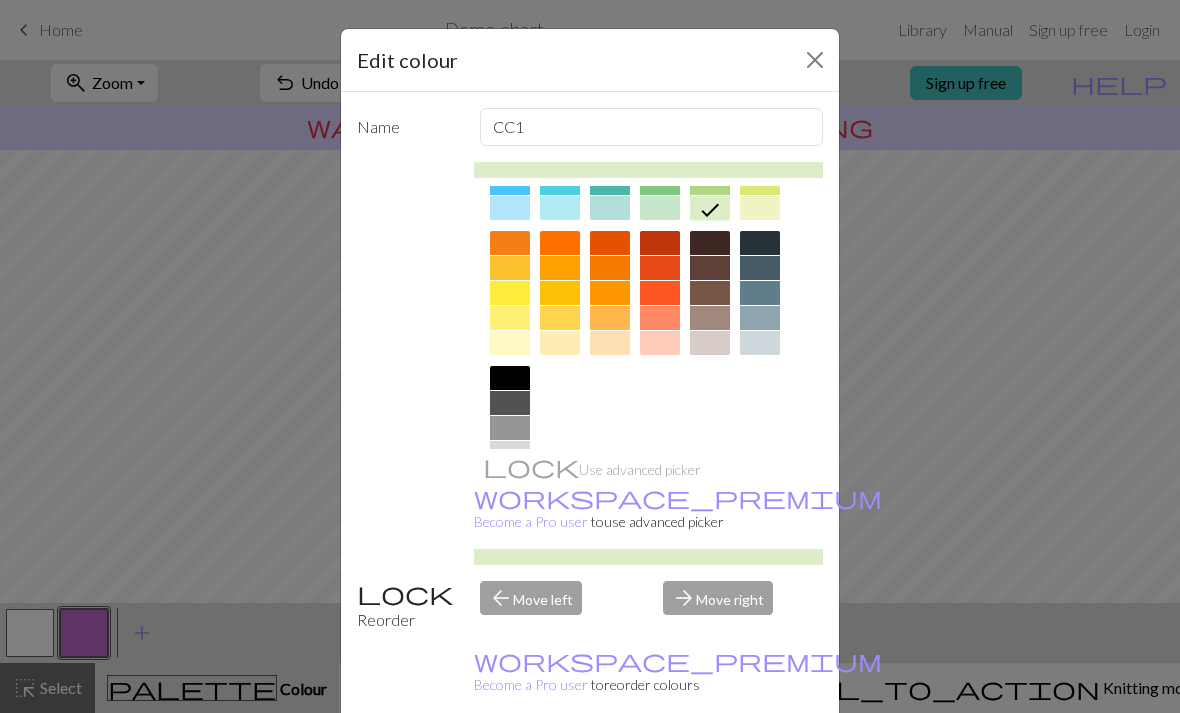 click at bounding box center (815, 60) 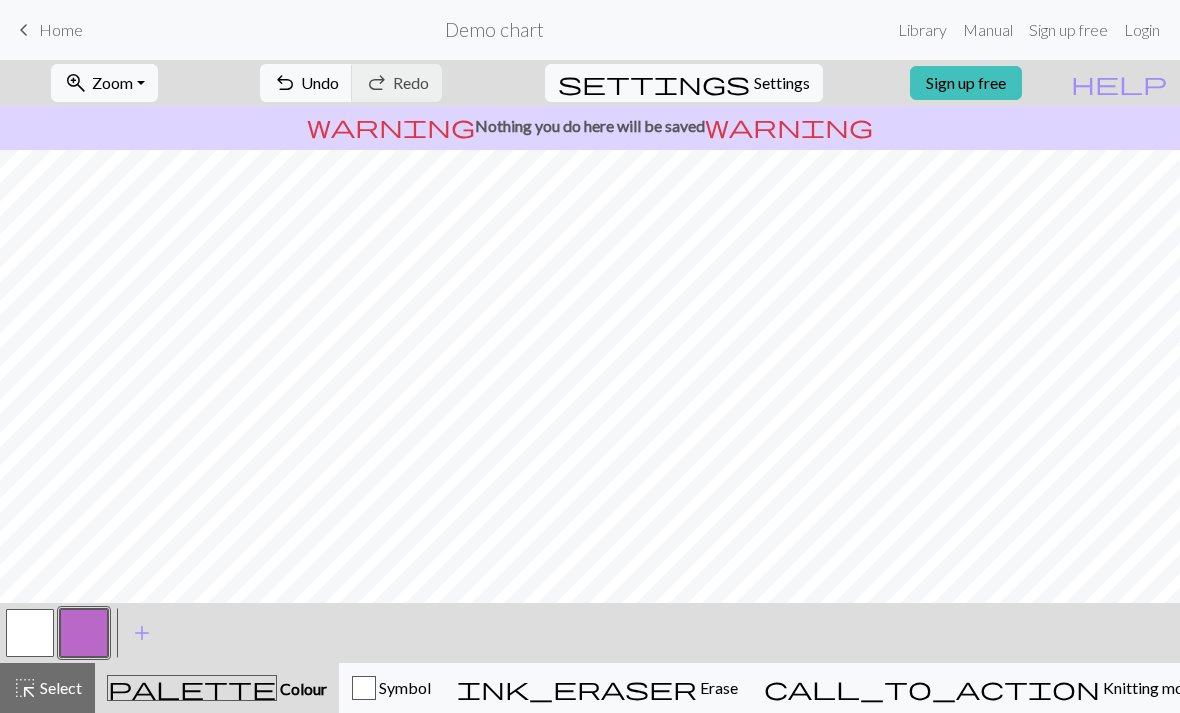 click at bounding box center (84, 633) 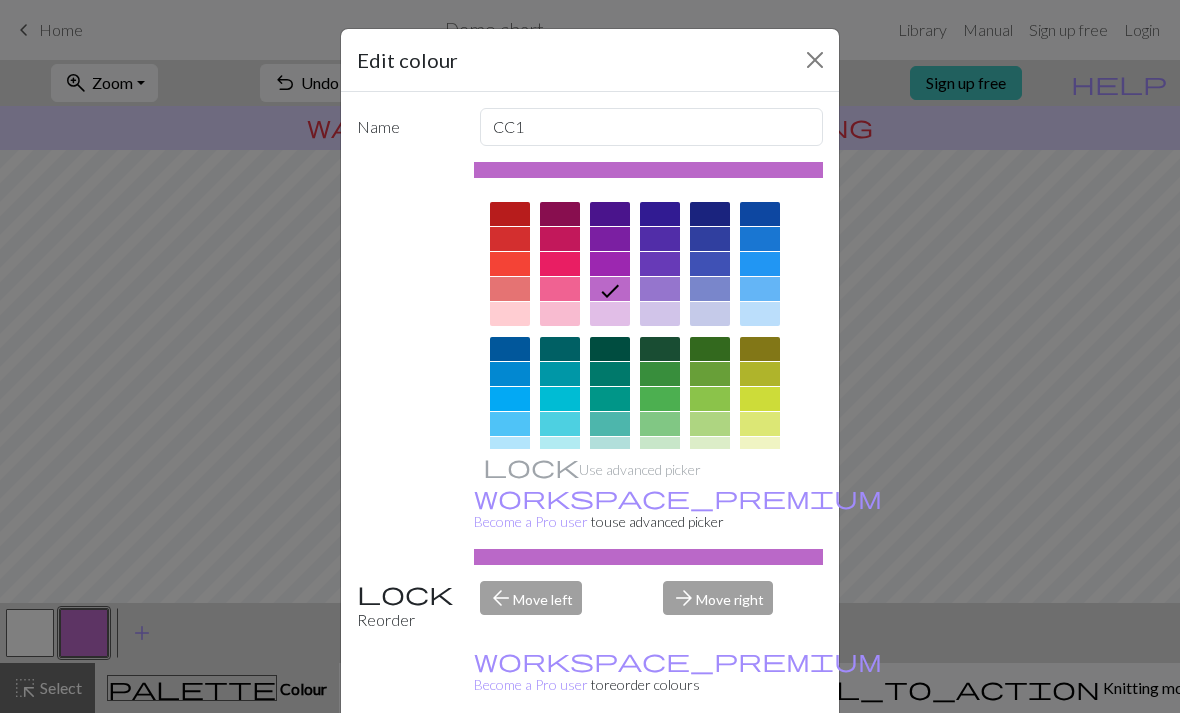 click at bounding box center [710, 449] 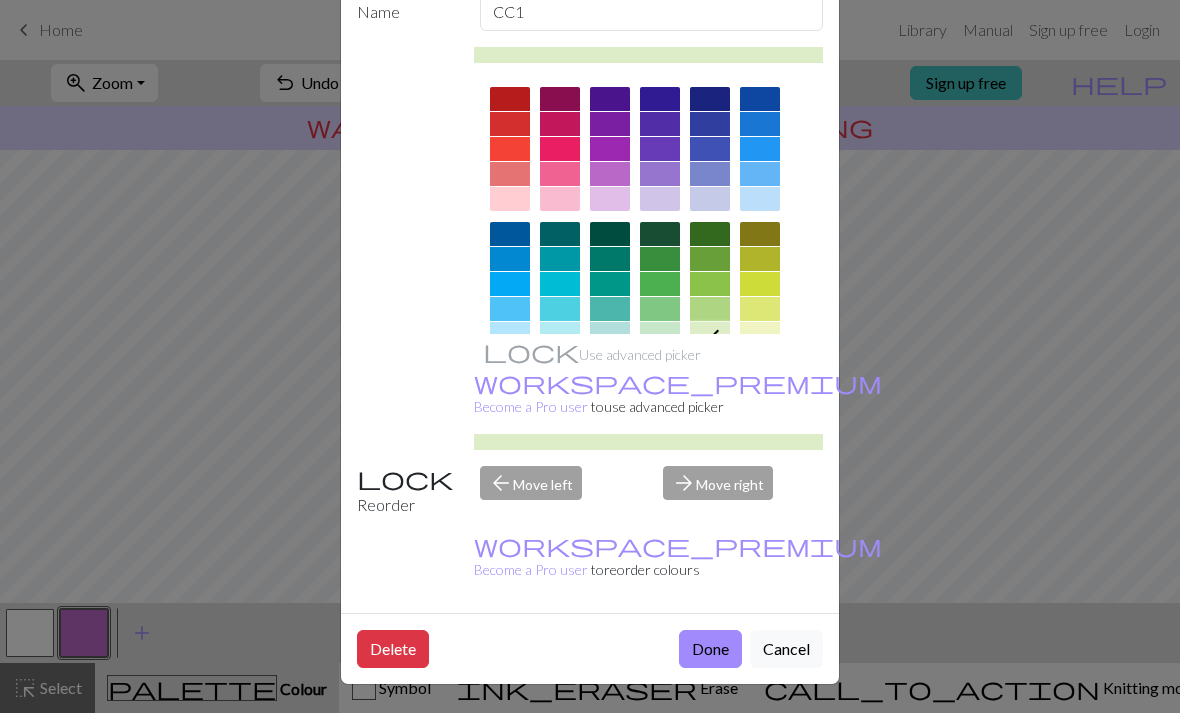scroll, scrollTop: 114, scrollLeft: 0, axis: vertical 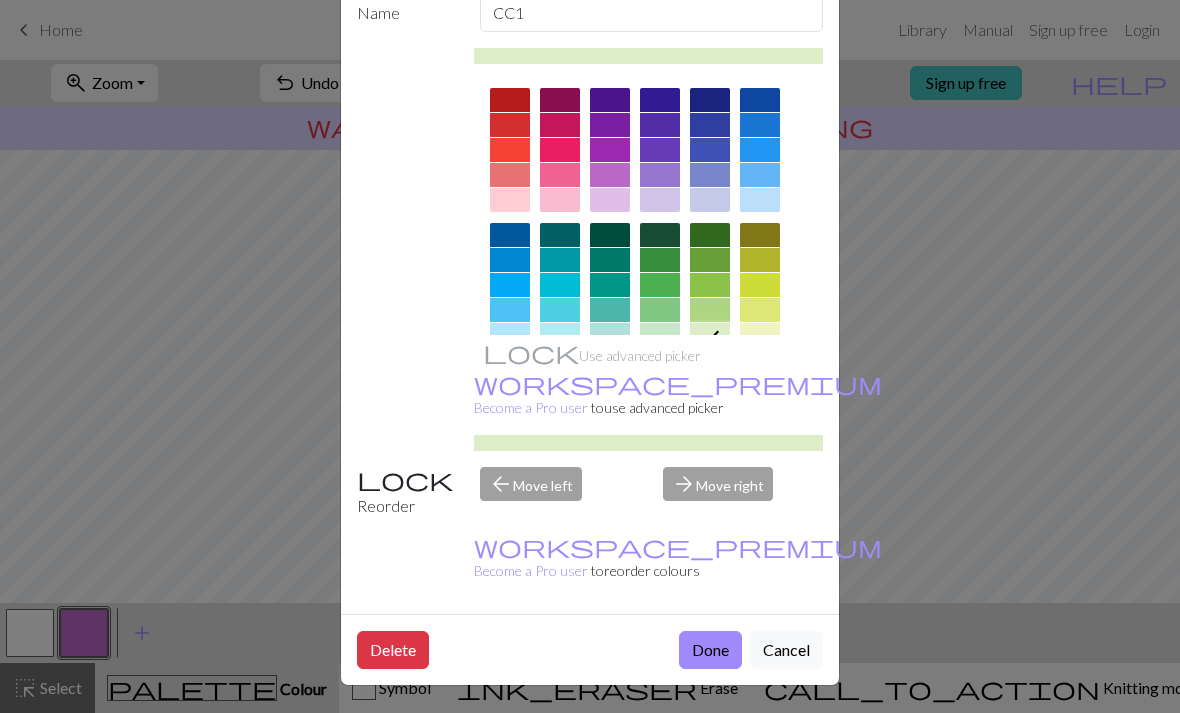click on "Done" at bounding box center [710, 650] 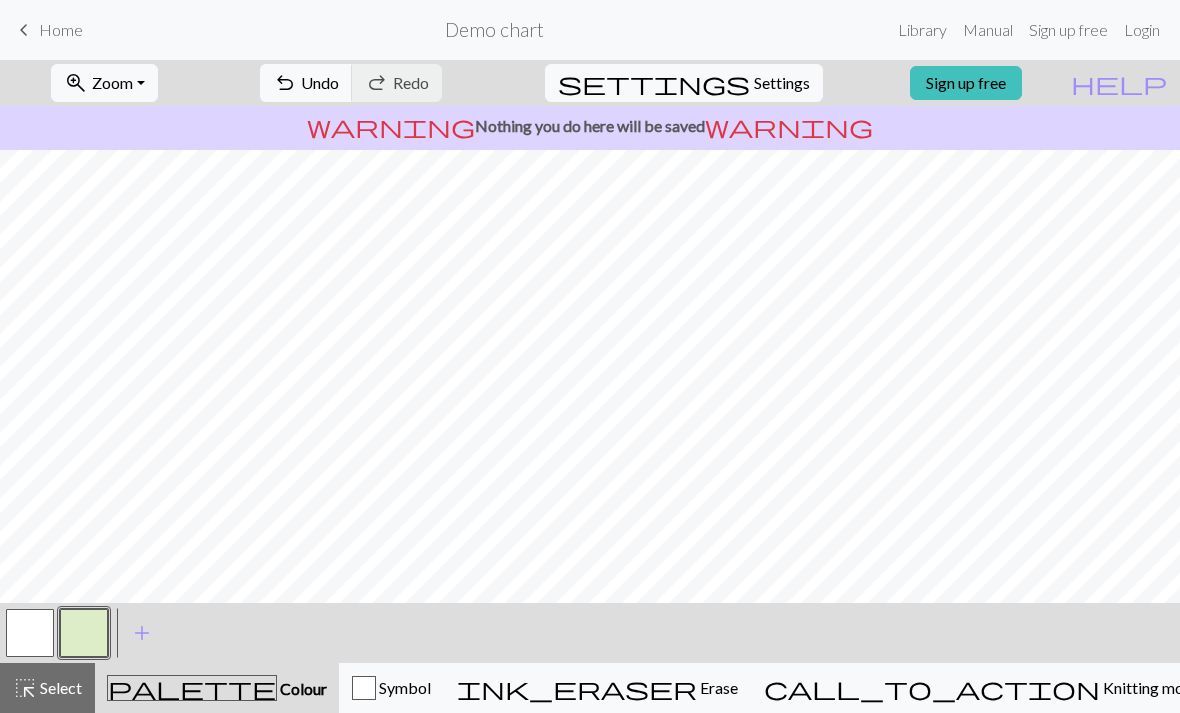 click on "Symbol" at bounding box center (403, 687) 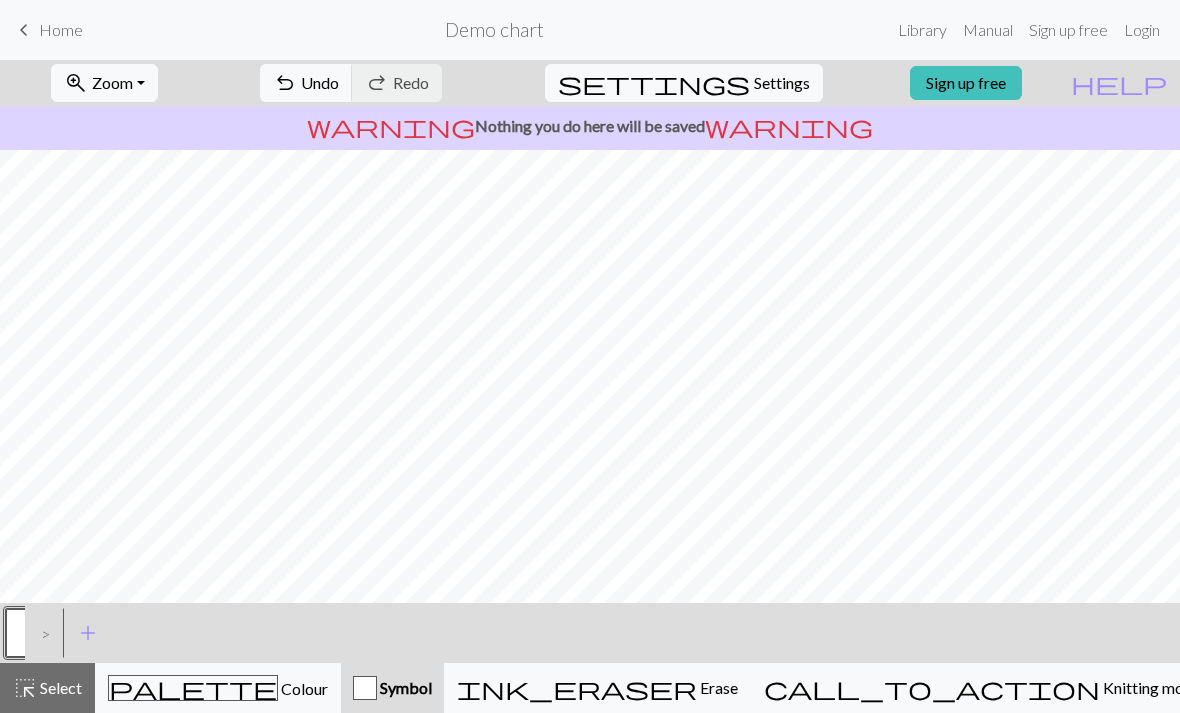click on ">" at bounding box center (41, 633) 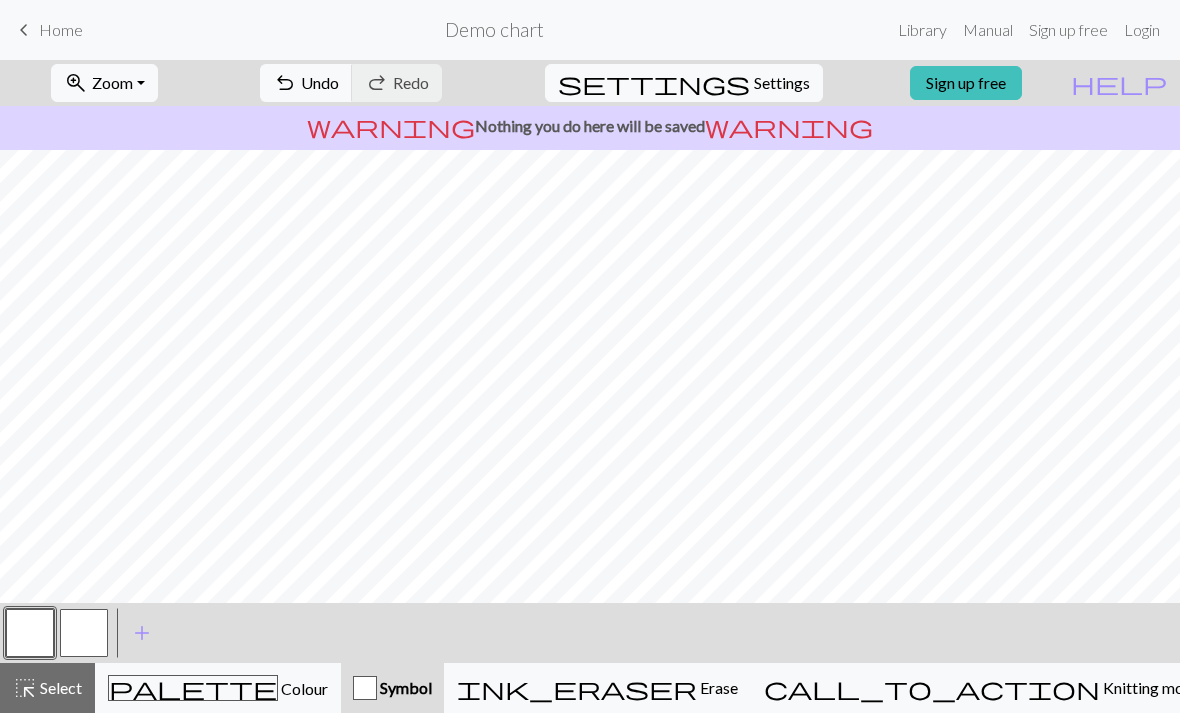 click at bounding box center (30, 633) 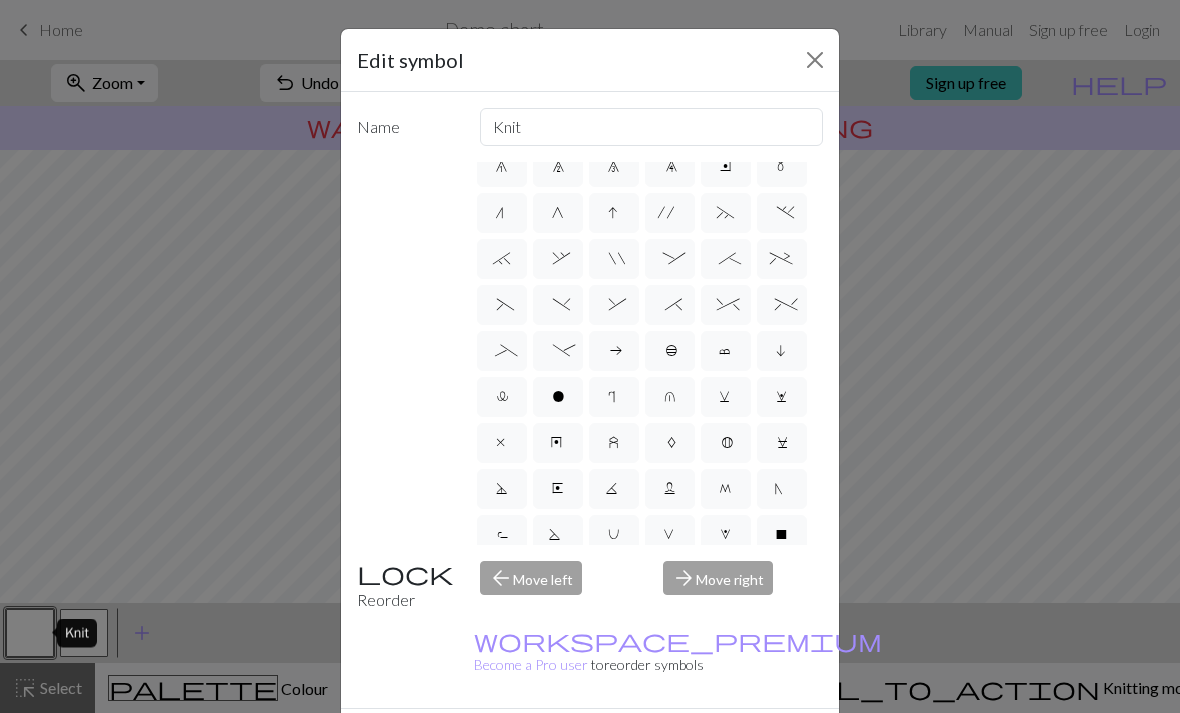 scroll, scrollTop: 199, scrollLeft: 0, axis: vertical 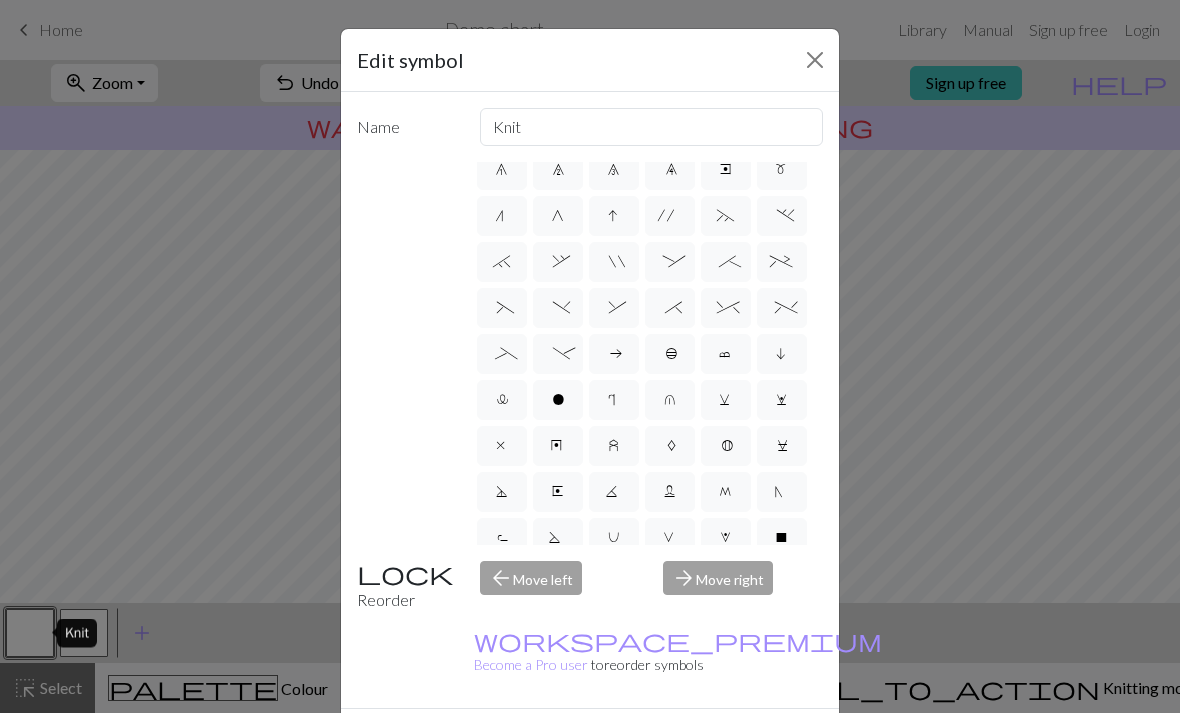 click at bounding box center (815, 60) 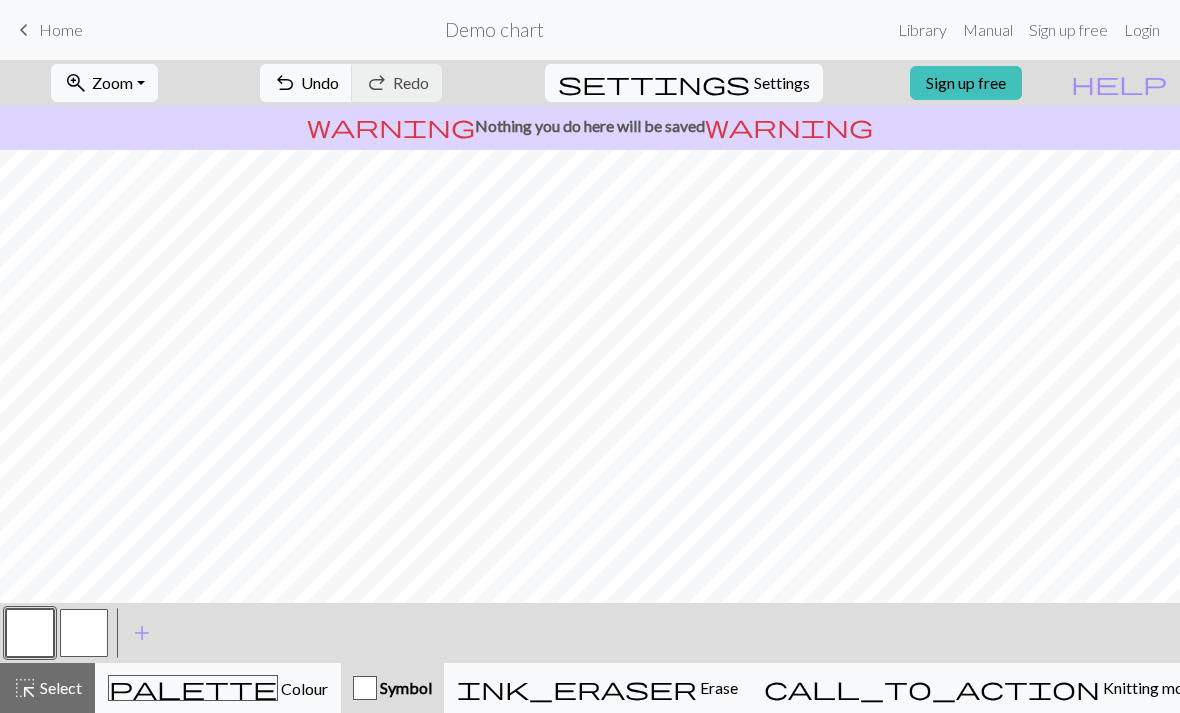 click on "call_to_action   Knitting mode   Knitting mode" at bounding box center [982, 688] 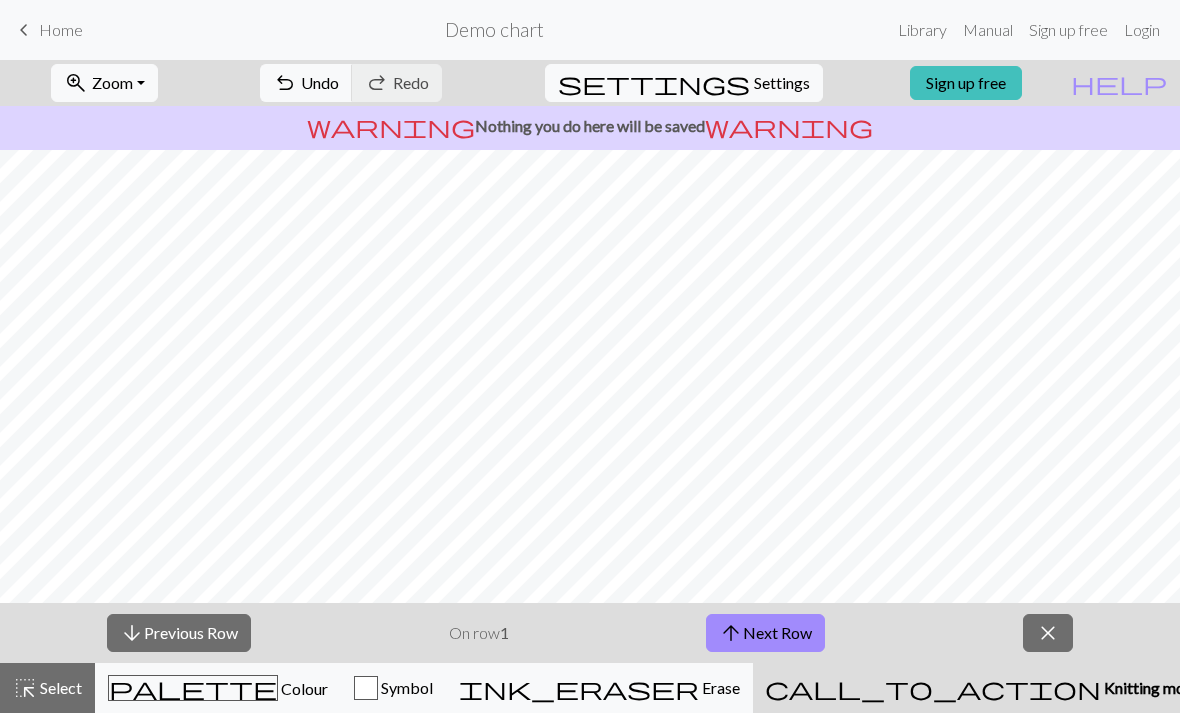 click on "ink_eraser   Erase   Erase" at bounding box center (599, 688) 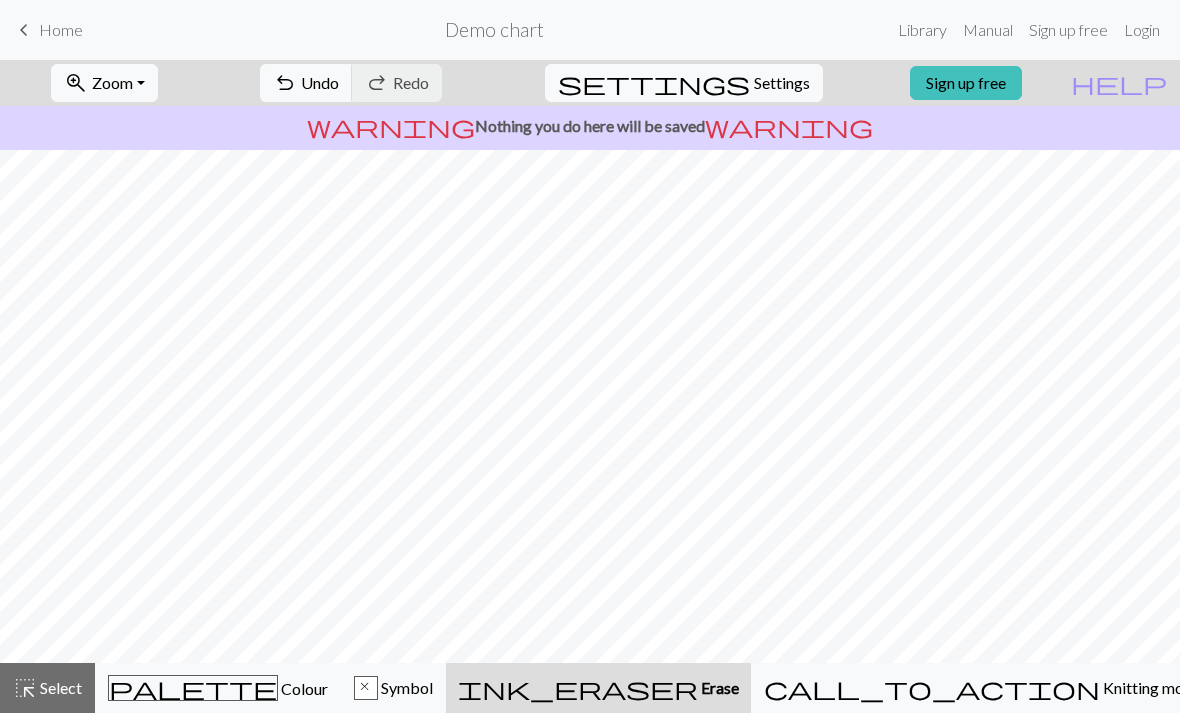 click on "x   Symbol" at bounding box center (393, 688) 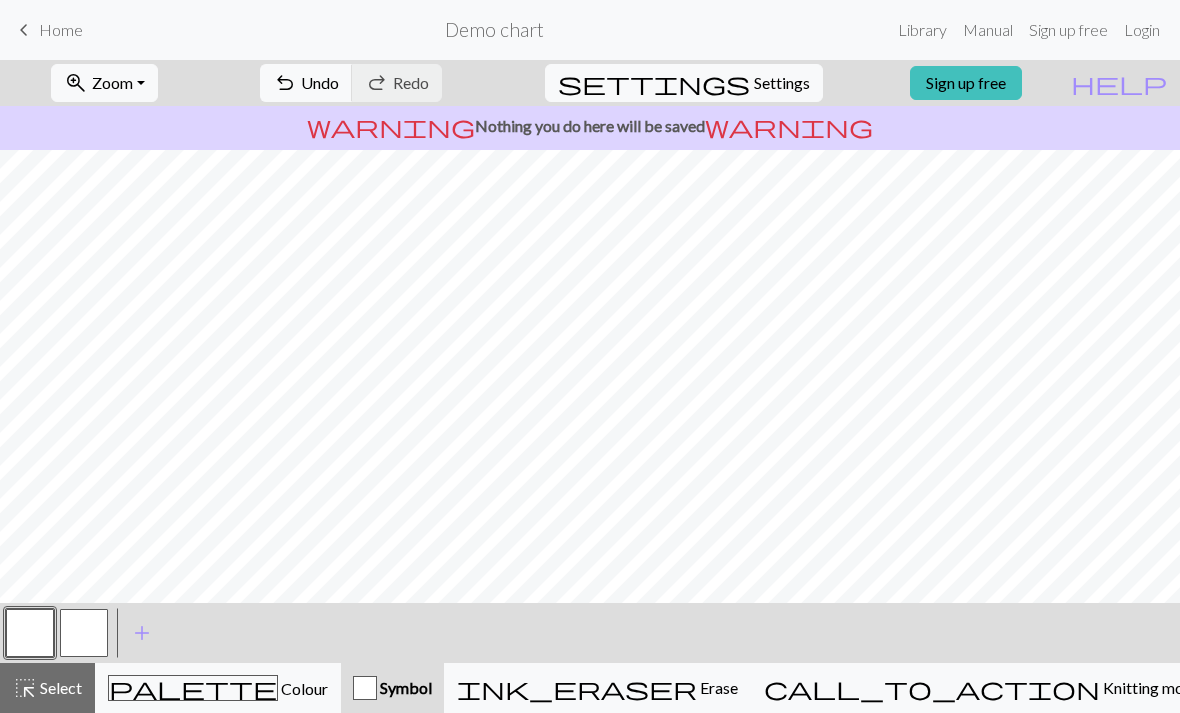 click on "palette   Colour   Colour" at bounding box center [218, 688] 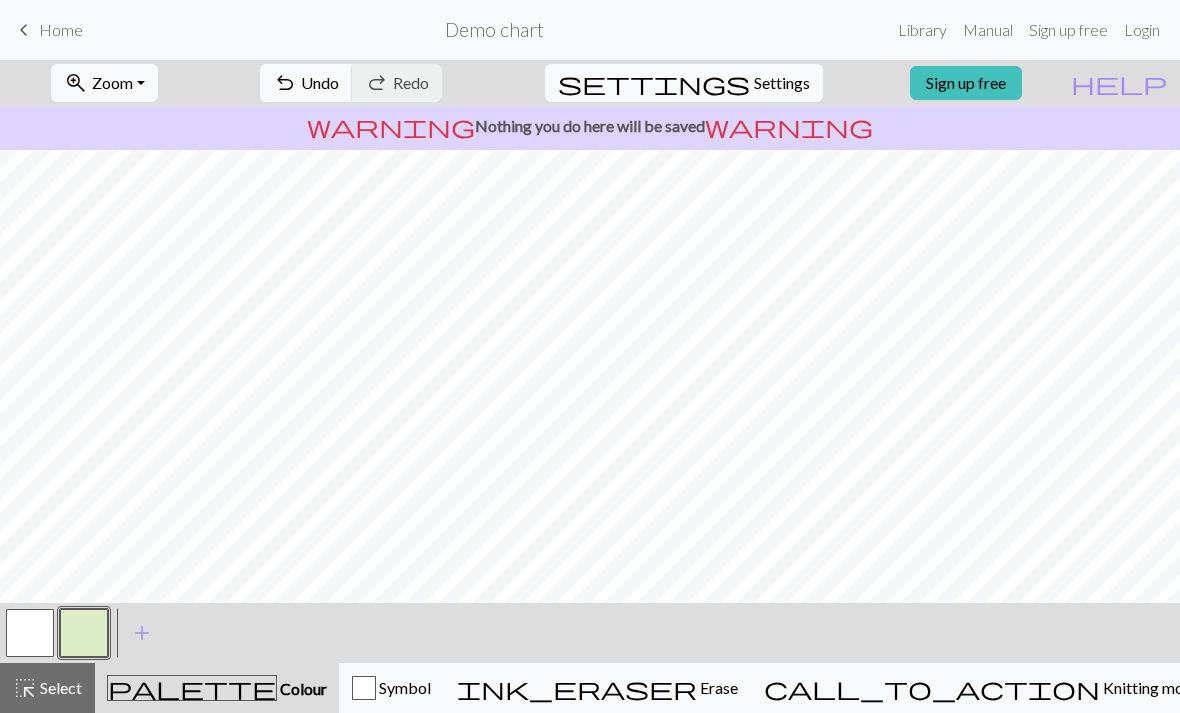 click at bounding box center [84, 633] 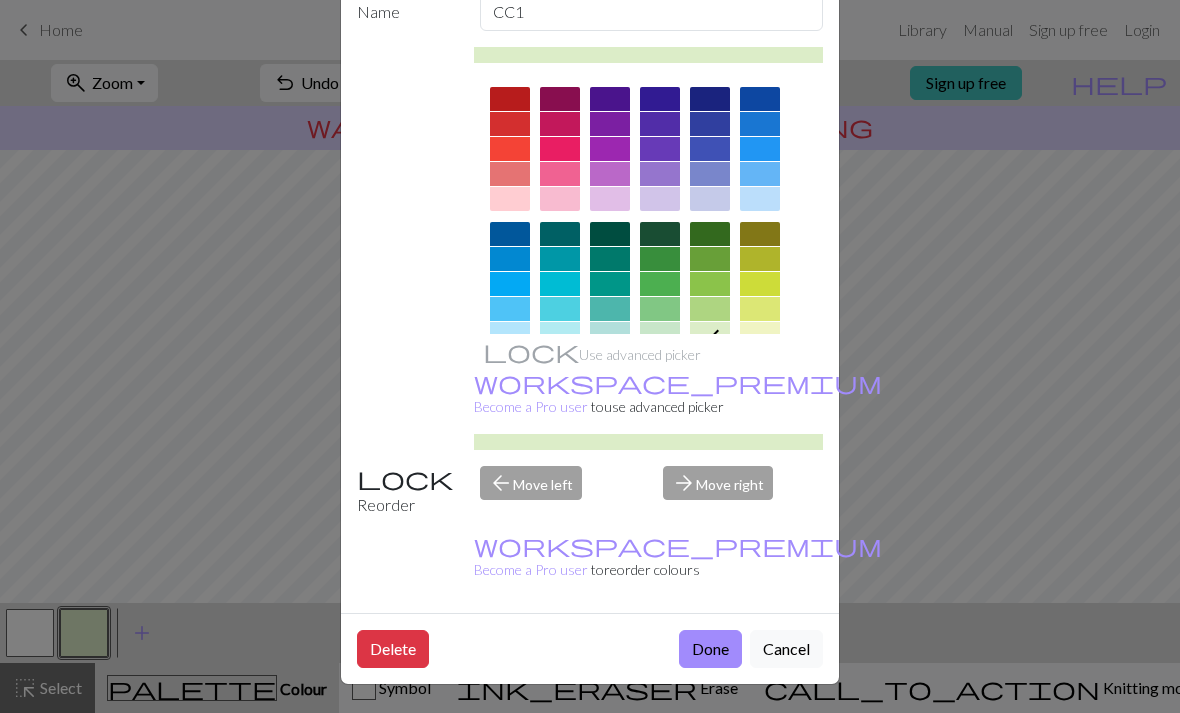 scroll, scrollTop: 114, scrollLeft: 0, axis: vertical 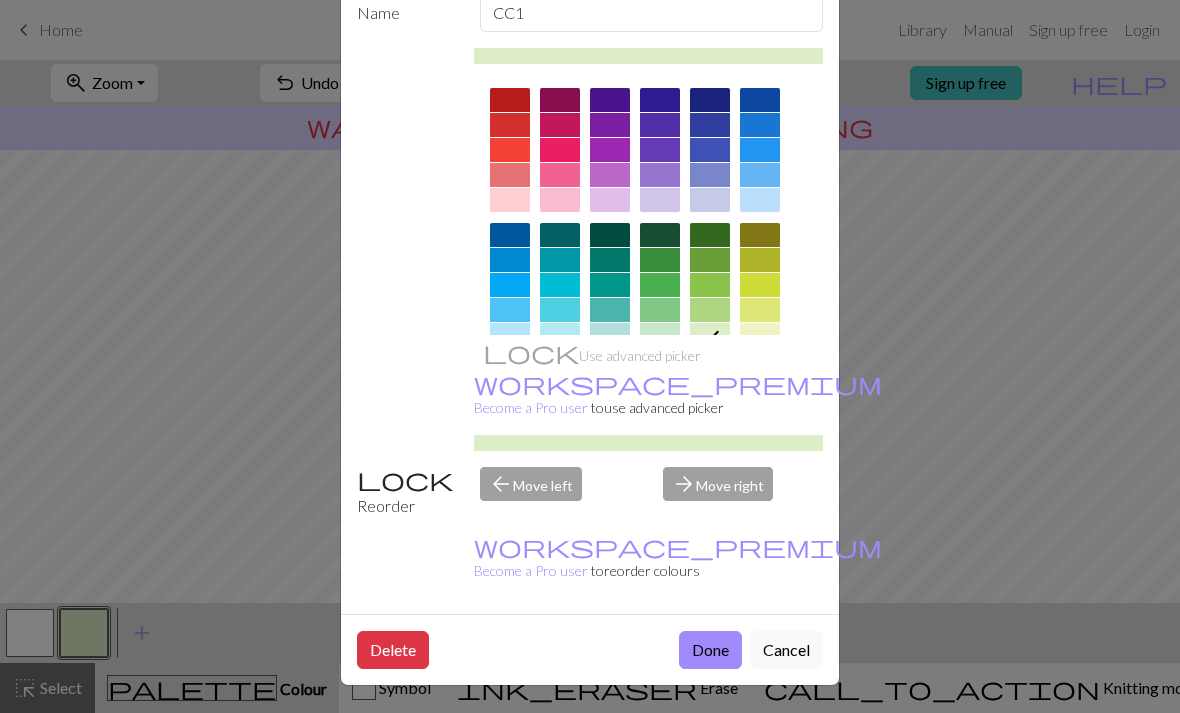 click on "Delete" at bounding box center (393, 650) 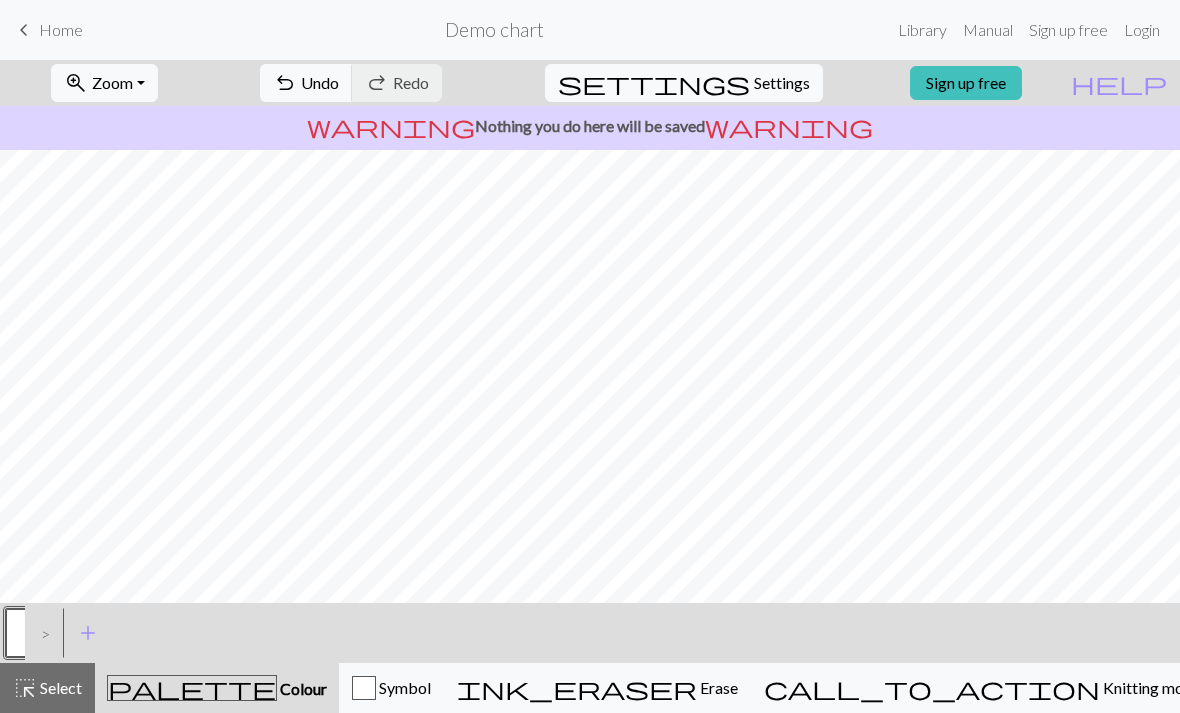 click on "Settings" at bounding box center (782, 83) 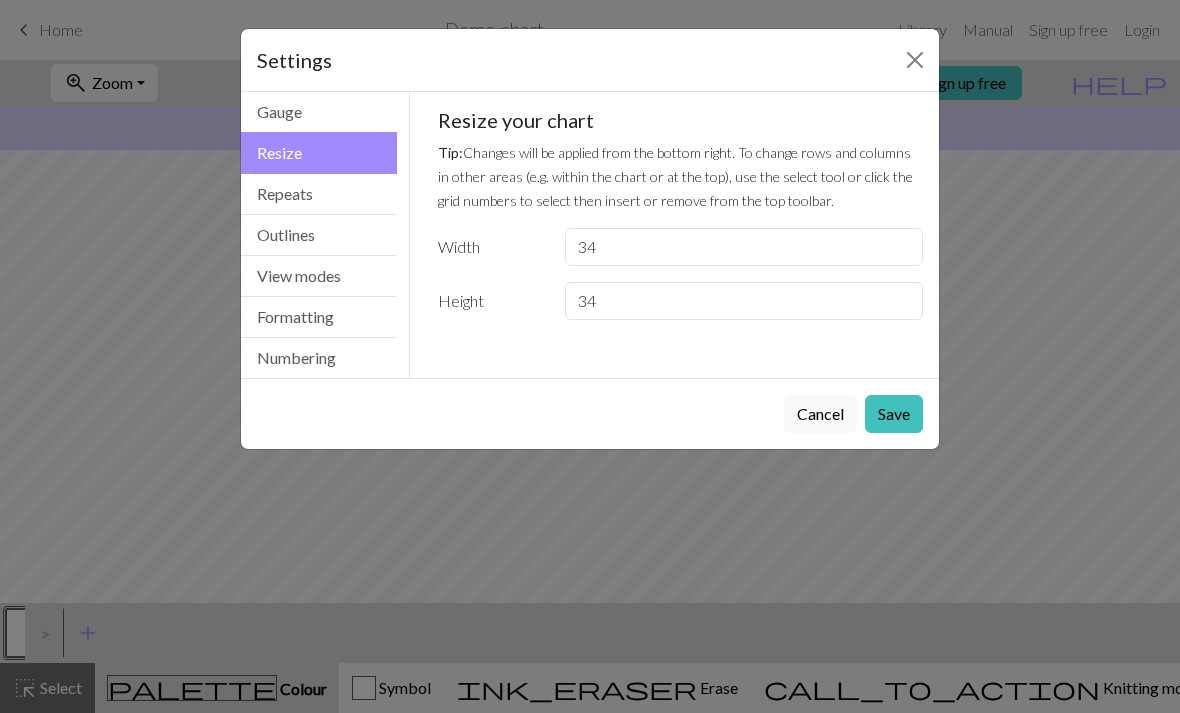 click on "Outlines" at bounding box center (319, 235) 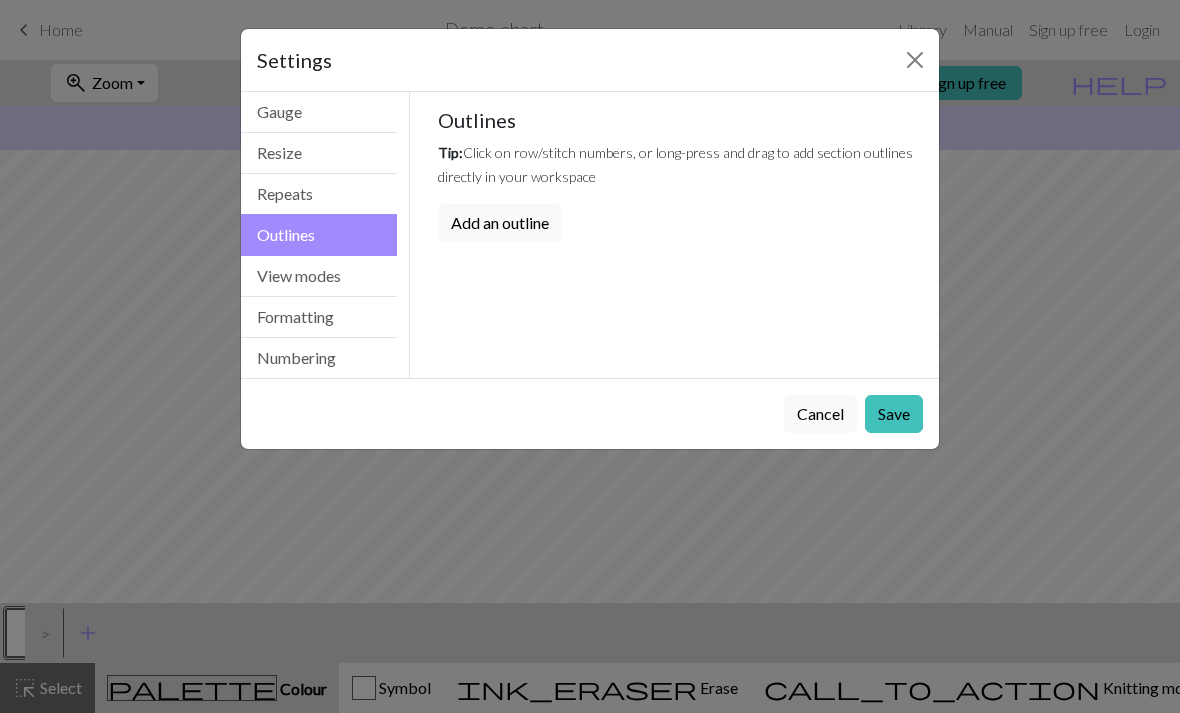 click on "View modes" at bounding box center (319, 276) 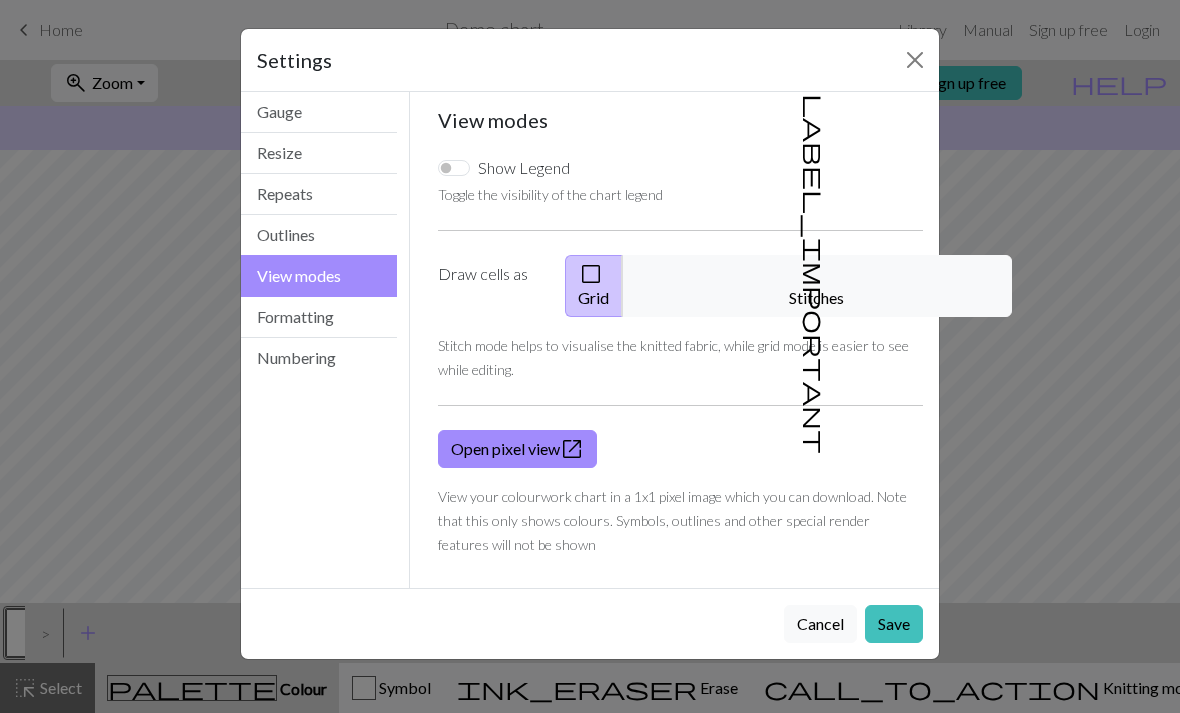 click on "Formatting" at bounding box center [319, 317] 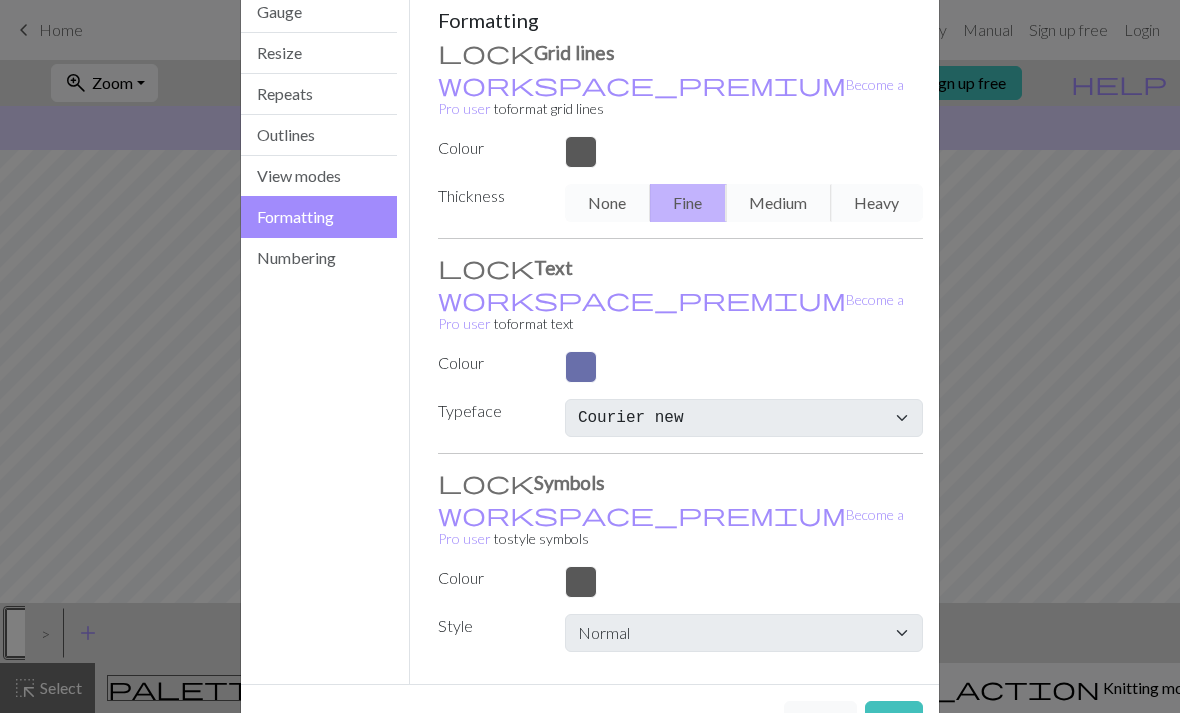 scroll, scrollTop: 99, scrollLeft: 0, axis: vertical 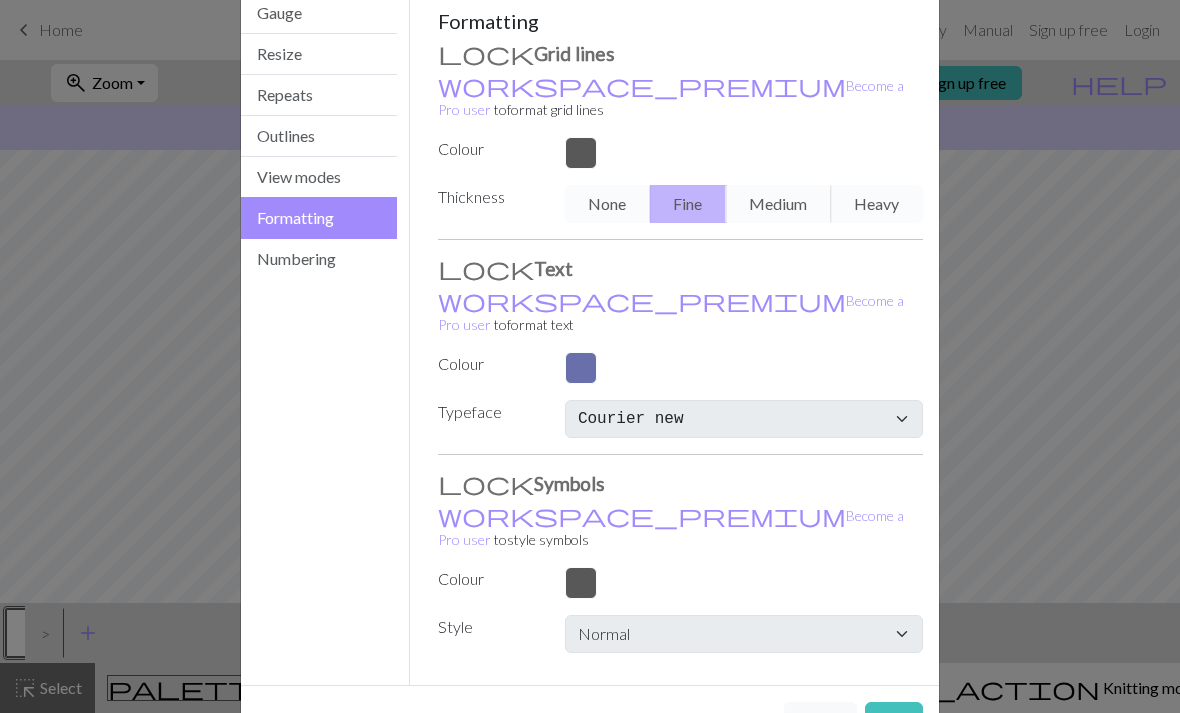 click on "Numbering" at bounding box center [319, 259] 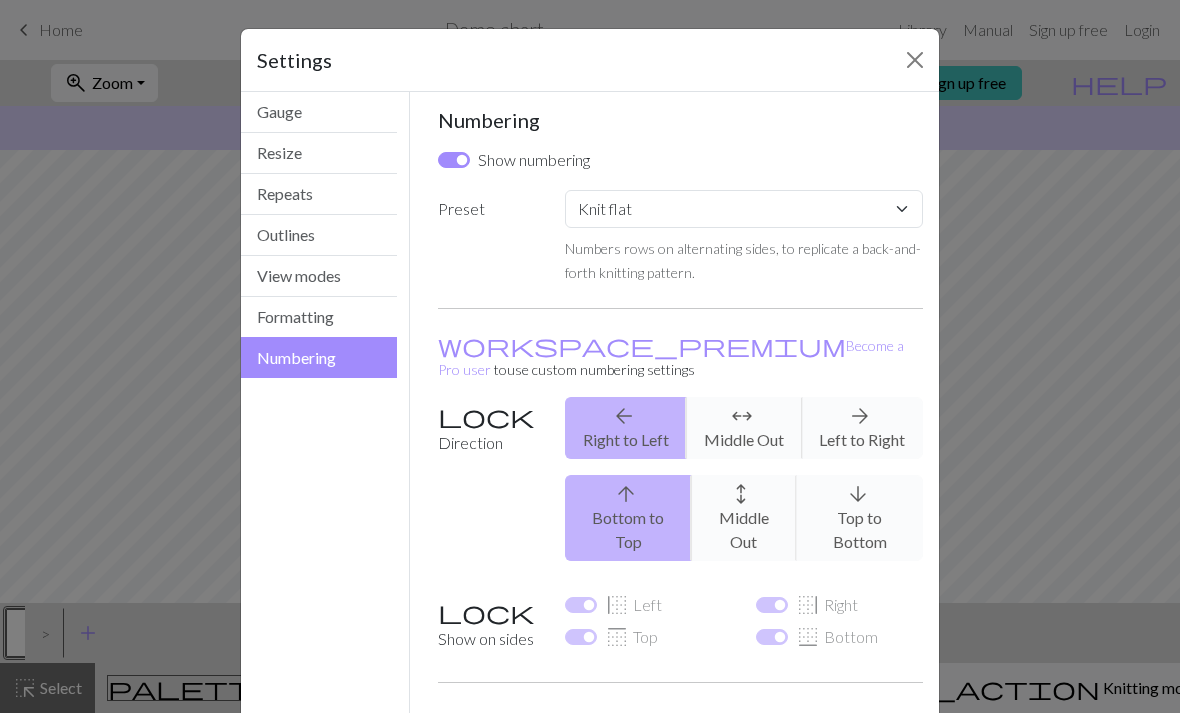 scroll, scrollTop: 0, scrollLeft: 0, axis: both 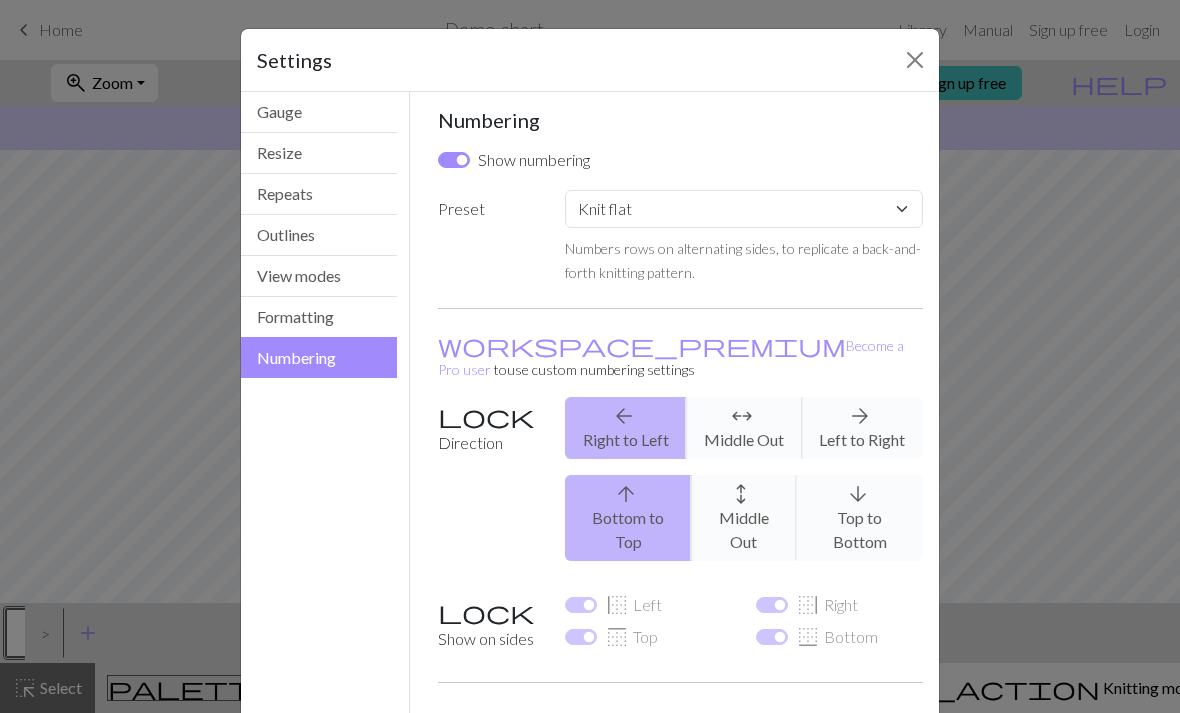 click on "Resize" at bounding box center [319, 153] 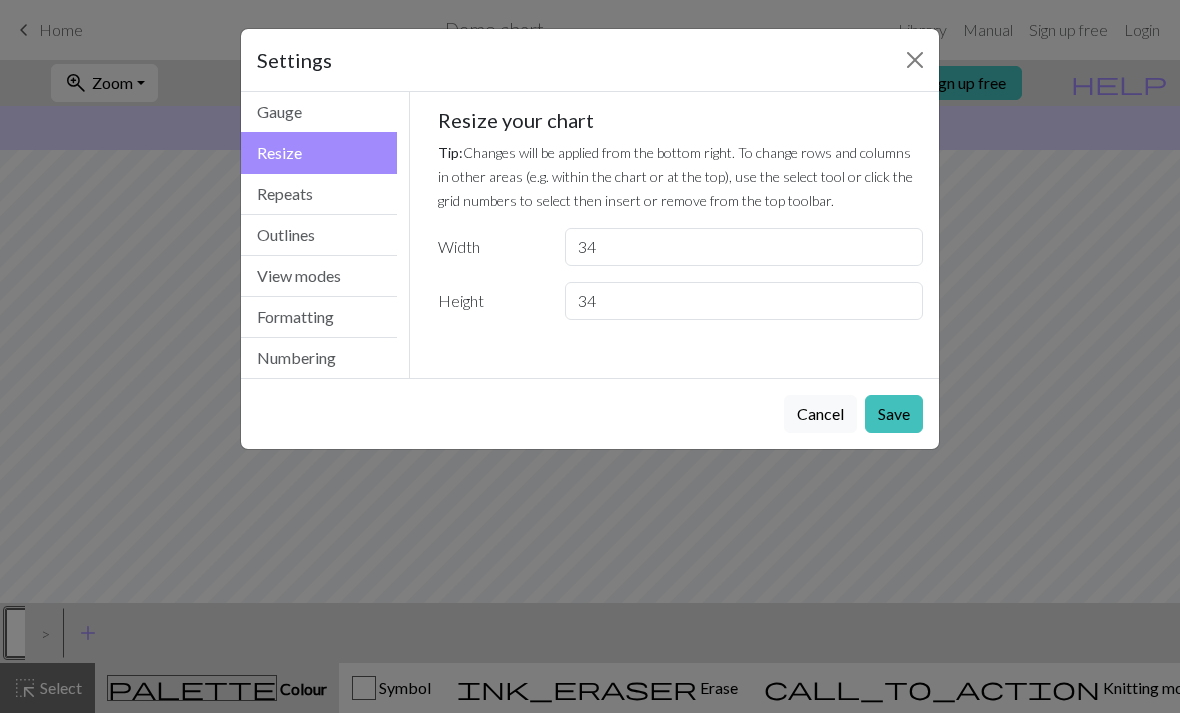 click on "Repeats" at bounding box center (319, 194) 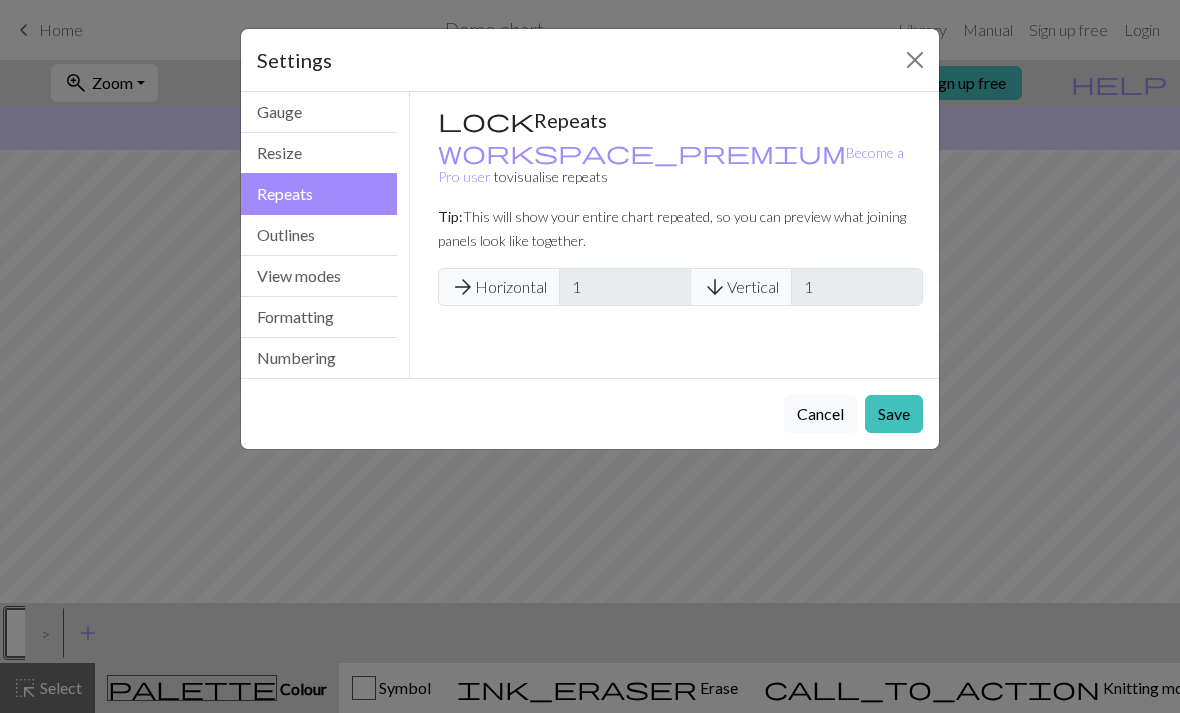 click on "Outlines" at bounding box center (319, 235) 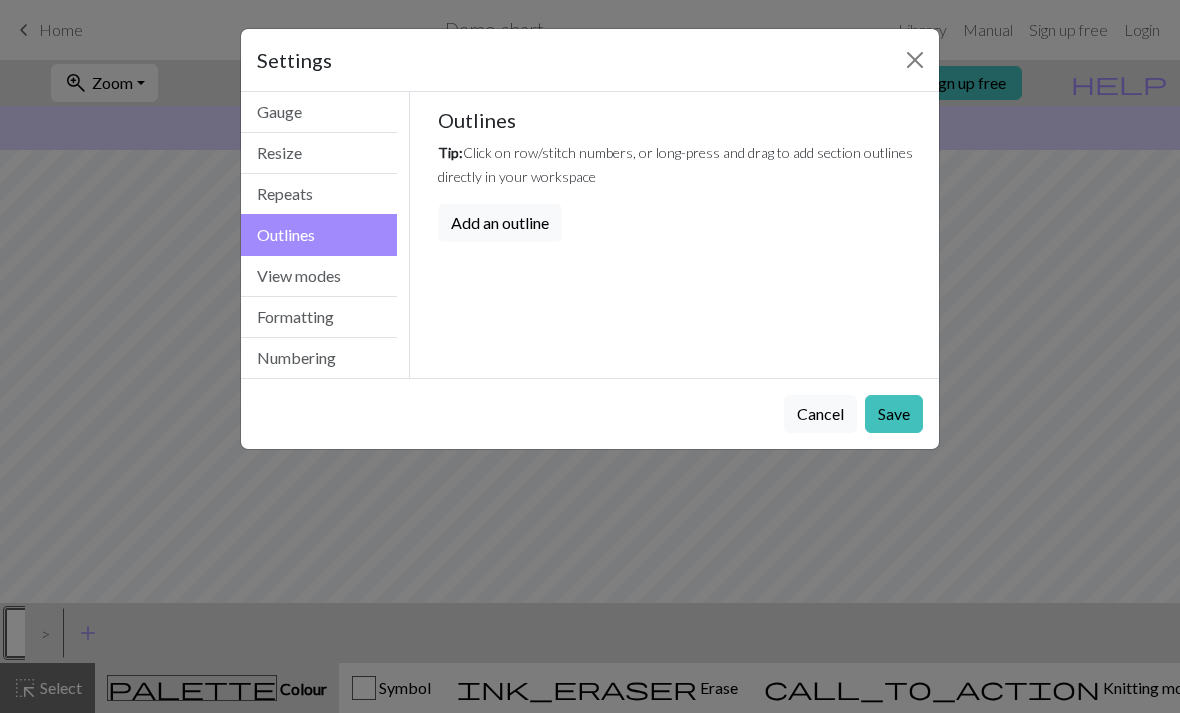 click on "View modes" at bounding box center (319, 276) 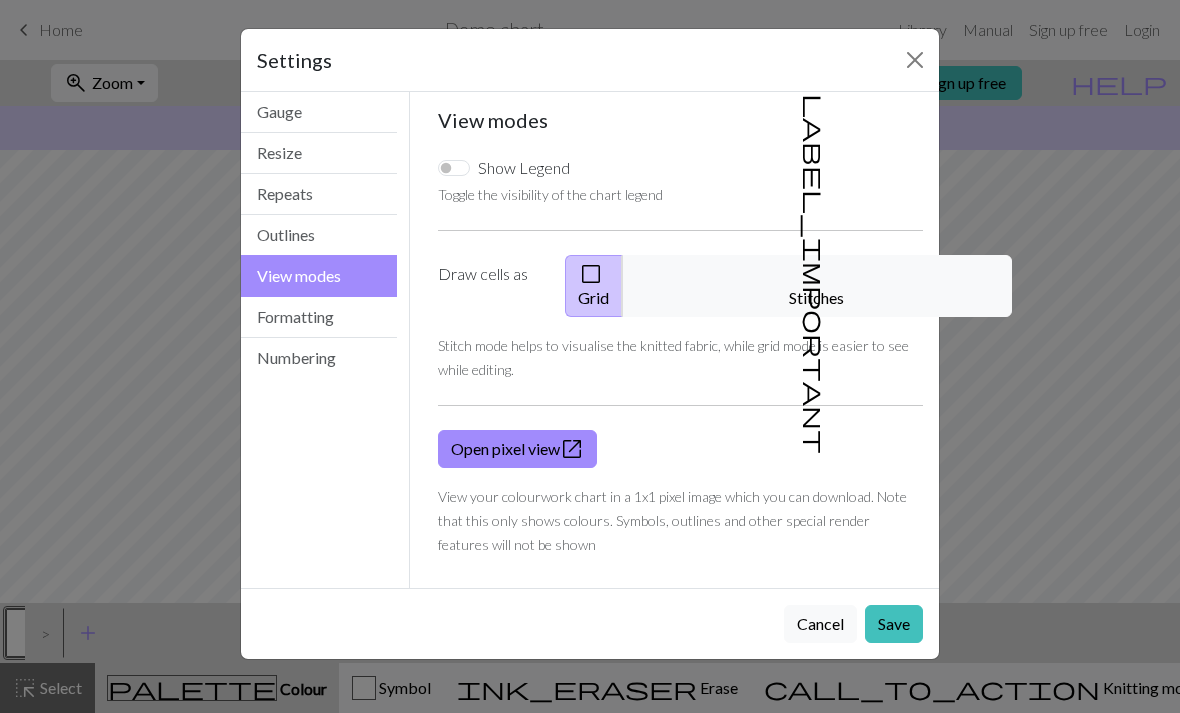 click on "Formatting" at bounding box center [319, 317] 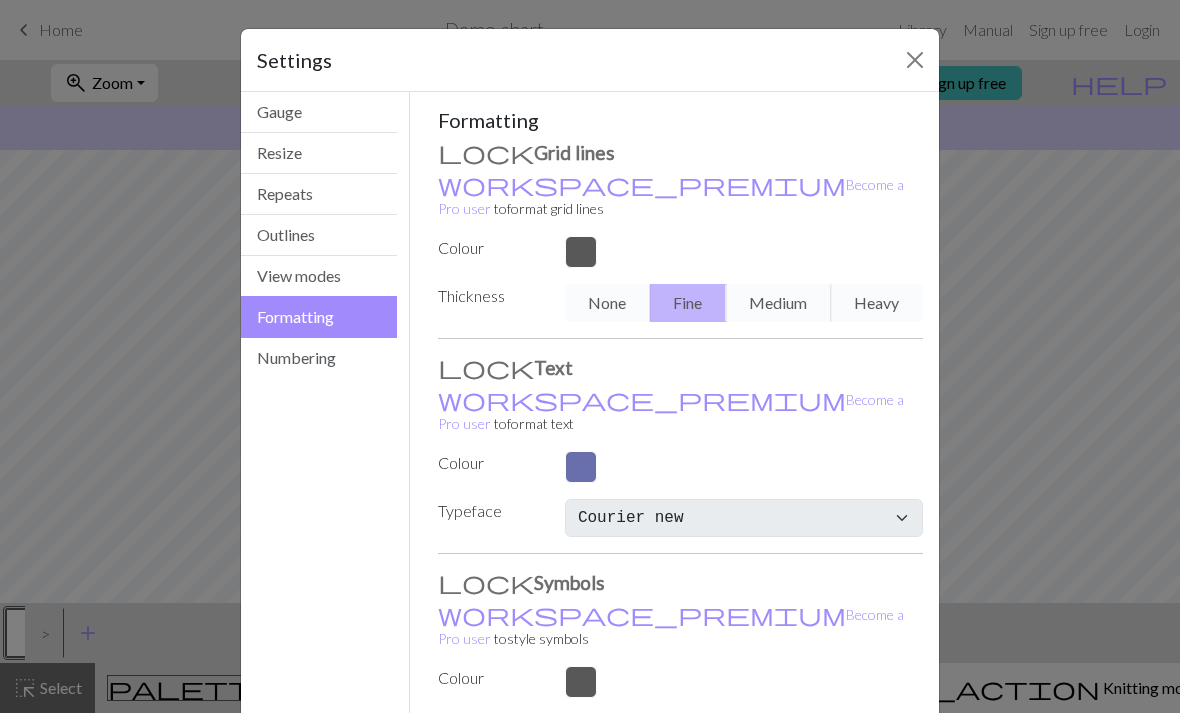 click on "Numbering" at bounding box center (319, 358) 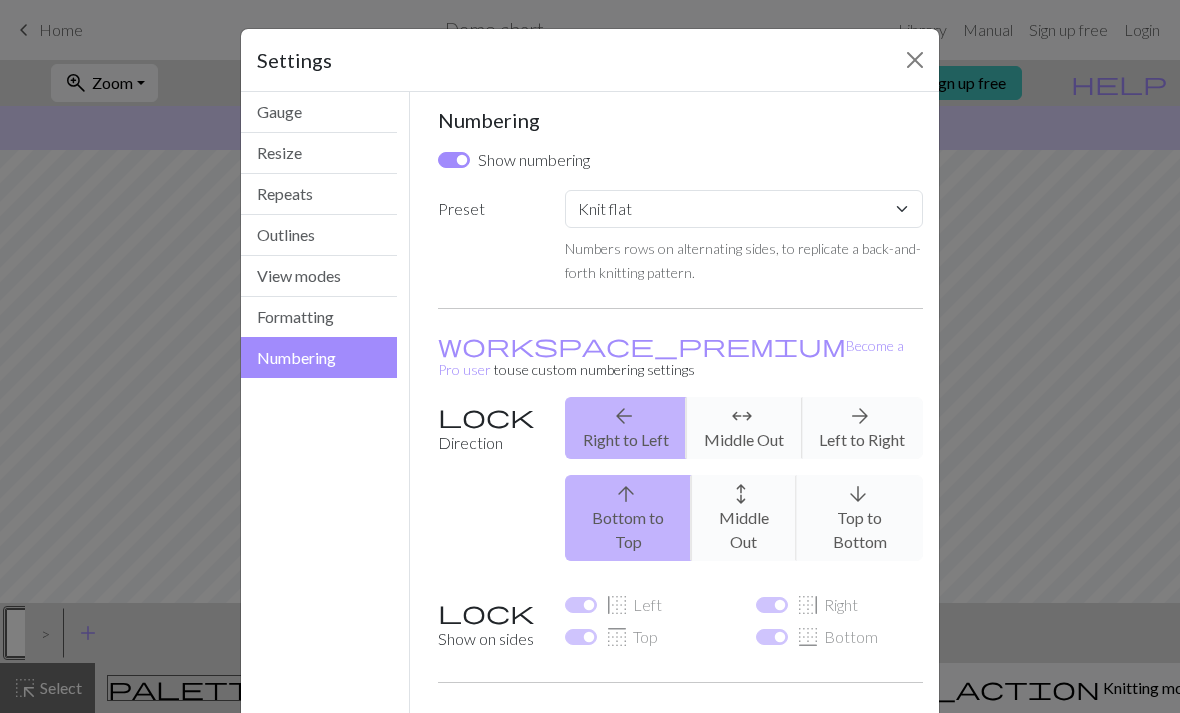 click at bounding box center (915, 60) 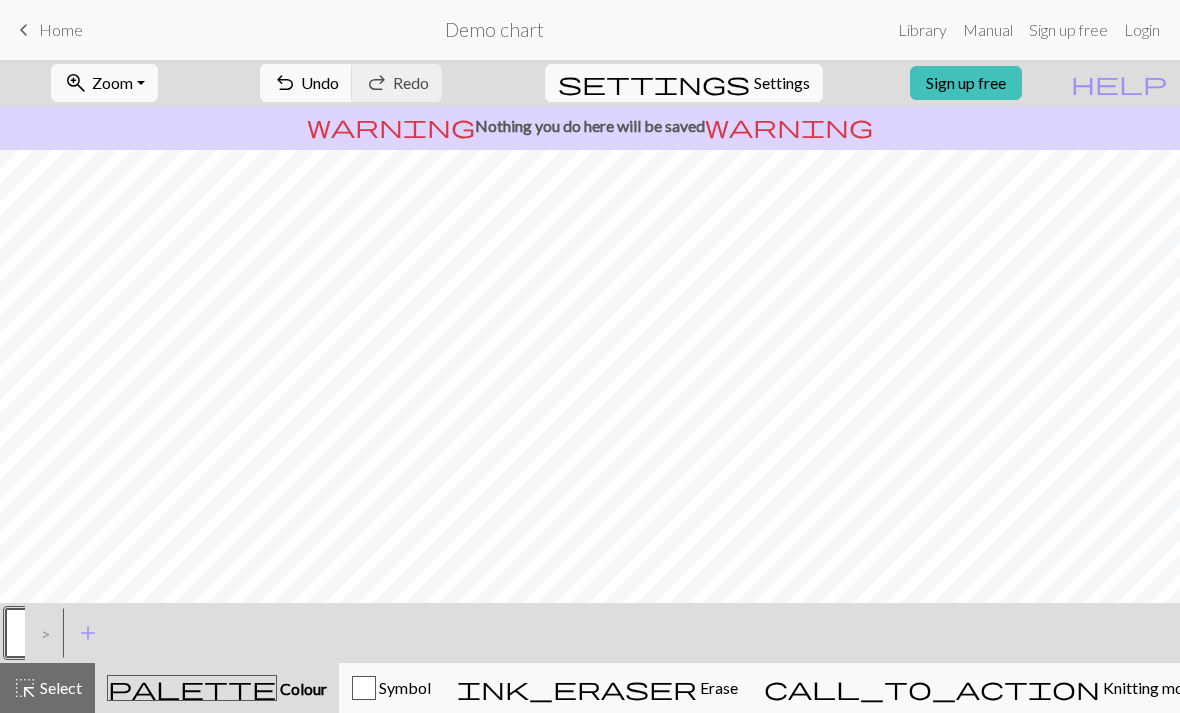 click on "Sign up free" at bounding box center [966, 83] 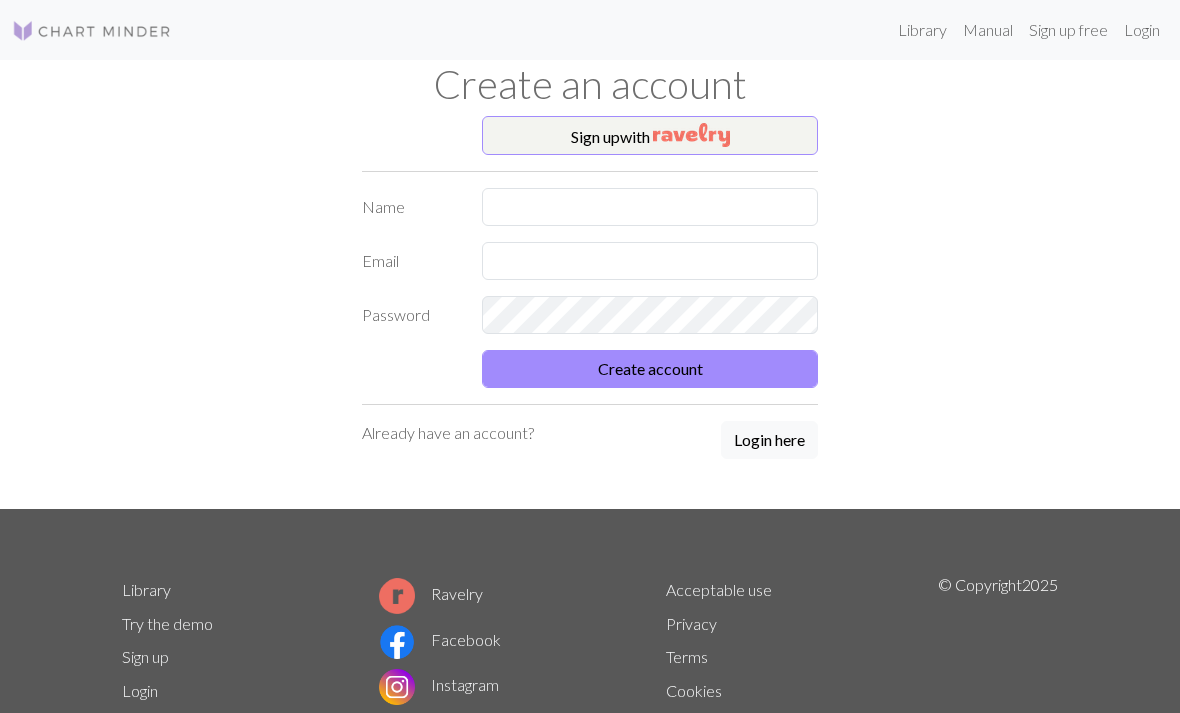 click on "Sign up  with" at bounding box center [650, 136] 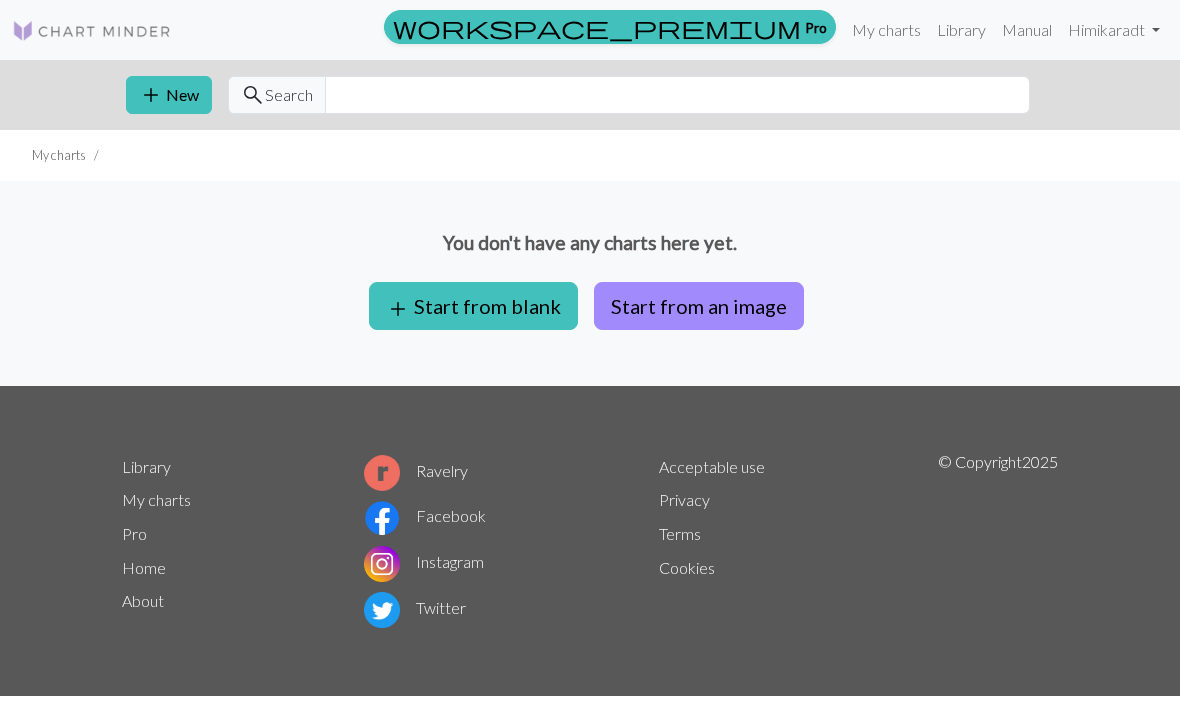 click on "add   Start from blank" at bounding box center (473, 306) 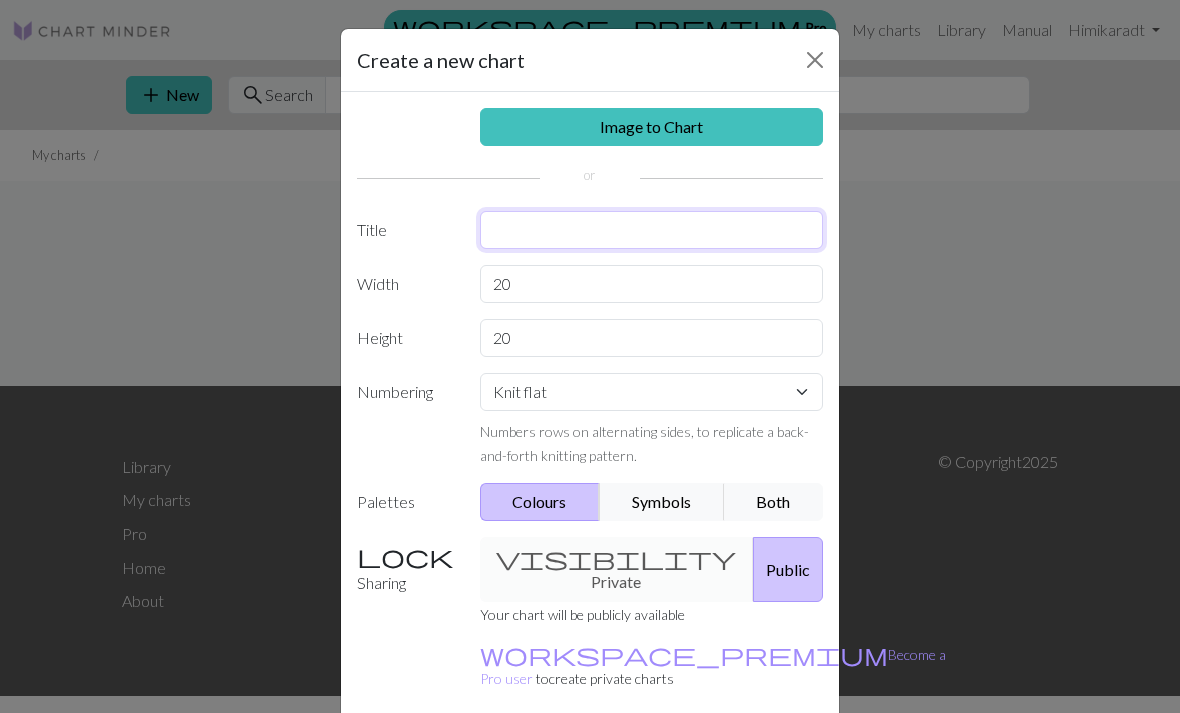 click at bounding box center [652, 230] 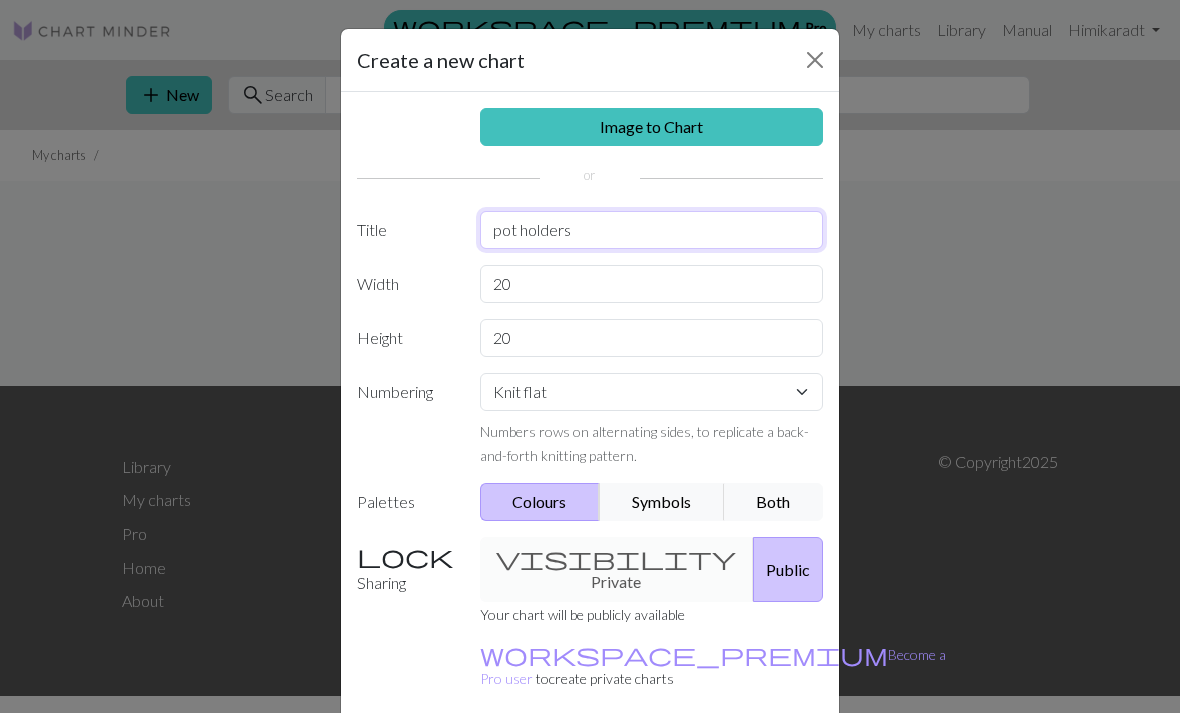 type on "pot holders" 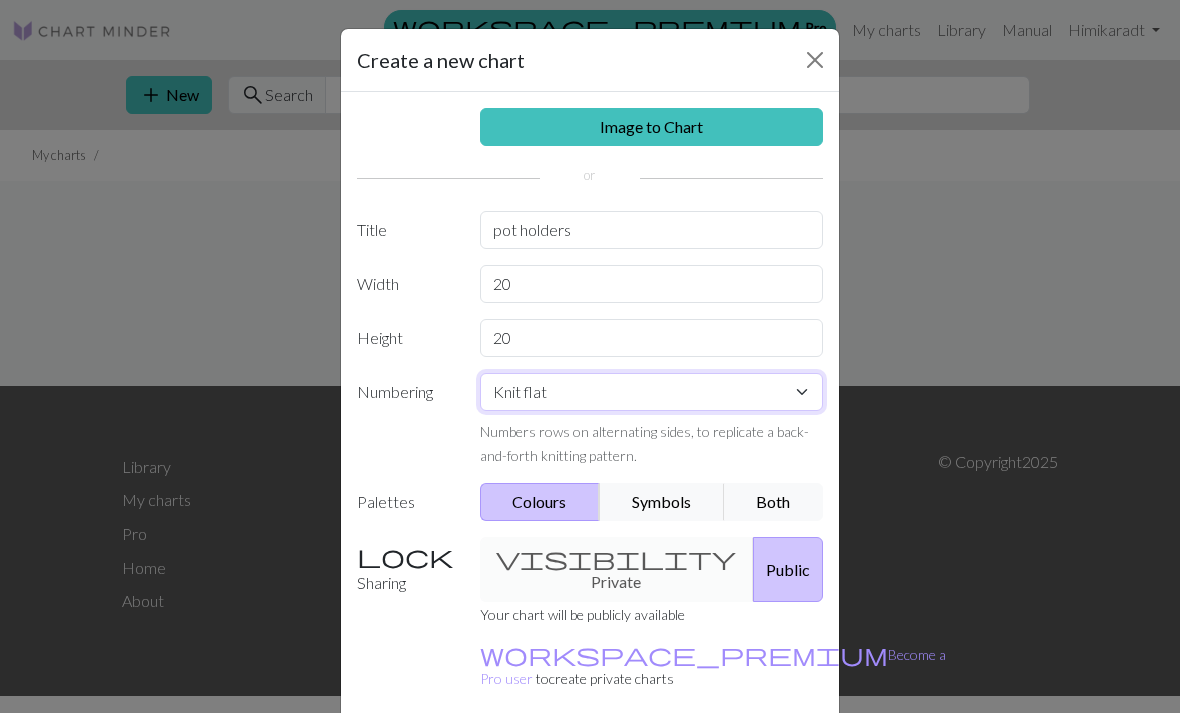 click on "Knit flat Knit in the round Lace knitting Cross stitch" at bounding box center (652, 392) 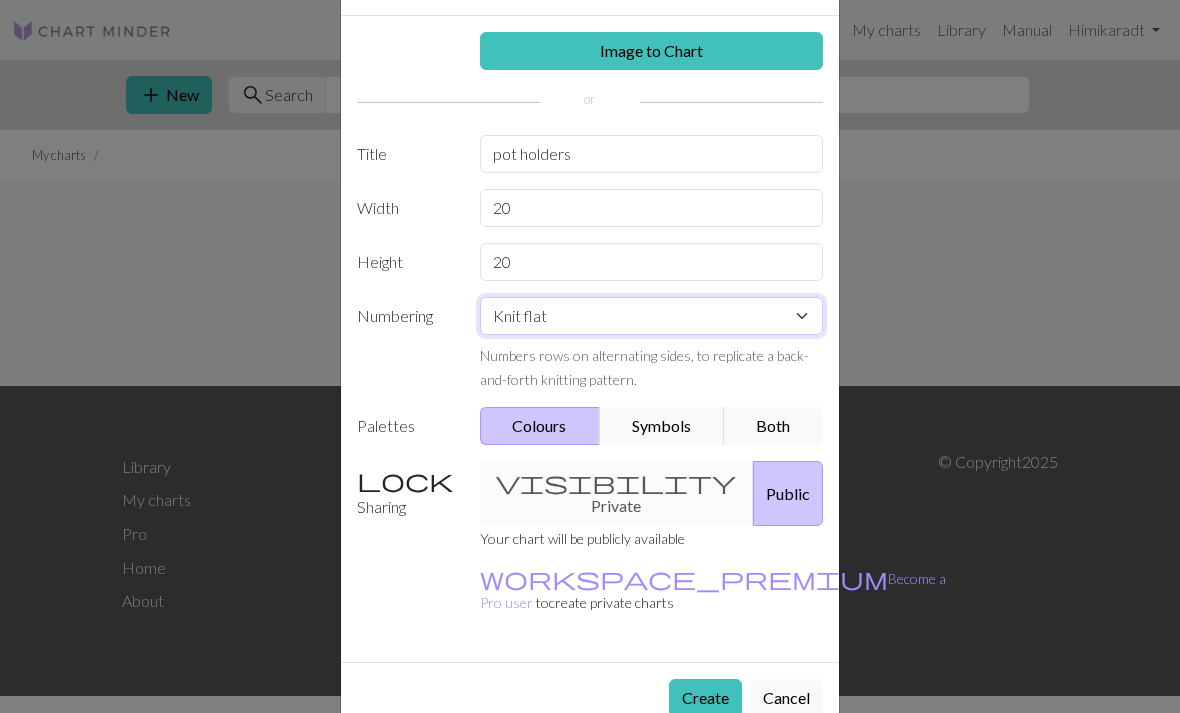 scroll, scrollTop: 76, scrollLeft: 0, axis: vertical 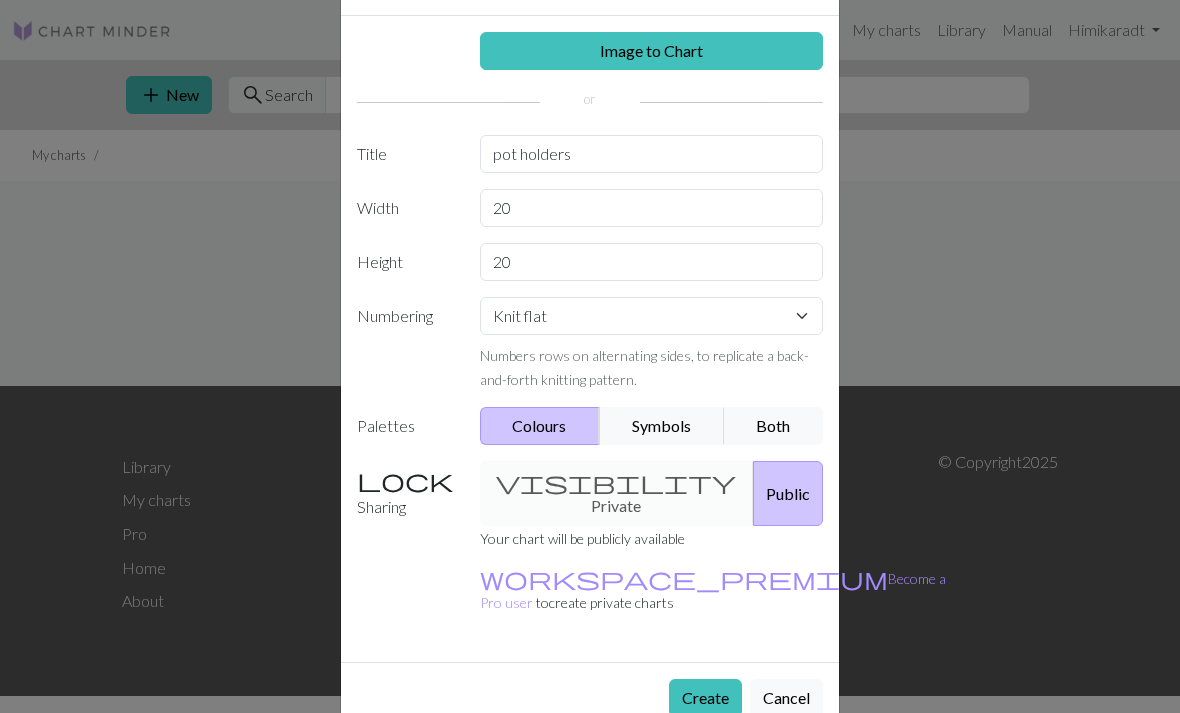 click on "Create" at bounding box center [705, 698] 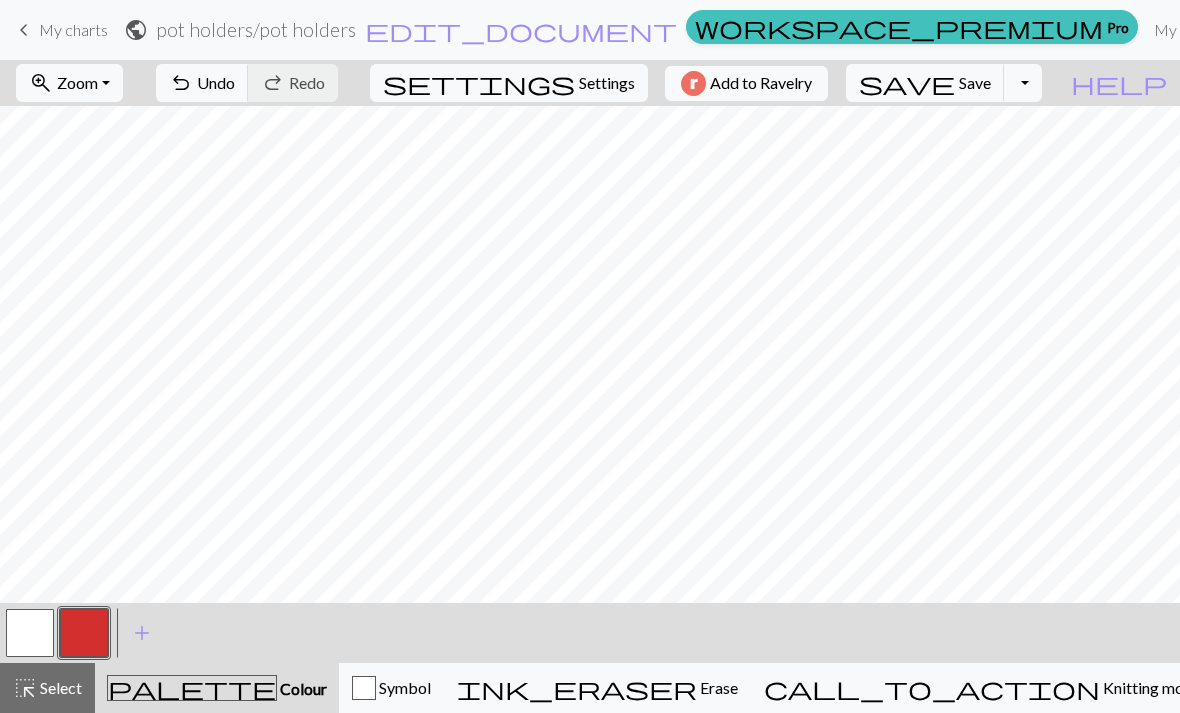 click on "settings" at bounding box center (479, 83) 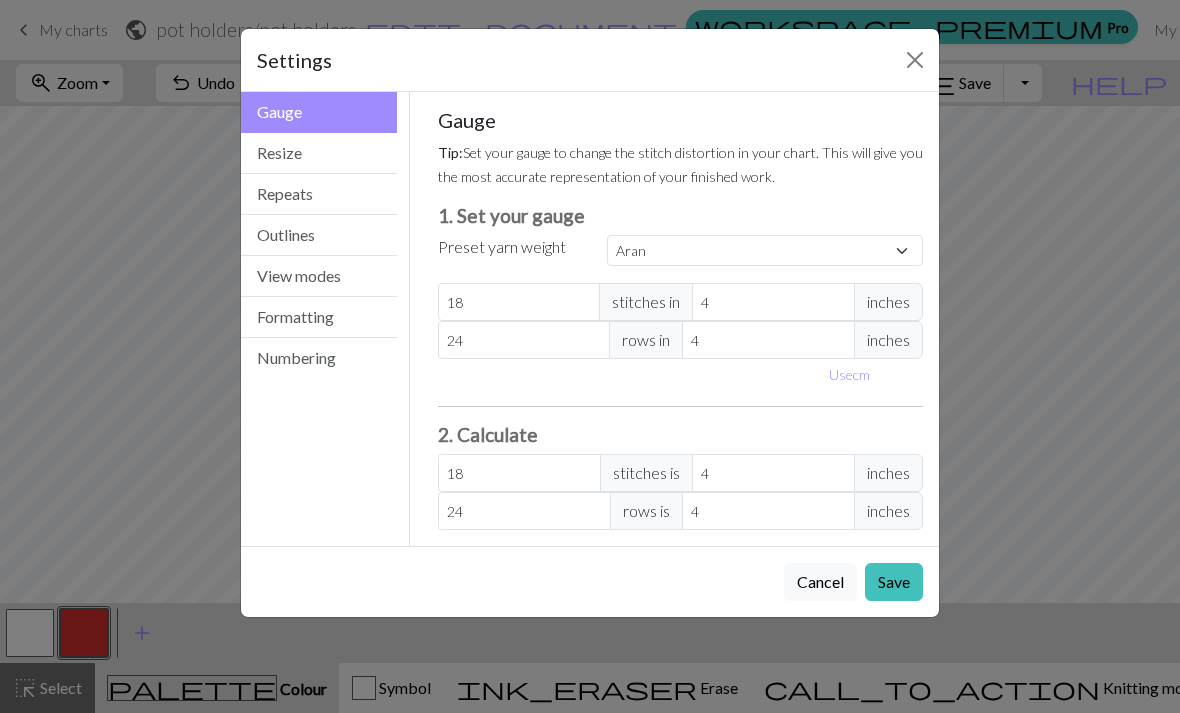 click on "Resize" at bounding box center [319, 153] 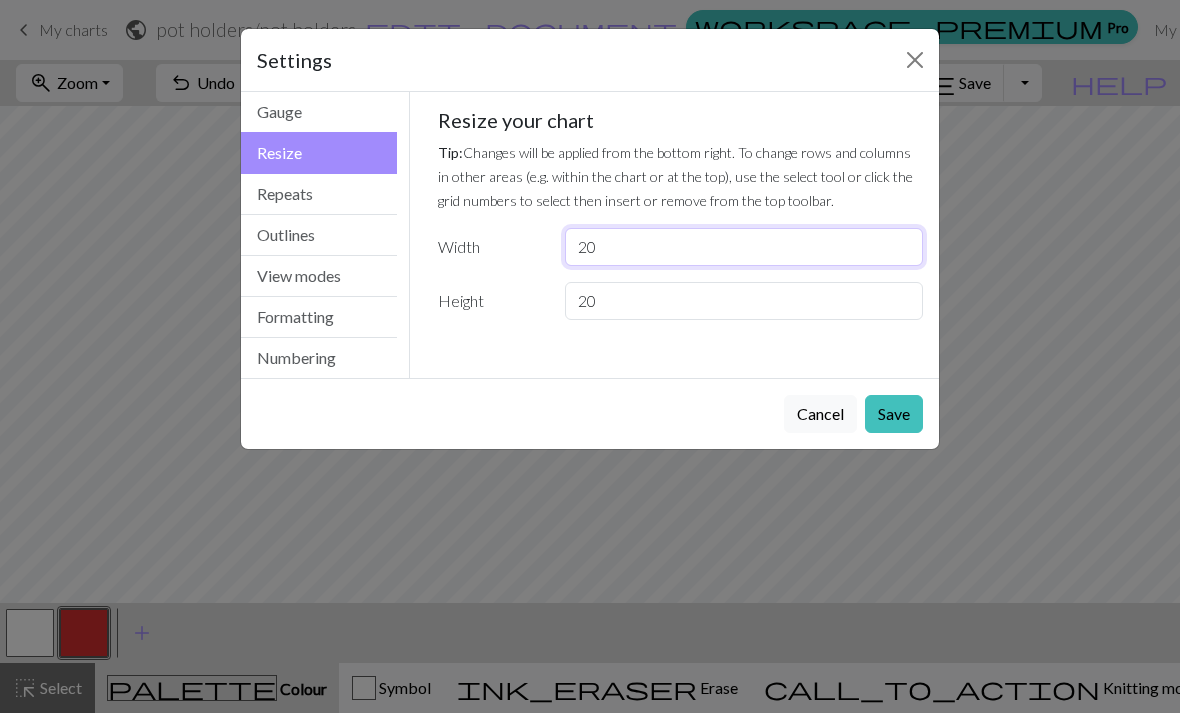 click on "20" at bounding box center (744, 247) 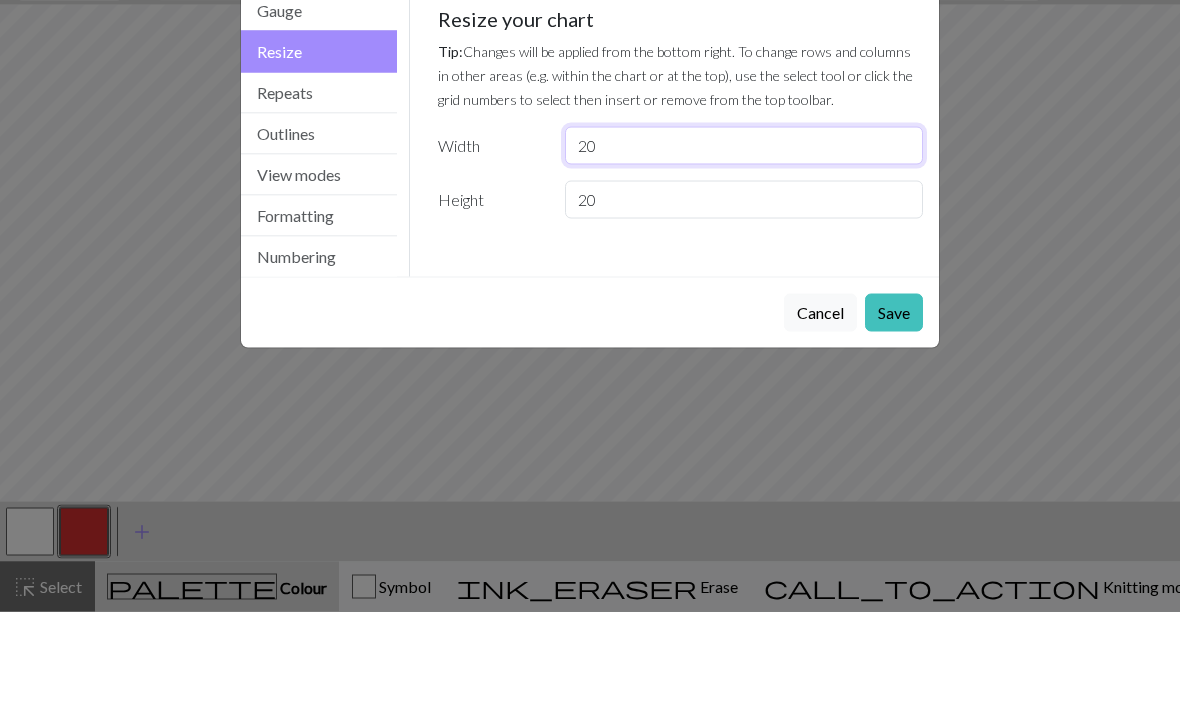 type on "2" 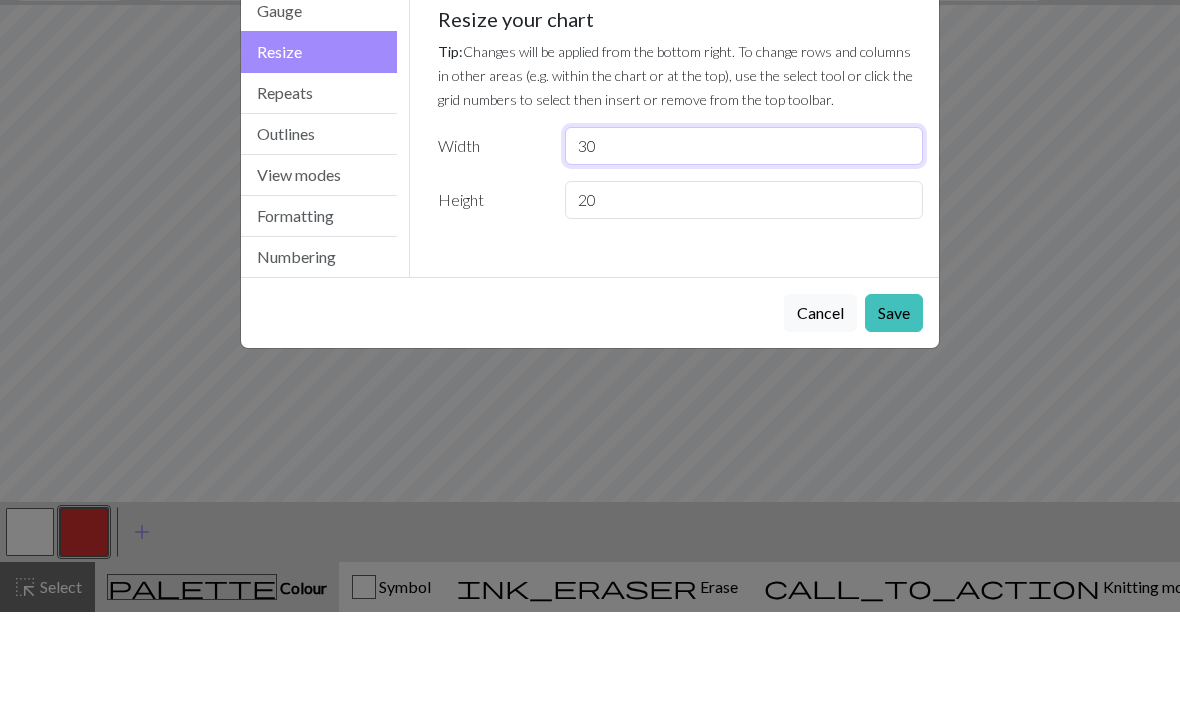 type on "30" 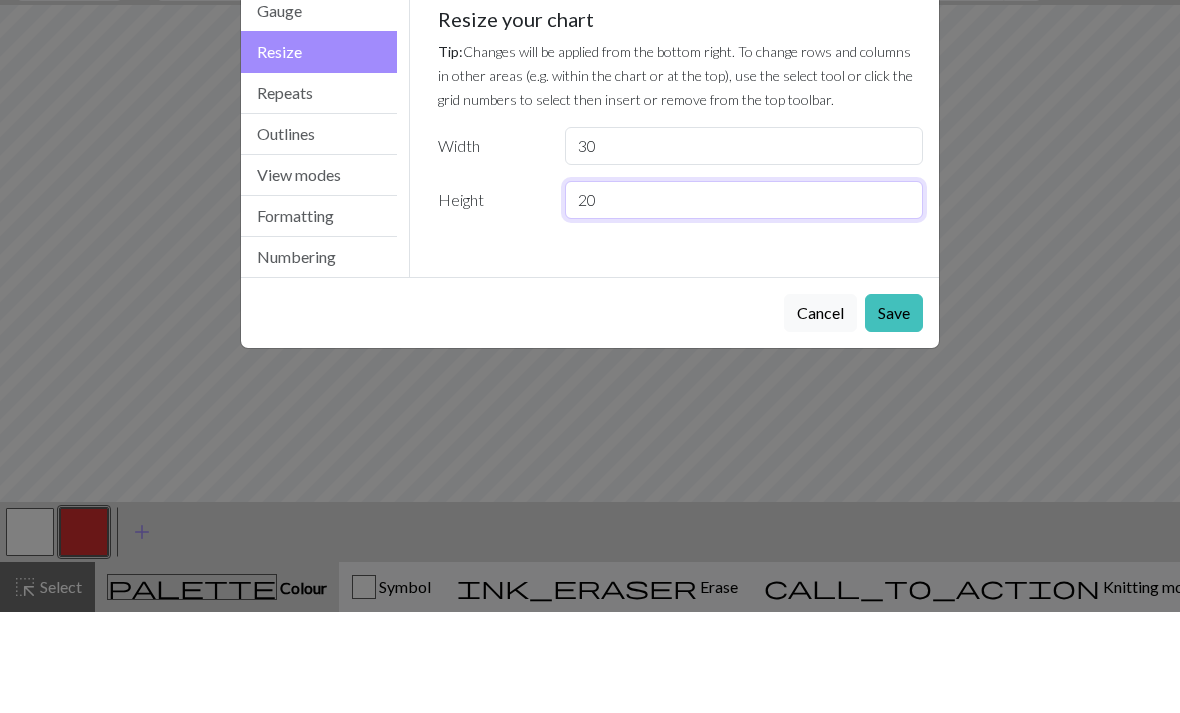 click on "20" at bounding box center (744, 301) 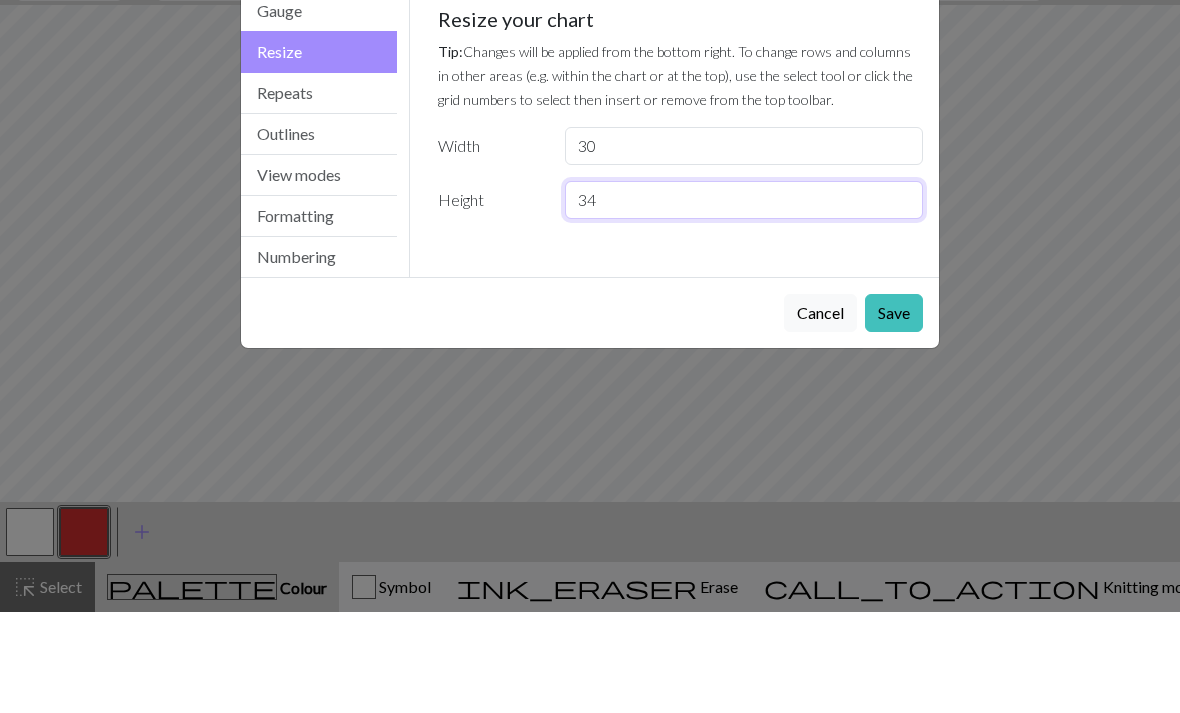 type on "34" 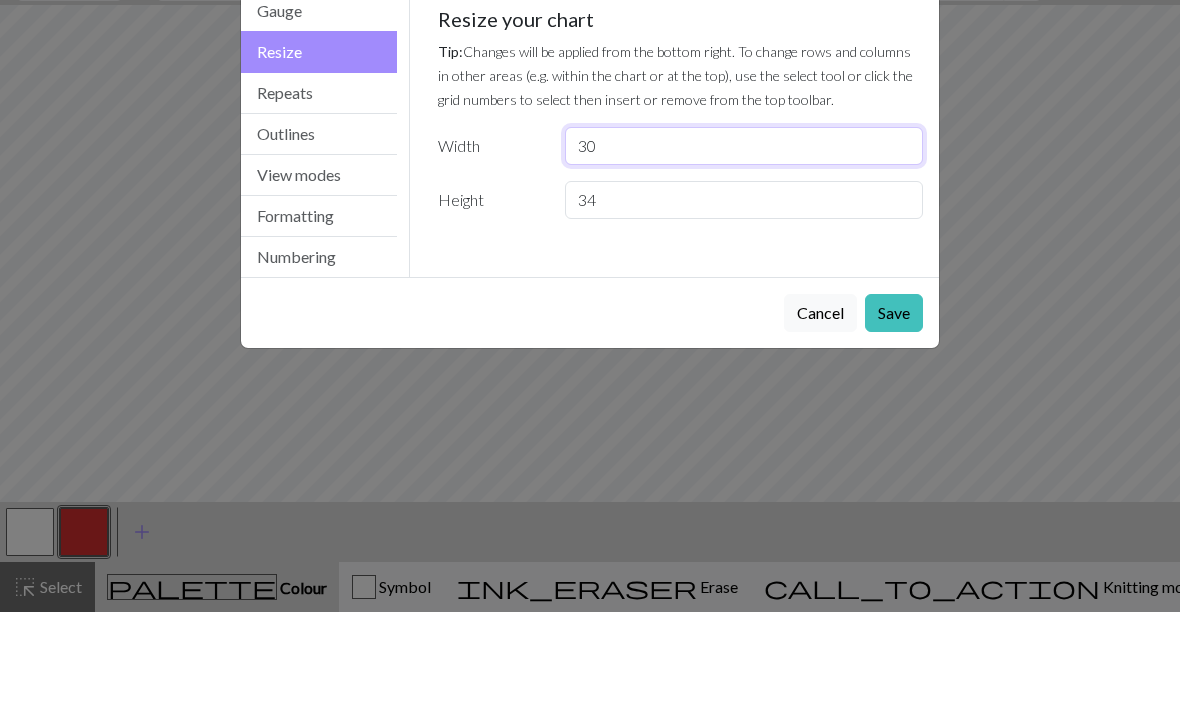click on "30" at bounding box center [744, 247] 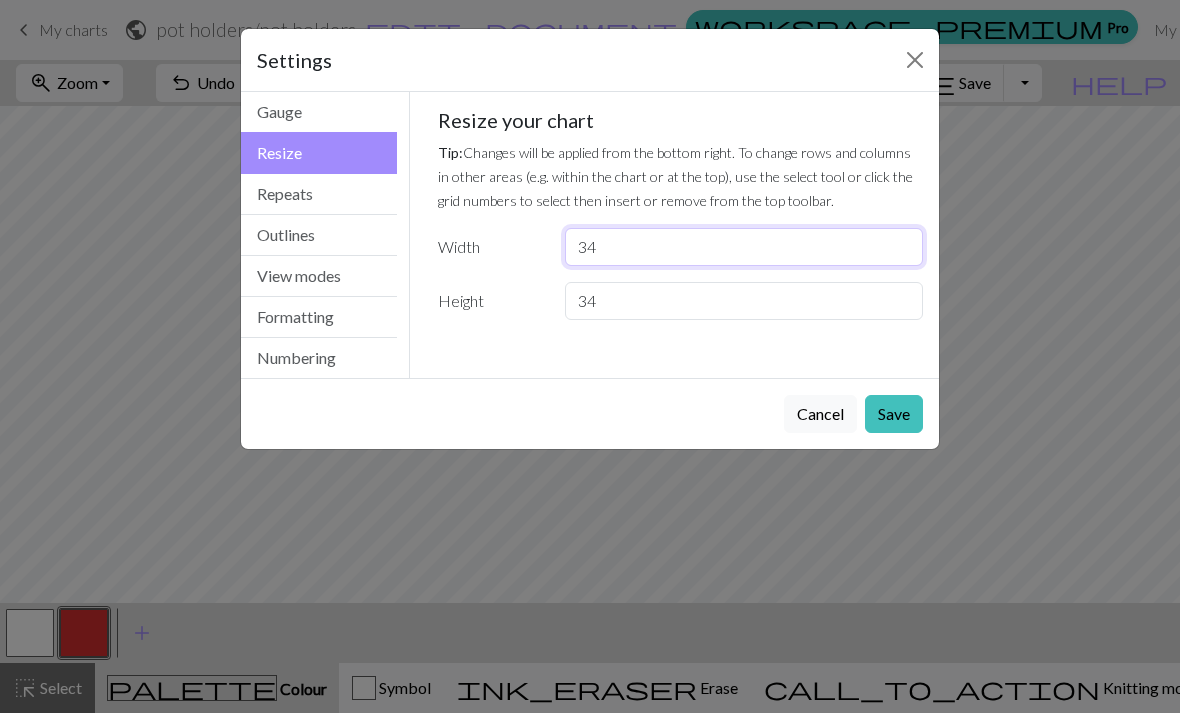 type on "34" 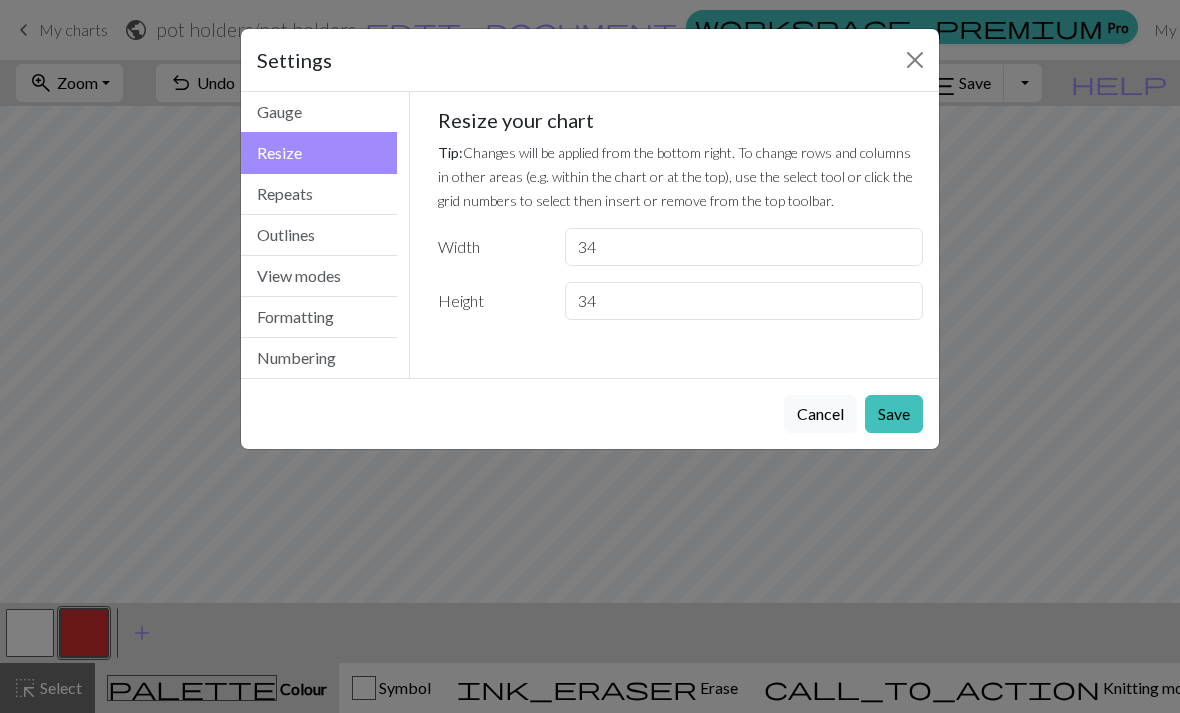 click on "Save" at bounding box center (894, 414) 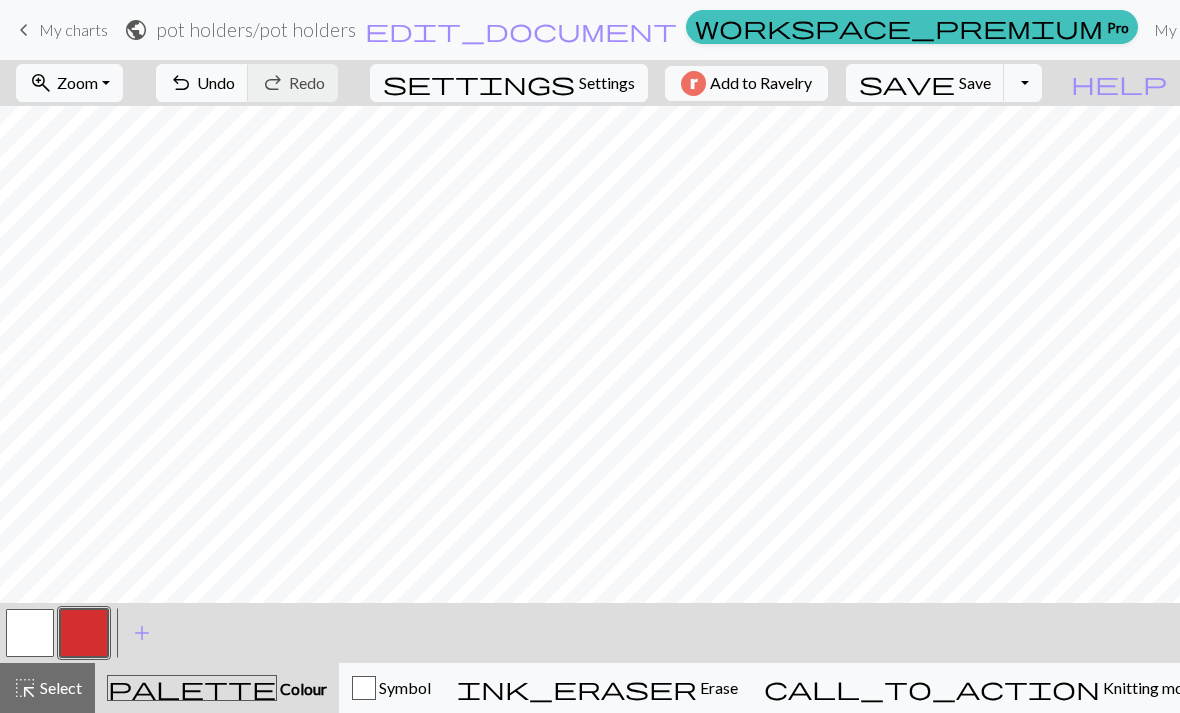 click on "Undo" at bounding box center [216, 82] 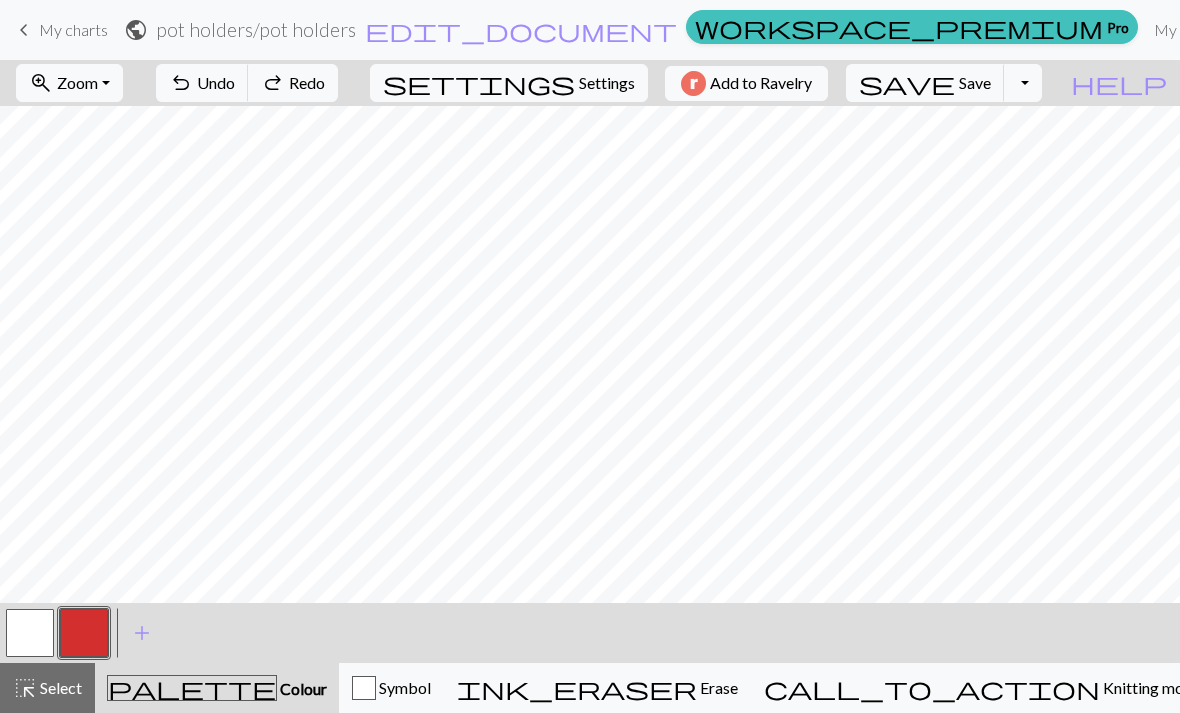 click at bounding box center (84, 633) 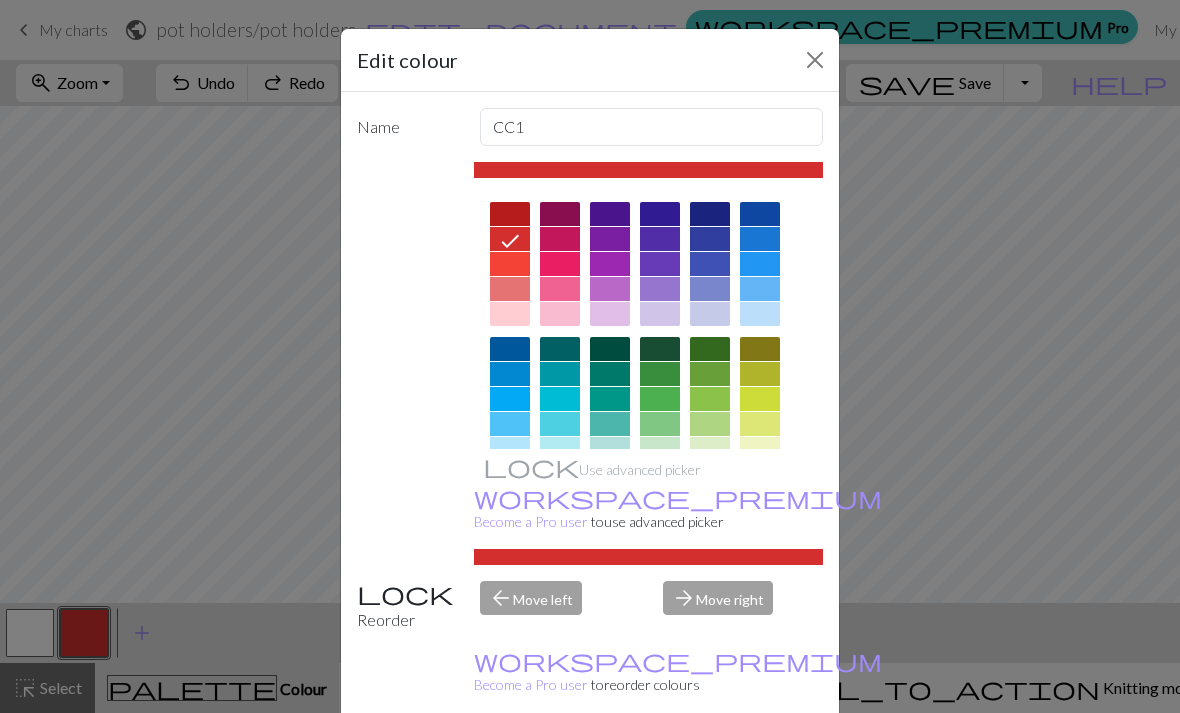 click at bounding box center (710, 449) 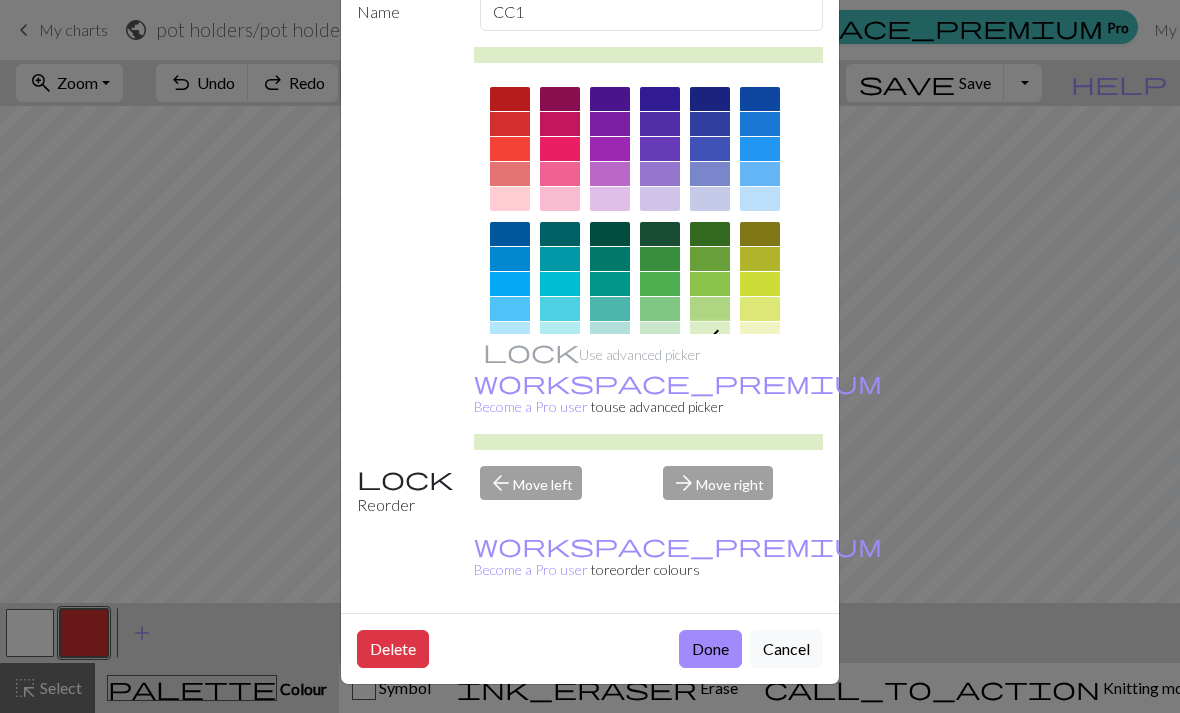 scroll, scrollTop: 115, scrollLeft: 0, axis: vertical 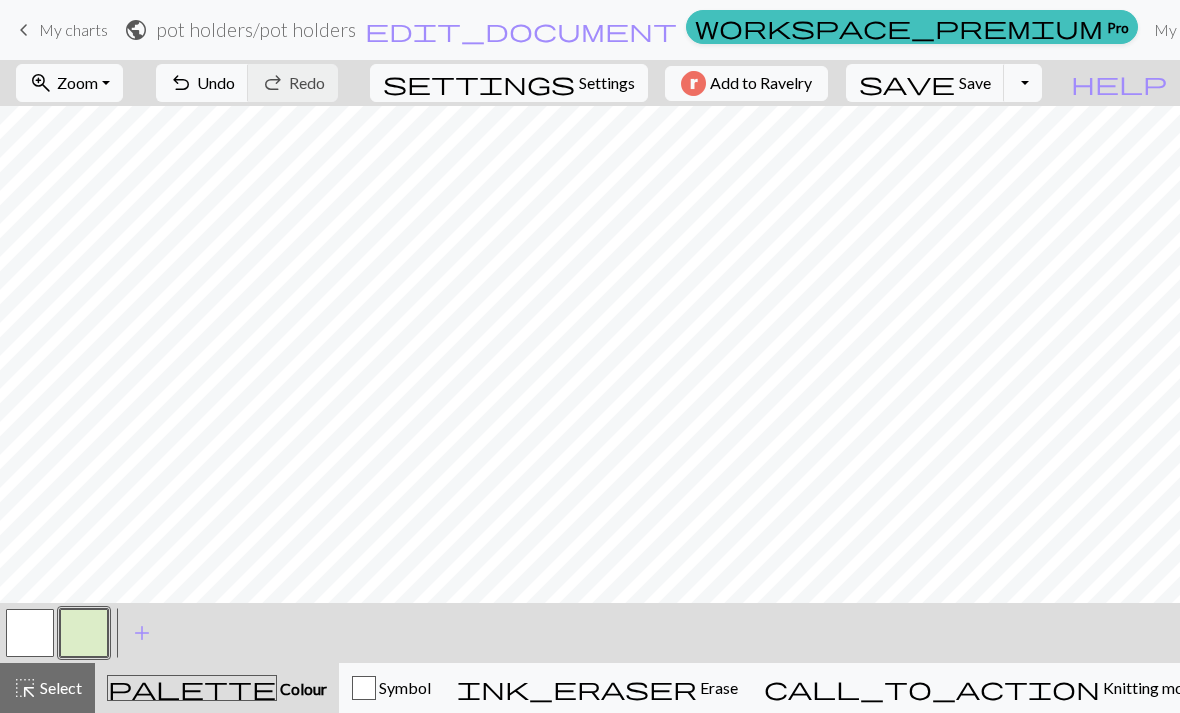 click at bounding box center [84, 633] 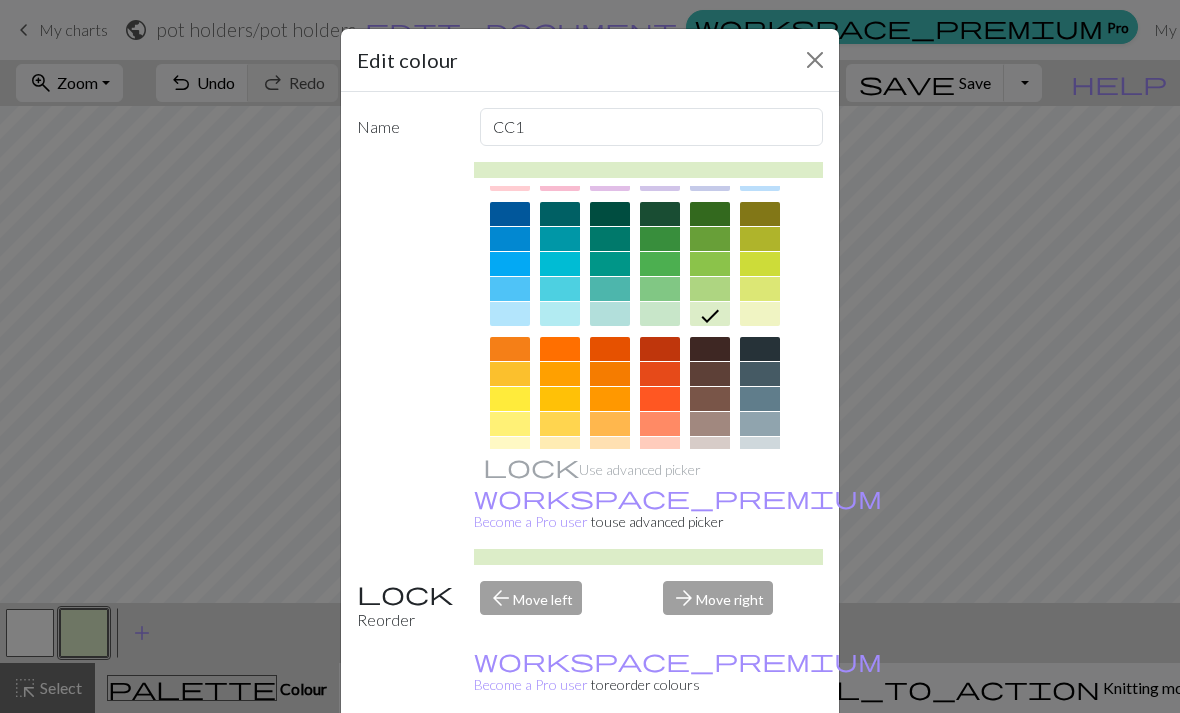 scroll, scrollTop: 144, scrollLeft: 0, axis: vertical 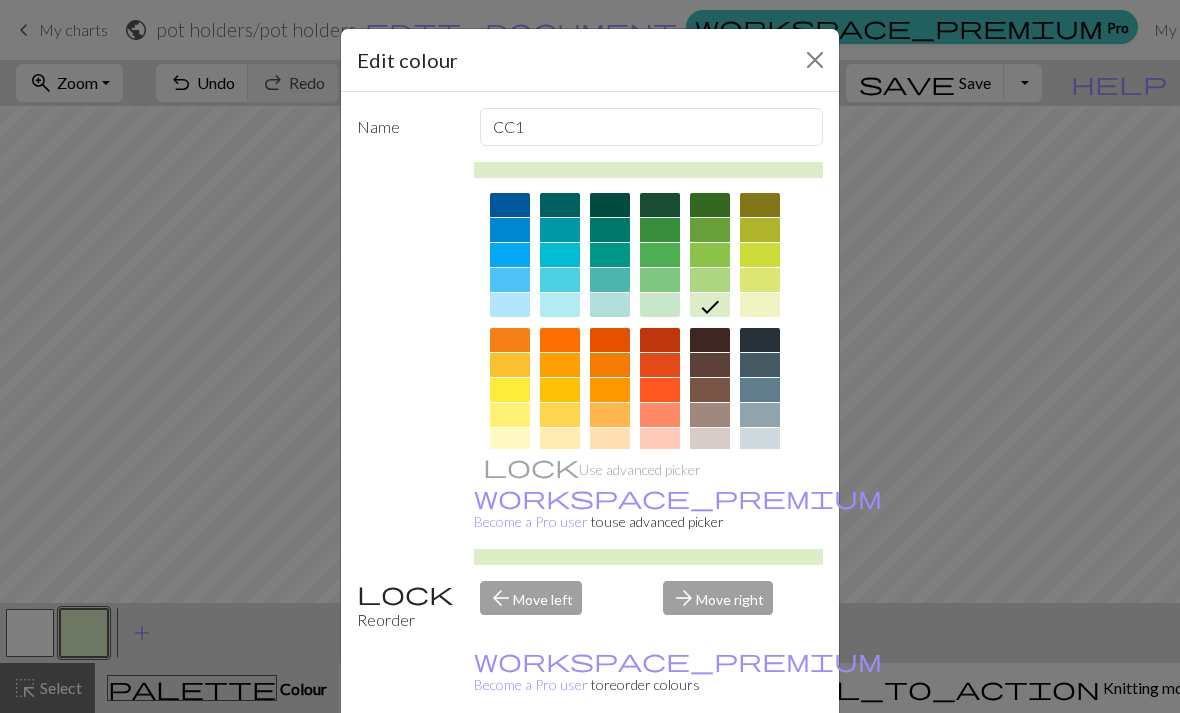 click at bounding box center [660, 280] 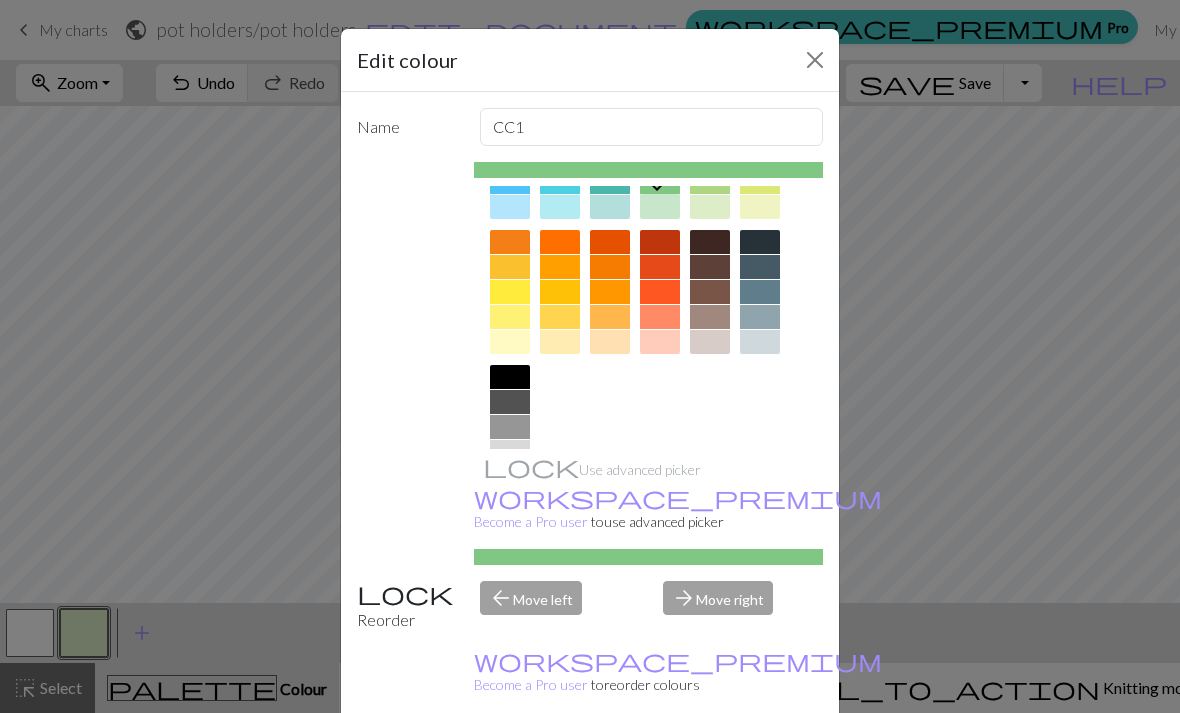 scroll, scrollTop: 241, scrollLeft: 0, axis: vertical 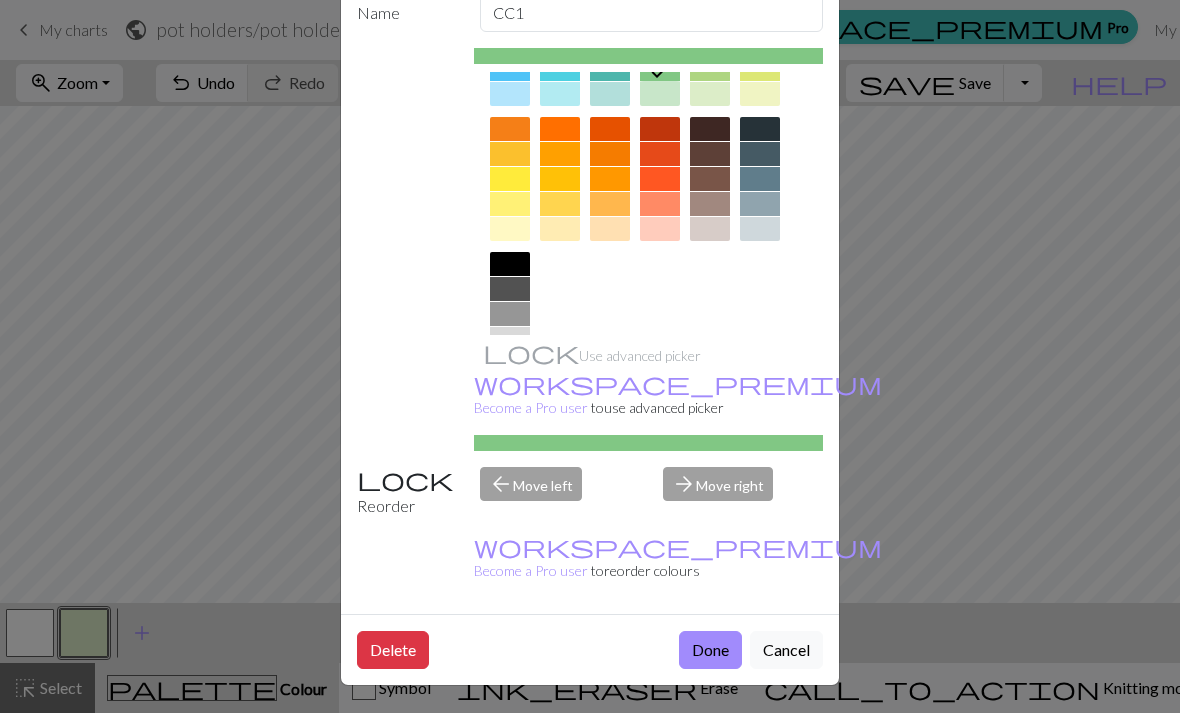 click on "Done" at bounding box center (710, 650) 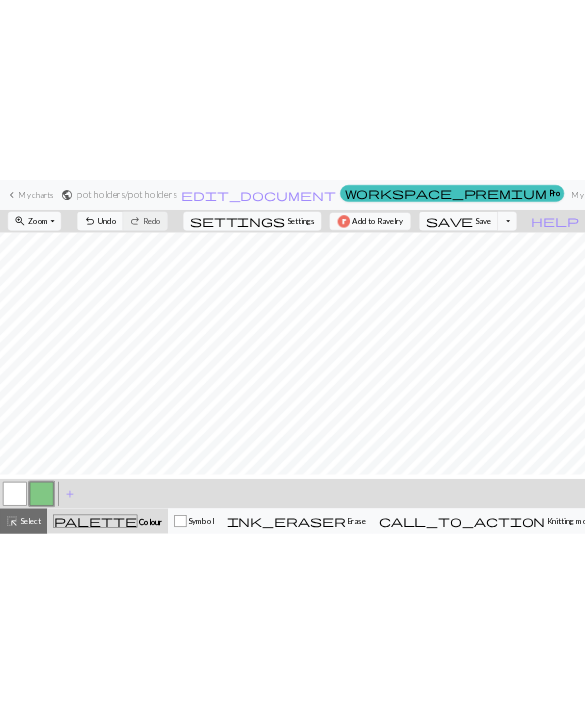 scroll, scrollTop: 0, scrollLeft: 0, axis: both 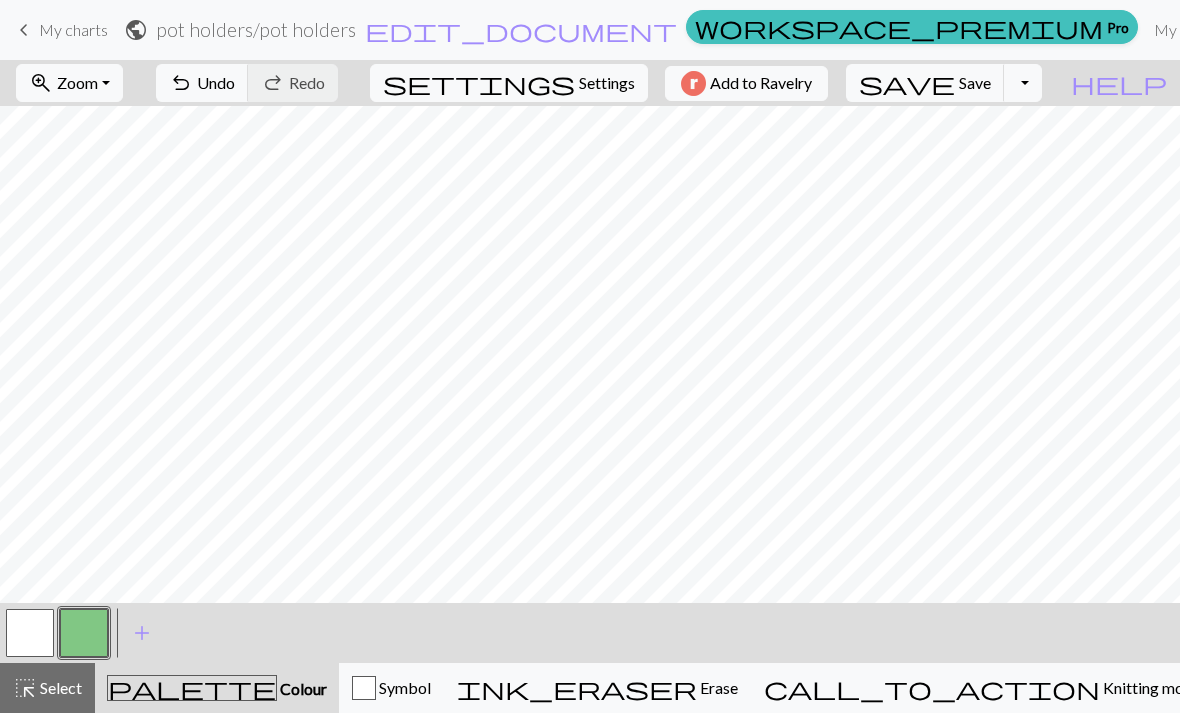click on "save Save Save" at bounding box center (925, 83) 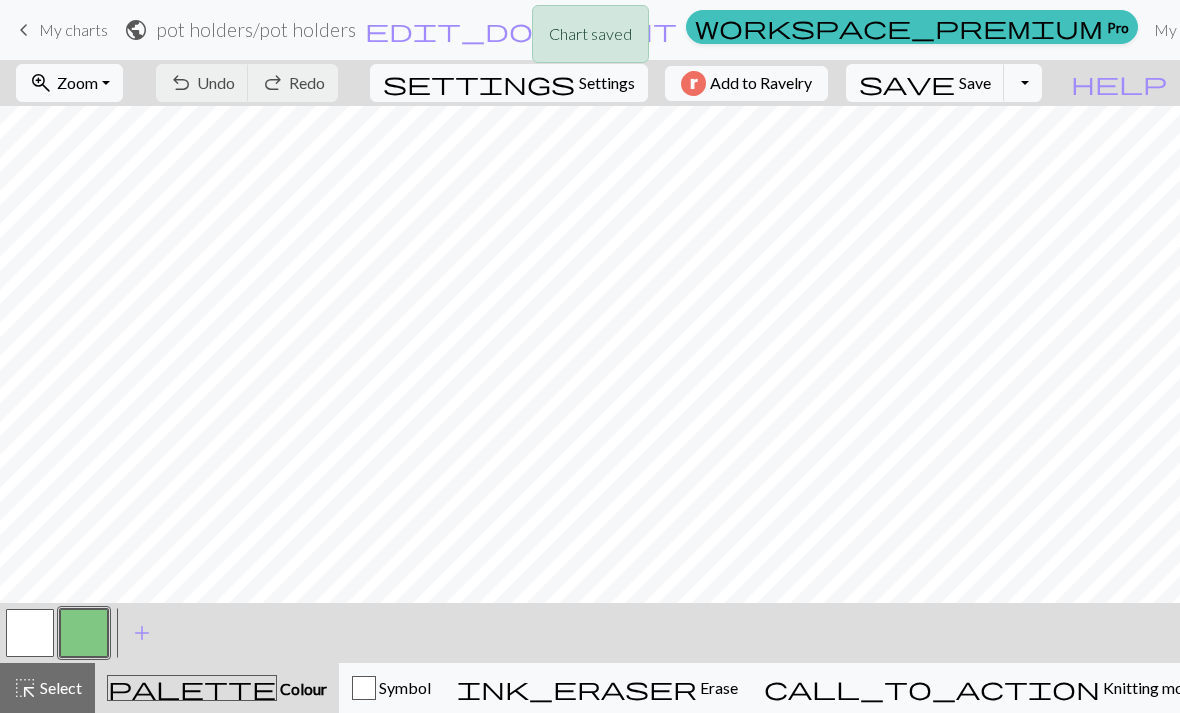 click on "Save" at bounding box center (975, 82) 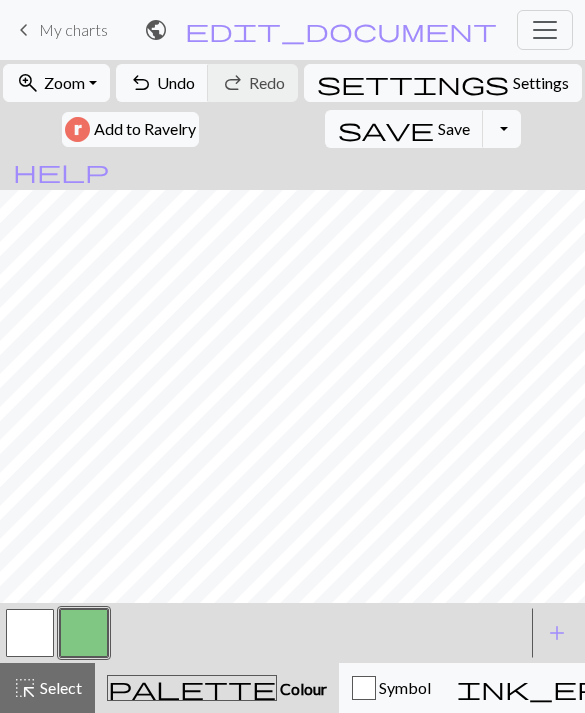click on "Undo" at bounding box center [176, 82] 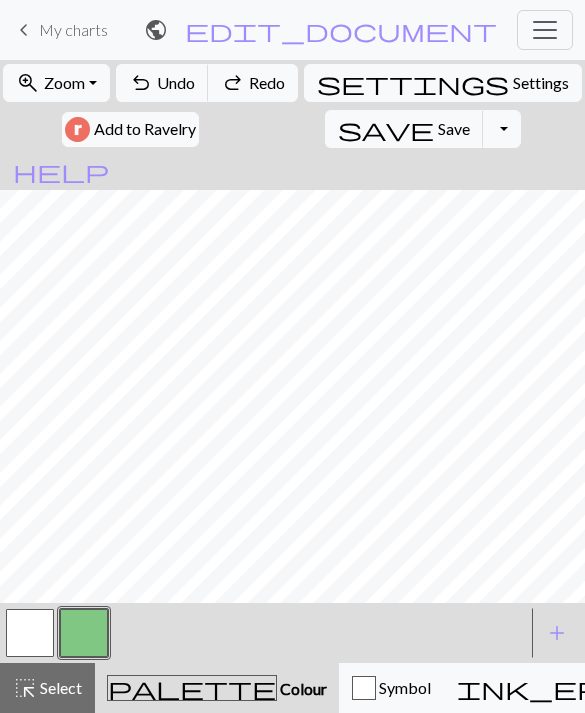 click on "Undo" at bounding box center (176, 82) 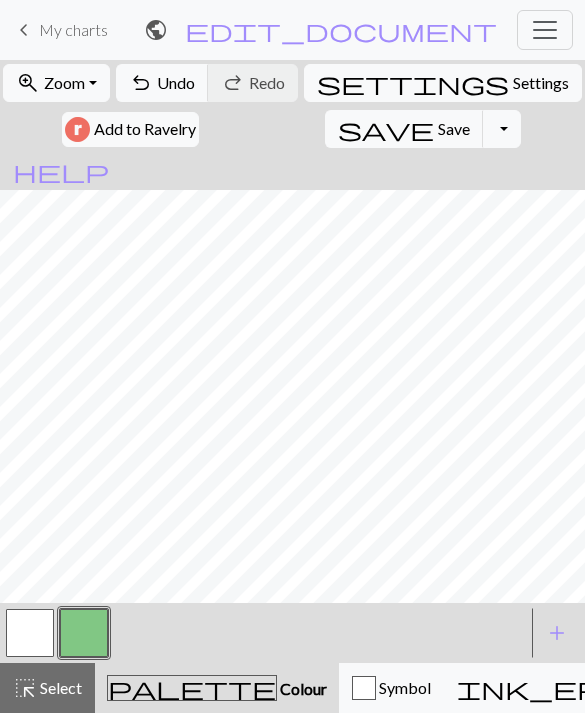 click on "Undo" at bounding box center (176, 82) 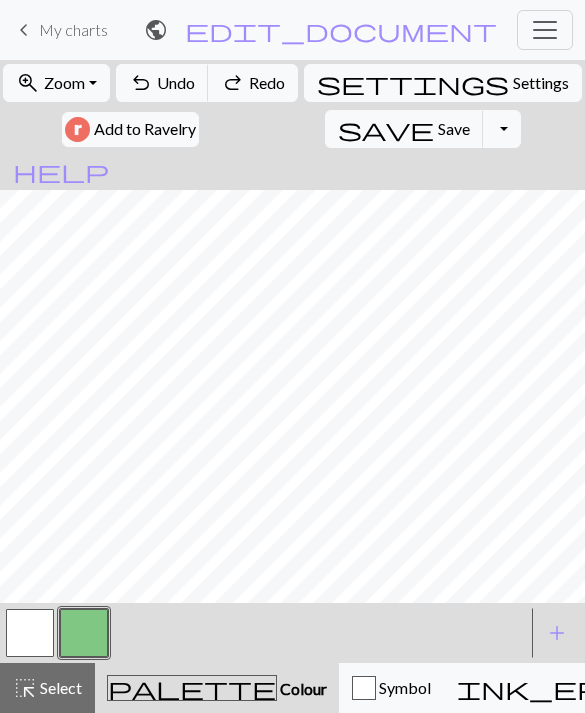 click on "Undo" at bounding box center [176, 82] 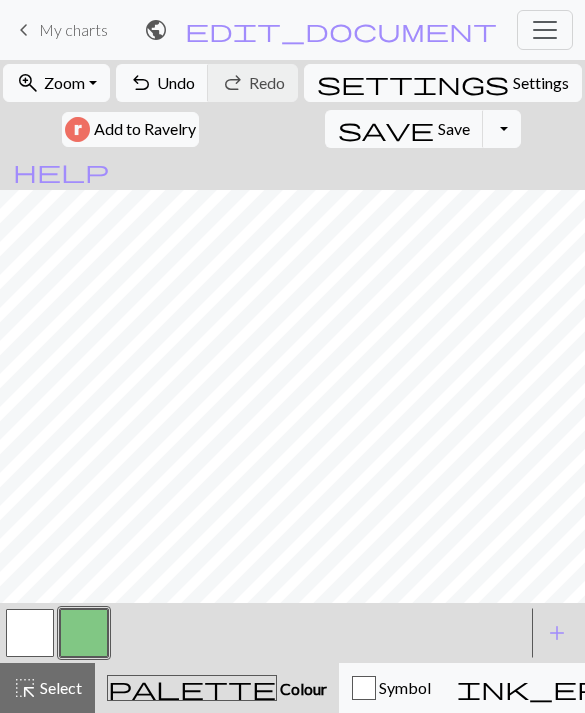 click on "Undo" at bounding box center [176, 82] 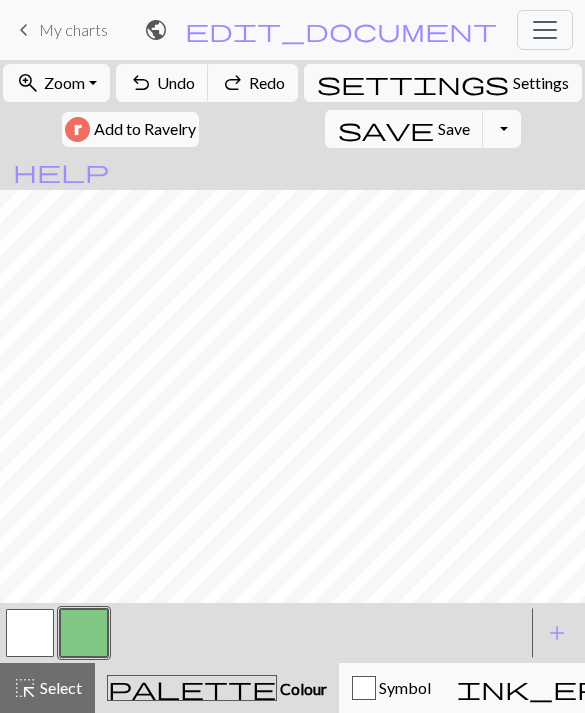 click on "Undo" at bounding box center [176, 82] 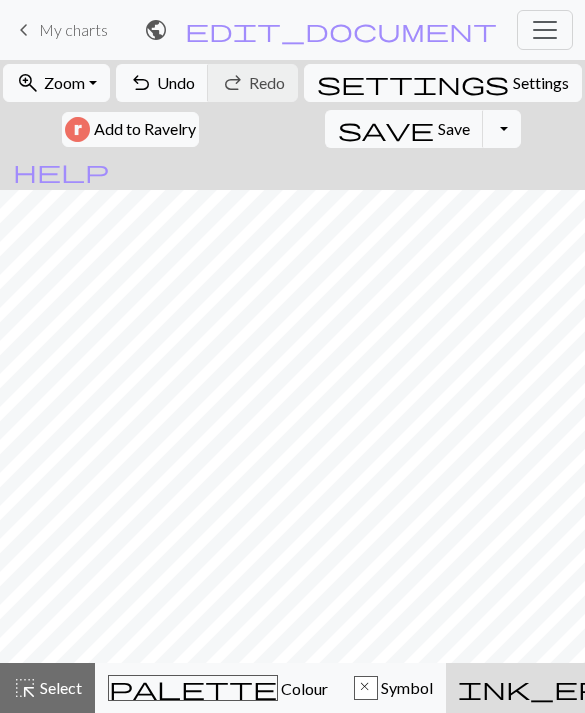 click on "palette" at bounding box center (193, 688) 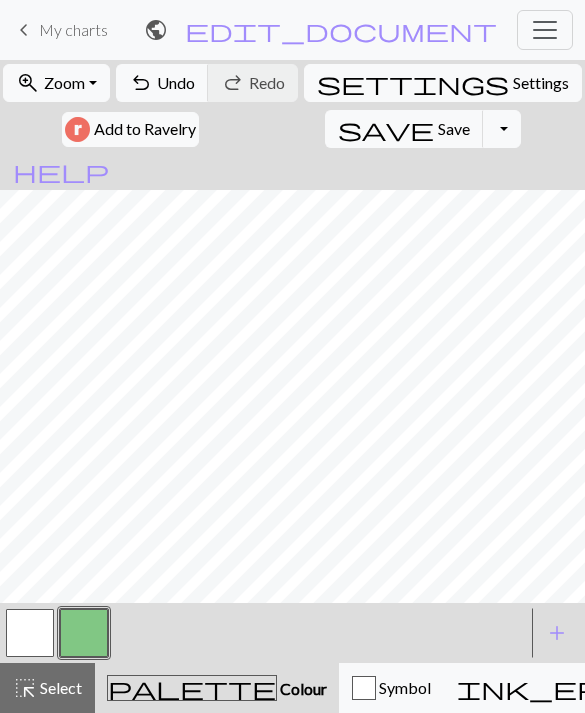 click on "Undo" at bounding box center [176, 82] 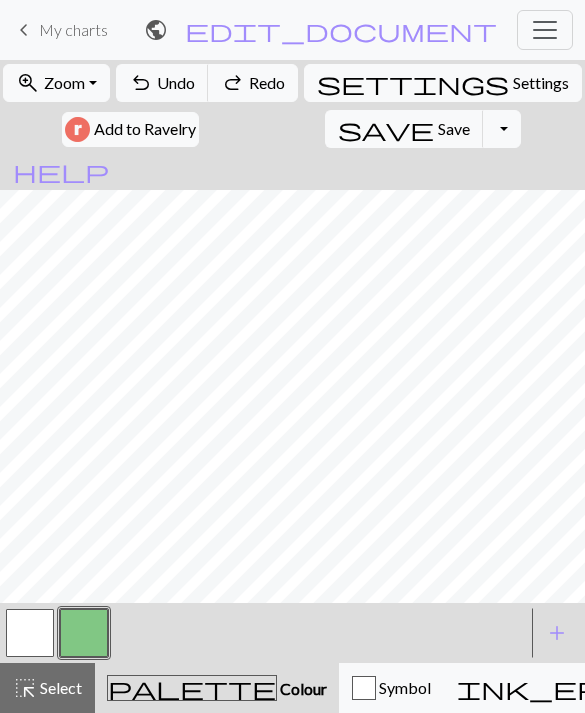 click on "Undo" at bounding box center [176, 82] 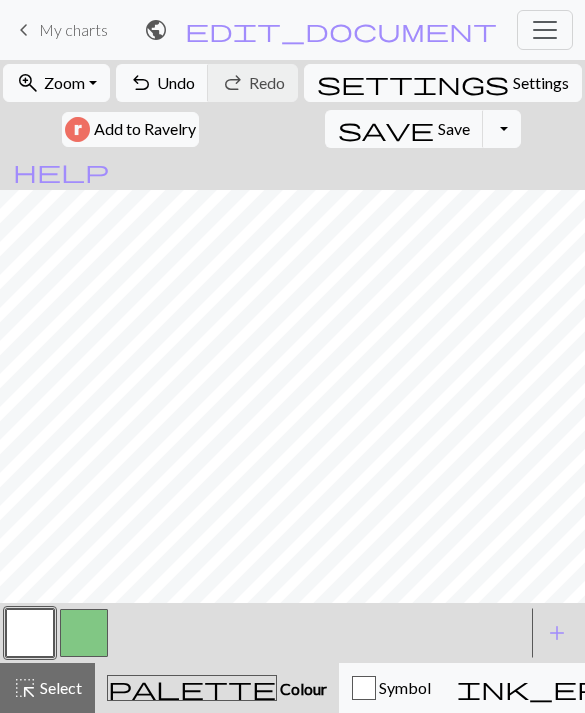 click at bounding box center (84, 633) 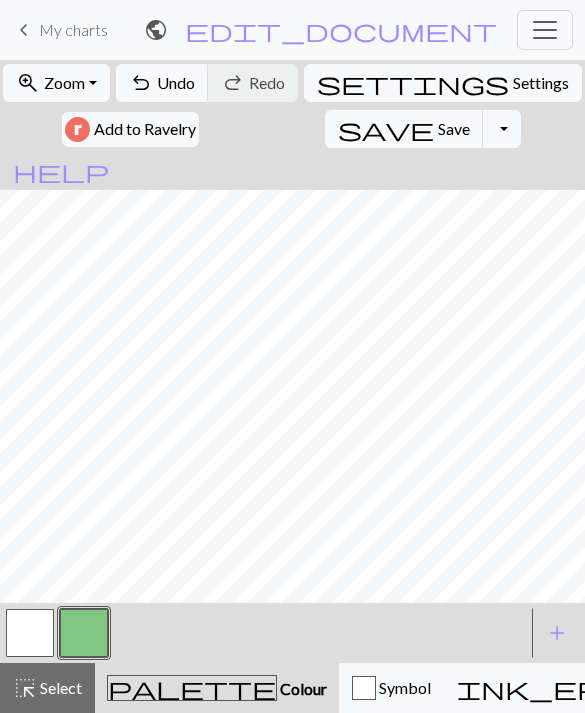 click at bounding box center (30, 633) 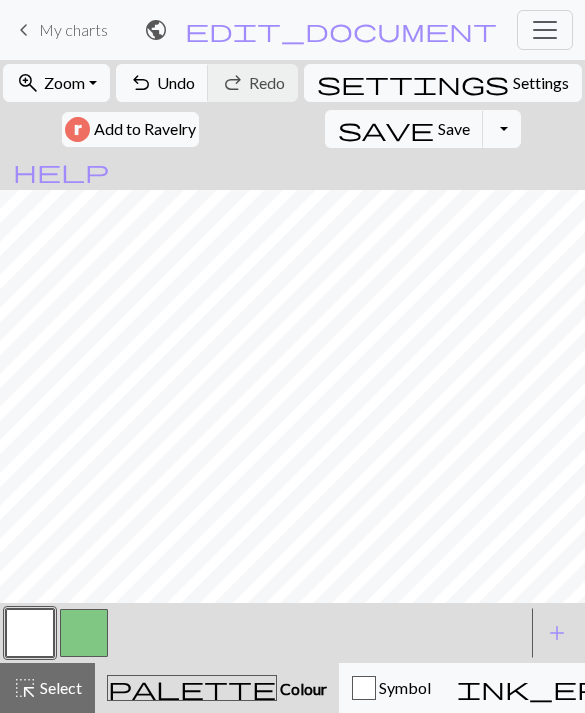 click at bounding box center [84, 633] 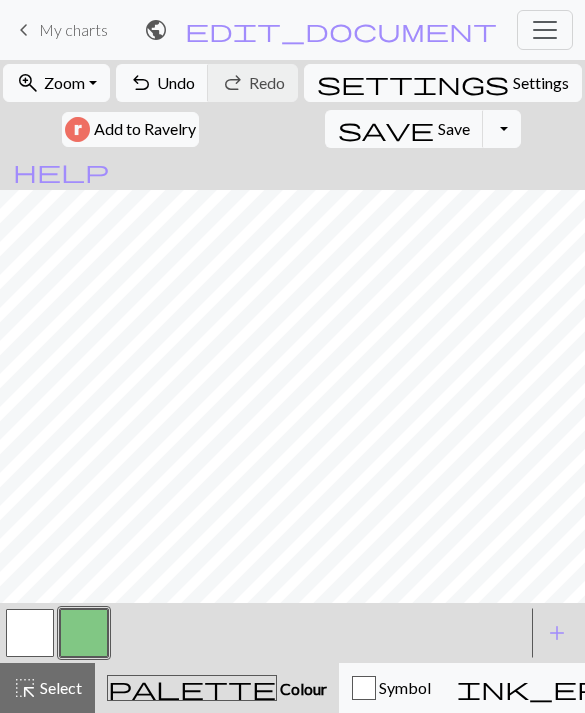 click at bounding box center [30, 633] 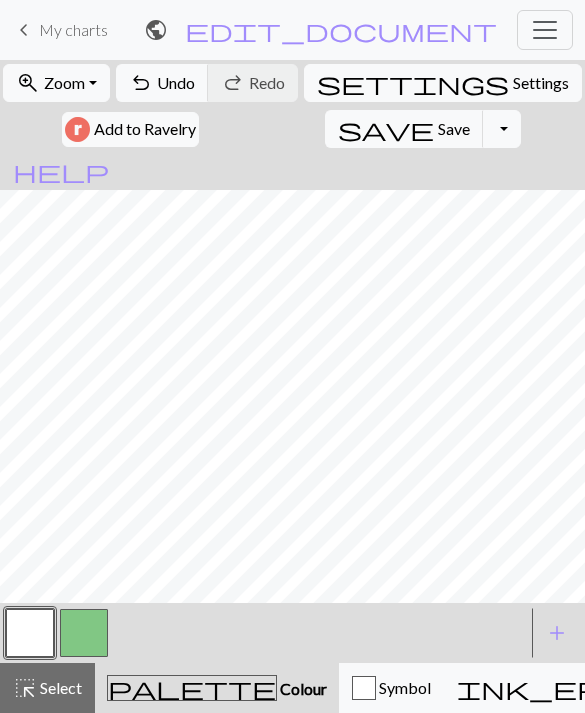 click at bounding box center (84, 633) 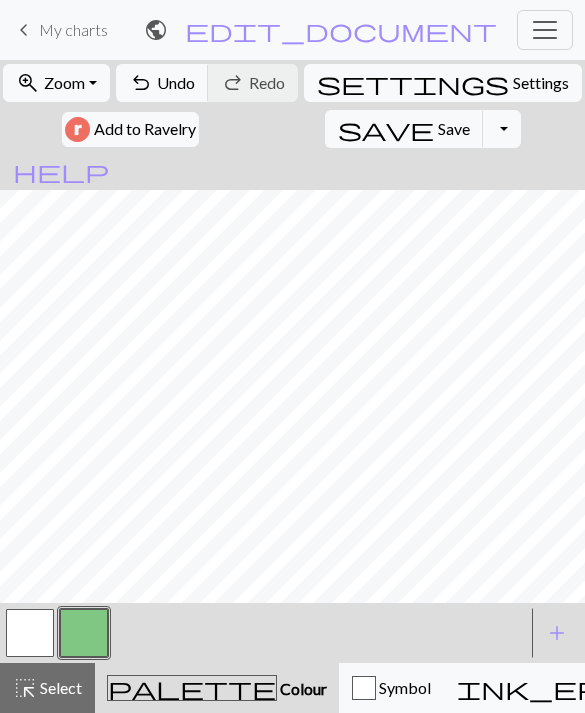 click at bounding box center (30, 633) 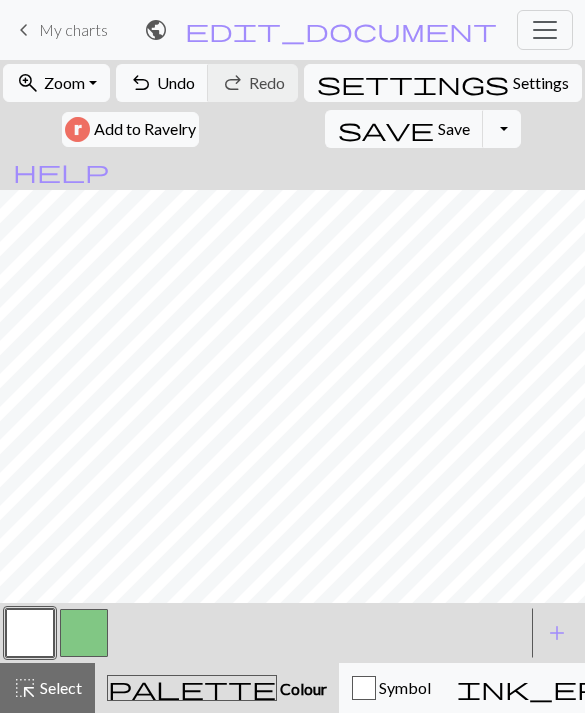 click at bounding box center [84, 633] 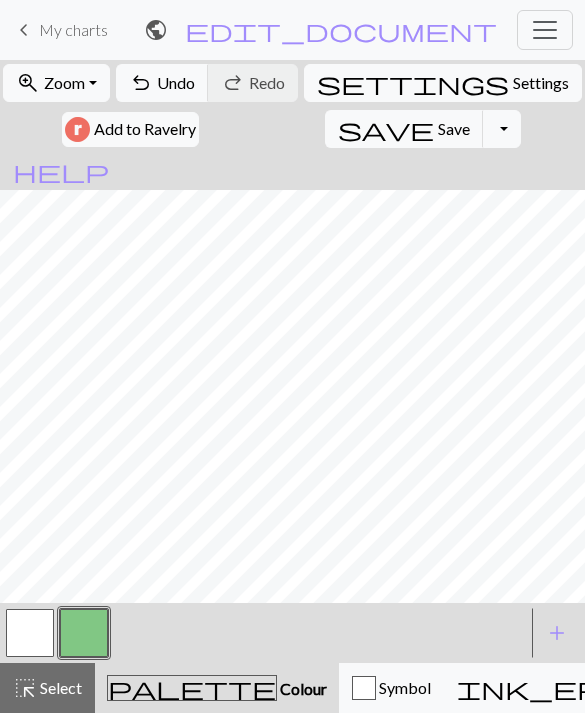 click on "Undo" at bounding box center [176, 82] 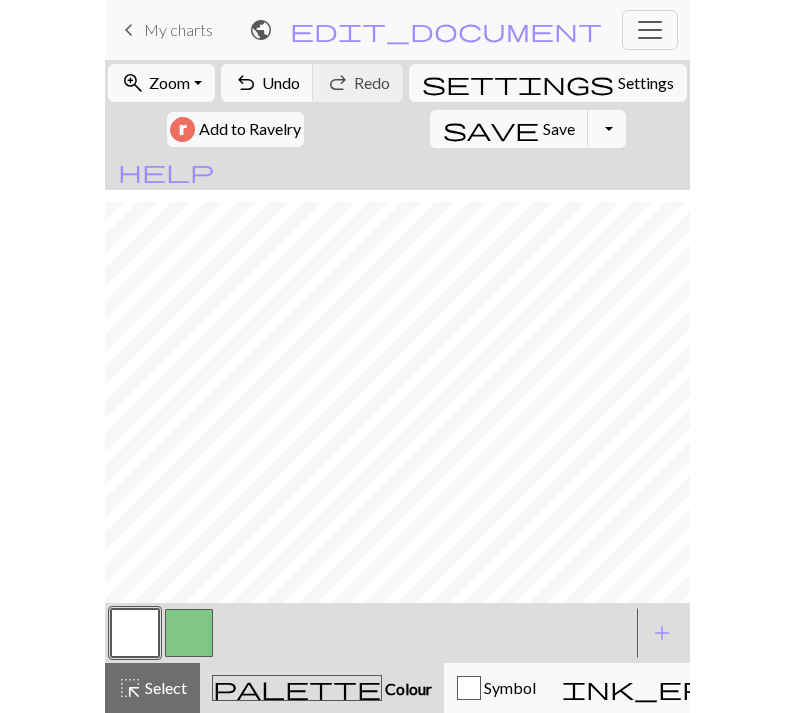scroll, scrollTop: 33, scrollLeft: 0, axis: vertical 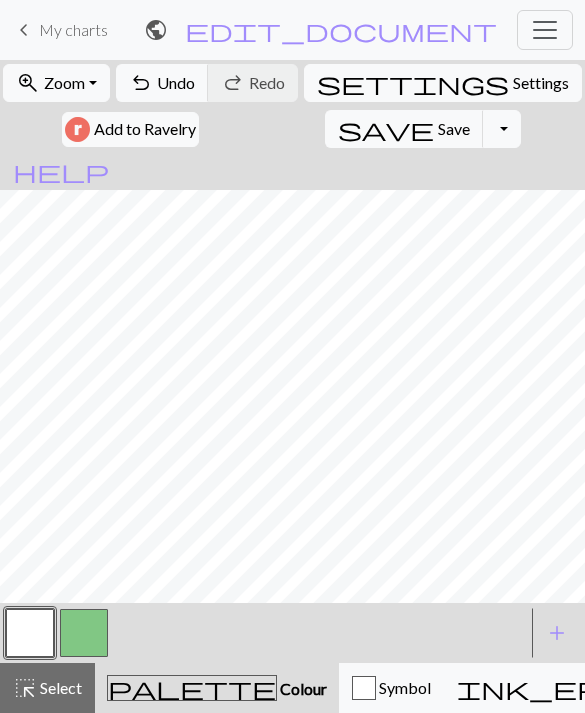 click at bounding box center (84, 633) 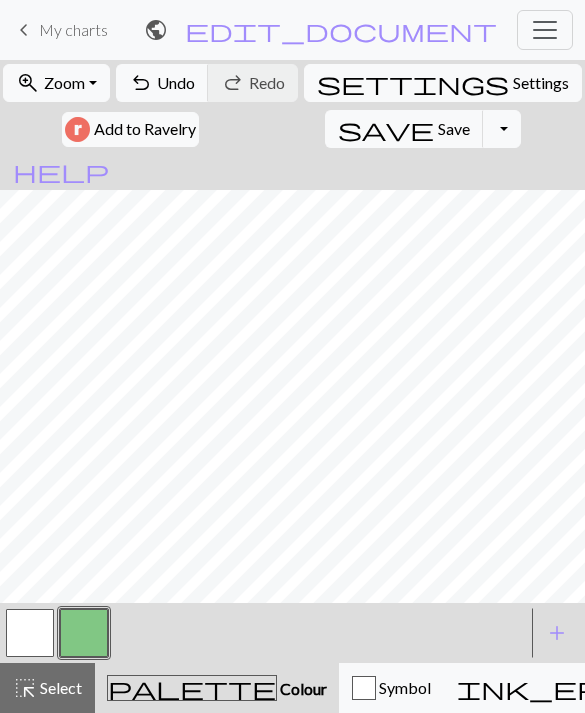 click at bounding box center (30, 633) 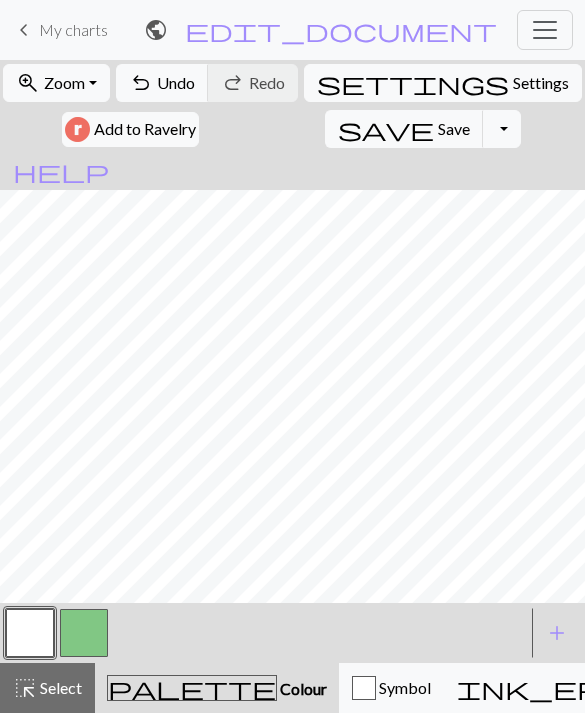 click at bounding box center (30, 633) 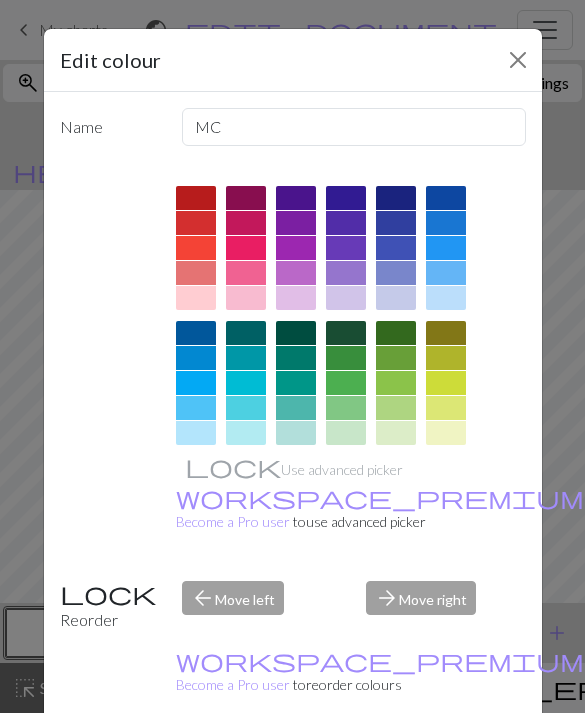 click at bounding box center (518, 60) 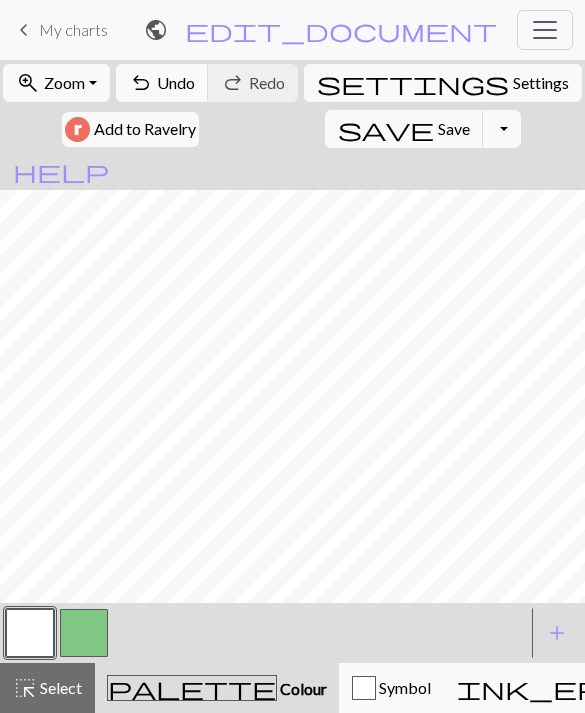 click at bounding box center (84, 633) 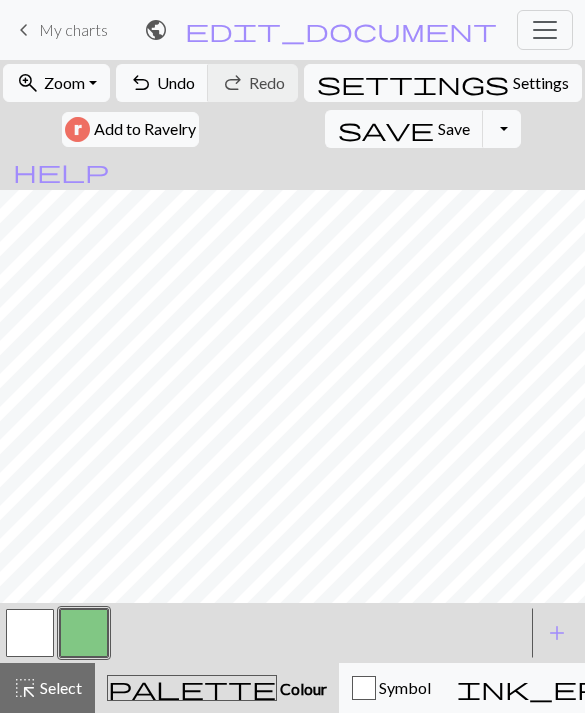 click at bounding box center [30, 633] 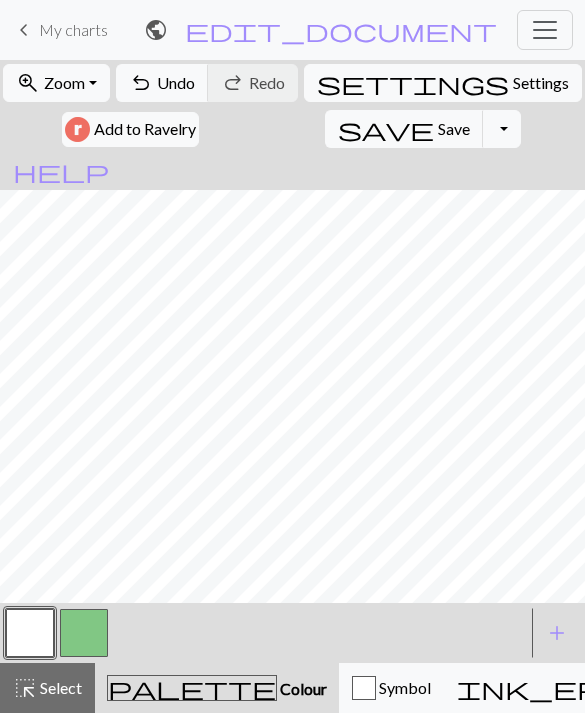 click at bounding box center (84, 633) 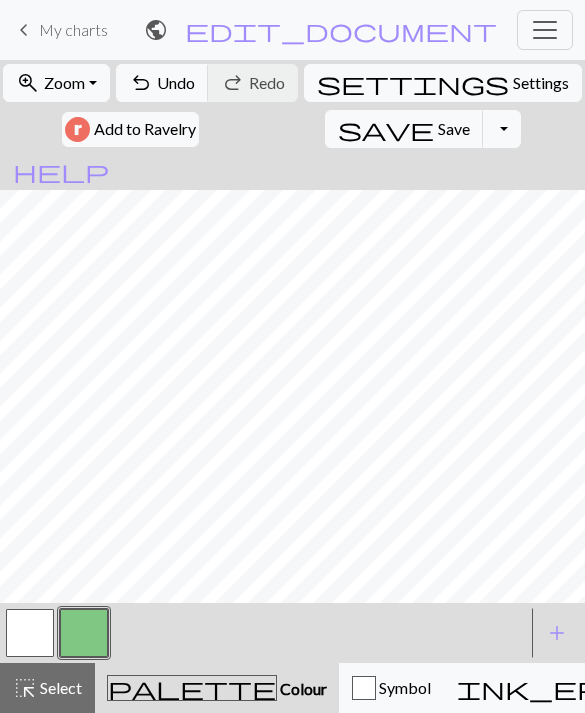 click at bounding box center [30, 633] 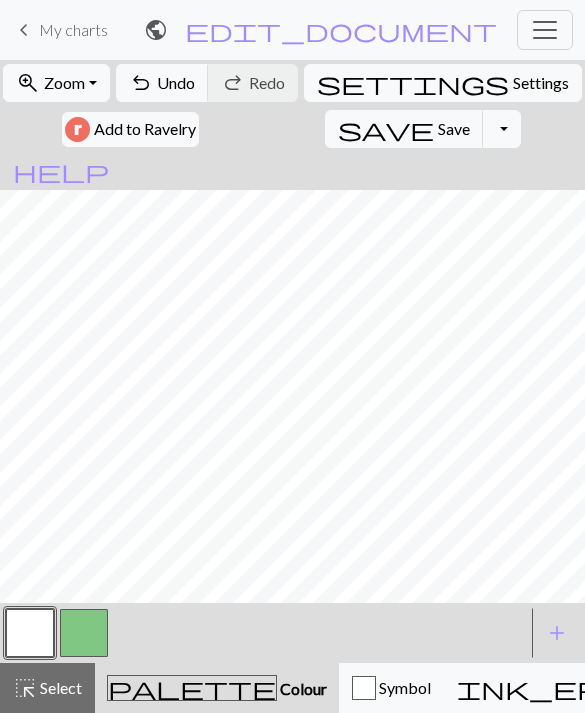click at bounding box center (84, 633) 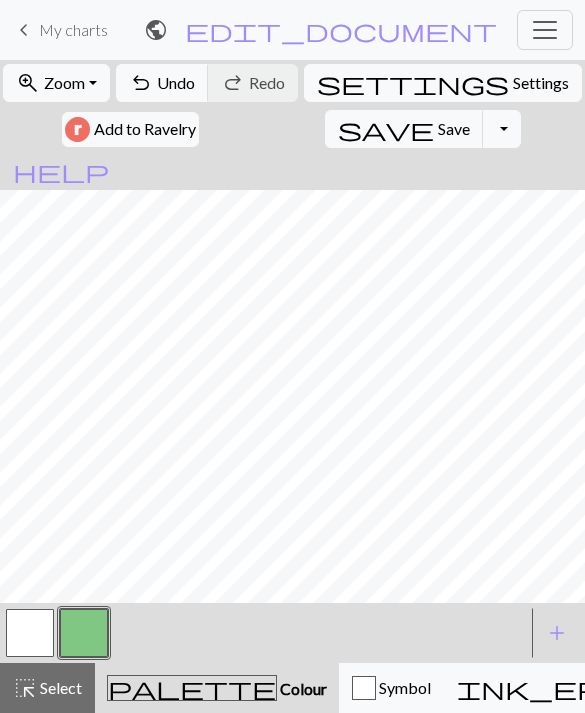 click at bounding box center [30, 633] 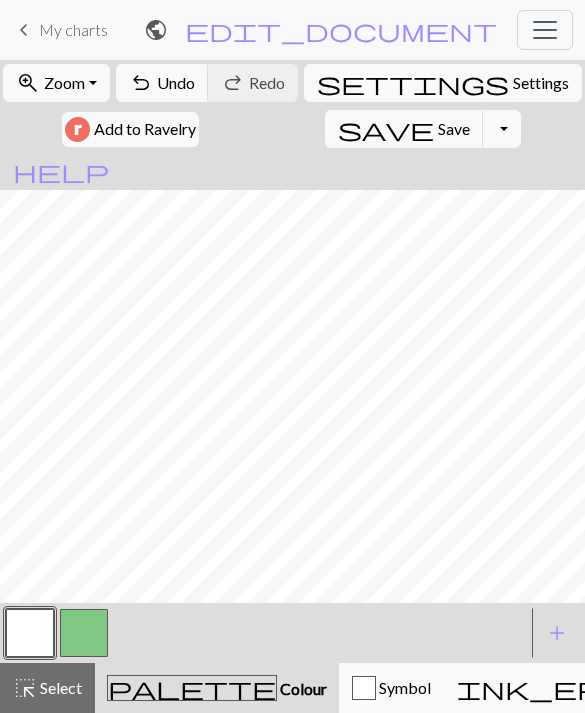 click at bounding box center [84, 633] 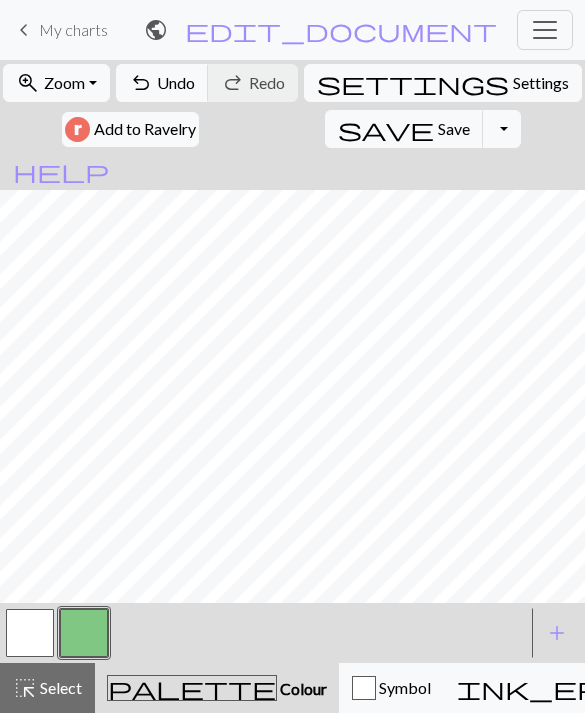 click at bounding box center (30, 633) 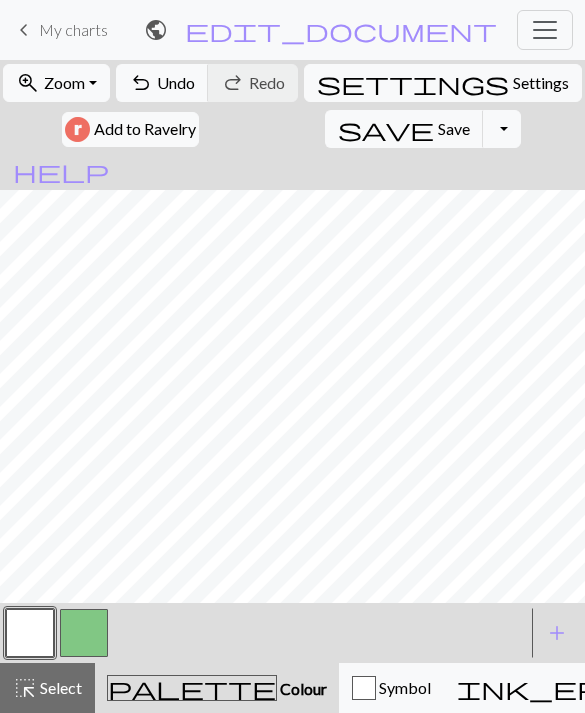 click at bounding box center [84, 633] 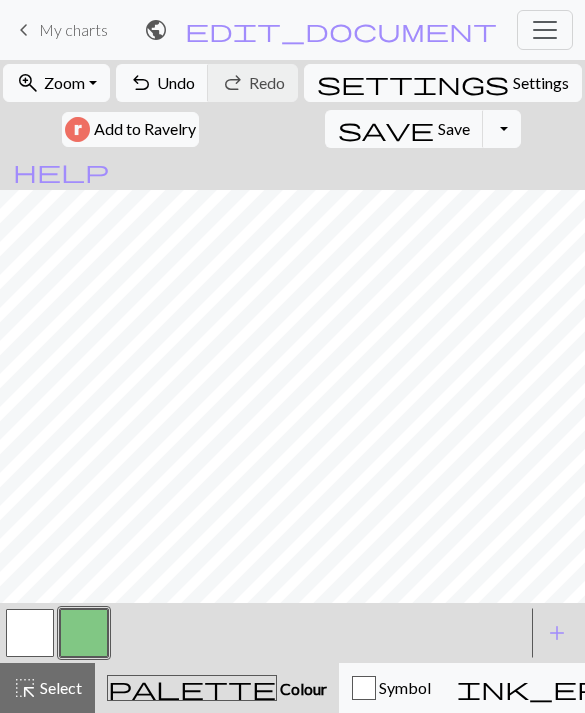 click on "Undo" at bounding box center (176, 82) 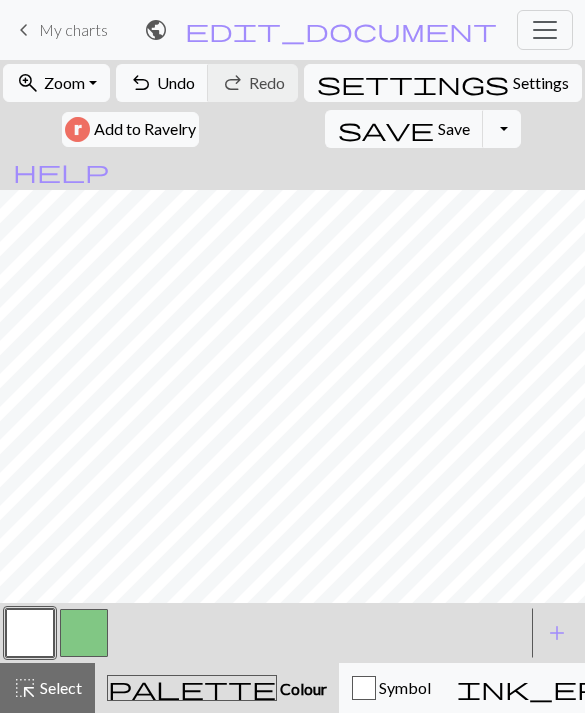 click at bounding box center [30, 633] 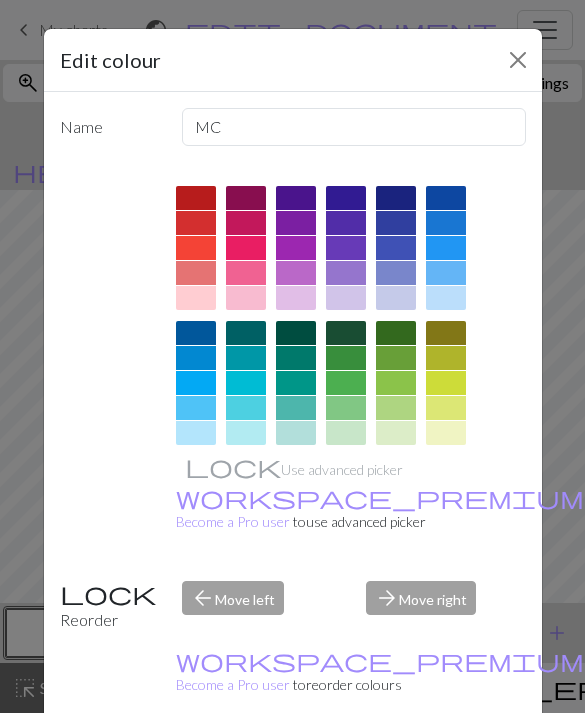click at bounding box center (518, 60) 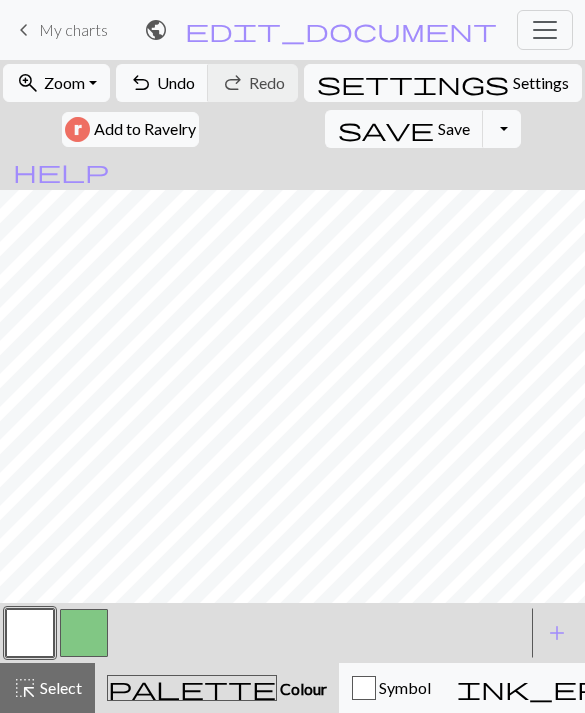 click at bounding box center (84, 633) 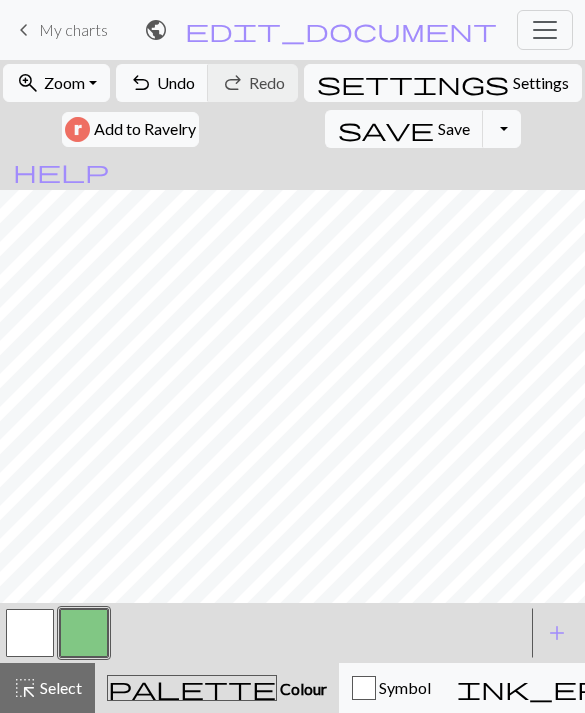 click on "undo Undo Undo" at bounding box center [162, 83] 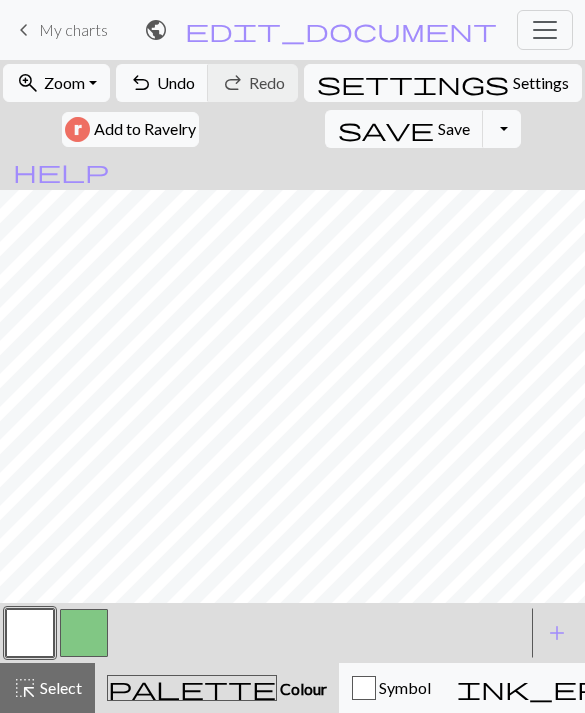 click at bounding box center (84, 633) 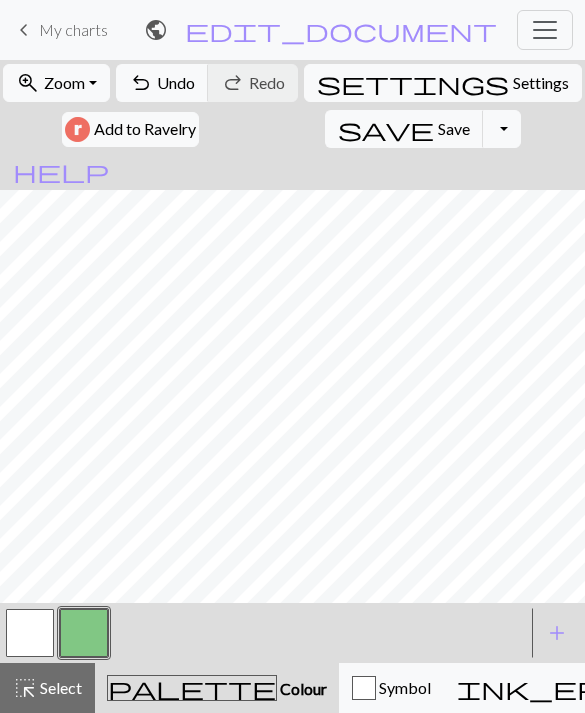click at bounding box center [30, 633] 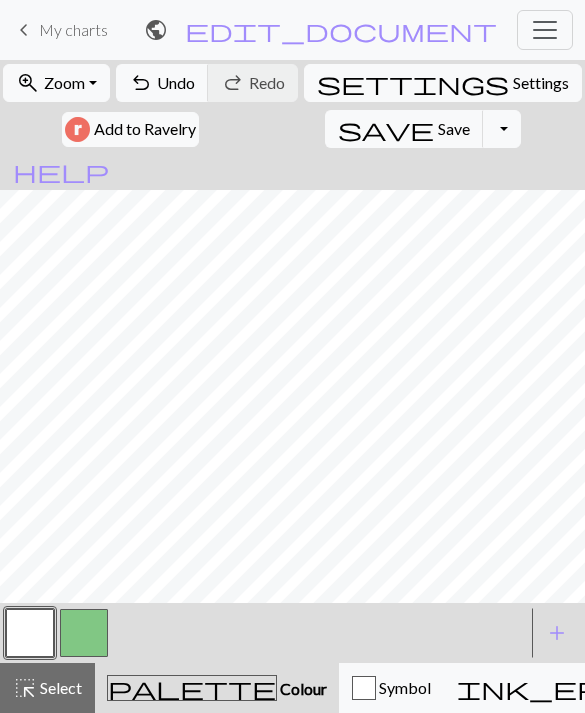 click at bounding box center [84, 633] 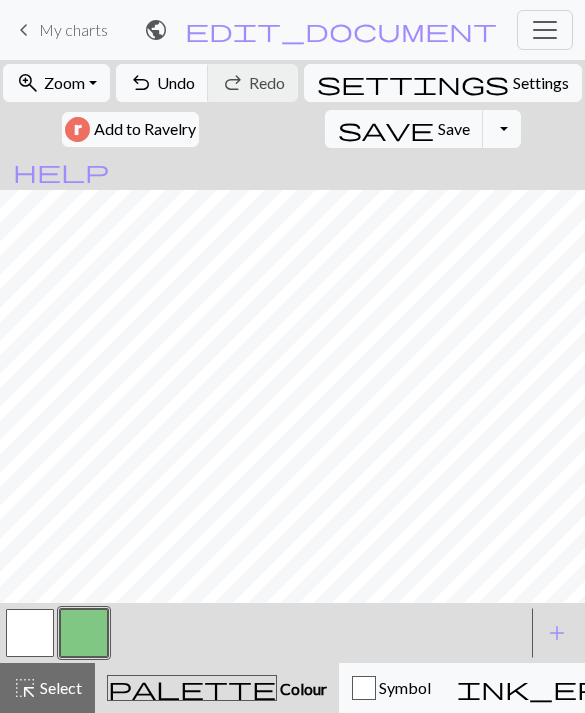click at bounding box center [30, 633] 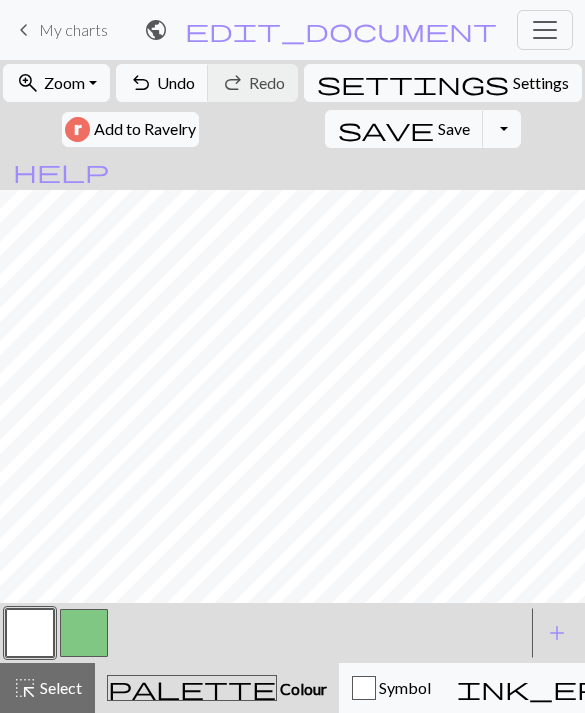 click at bounding box center [84, 633] 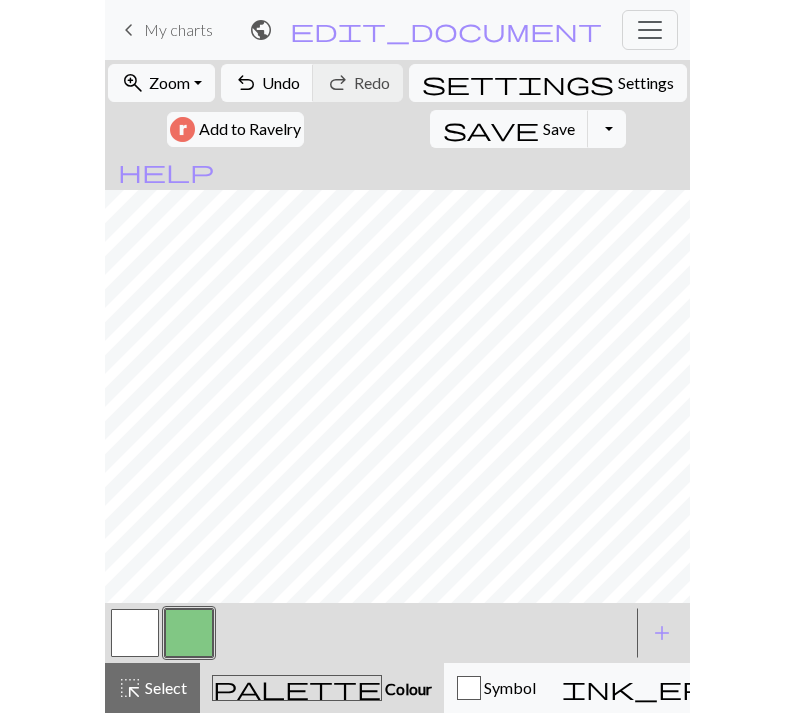 scroll, scrollTop: 0, scrollLeft: 0, axis: both 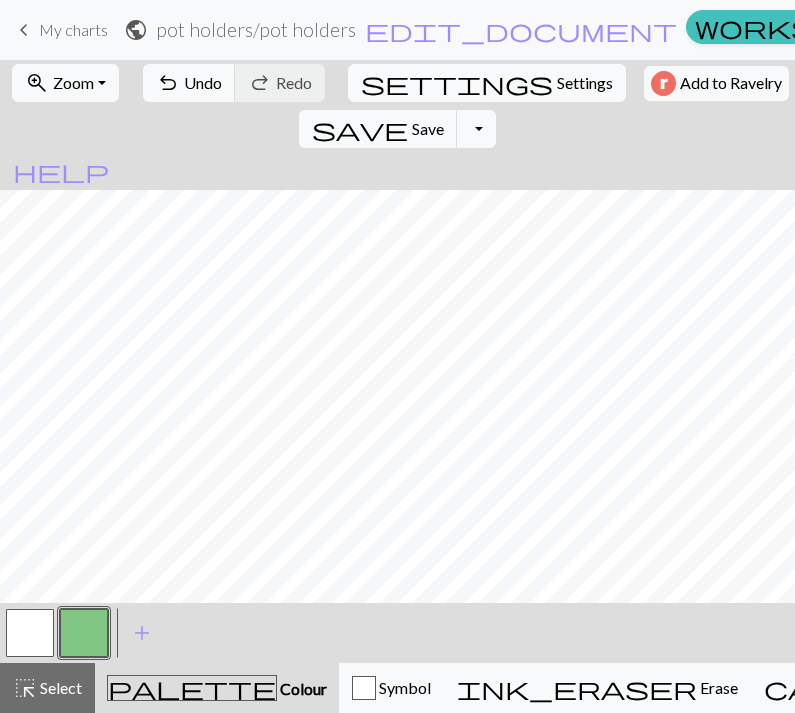 click at bounding box center (30, 633) 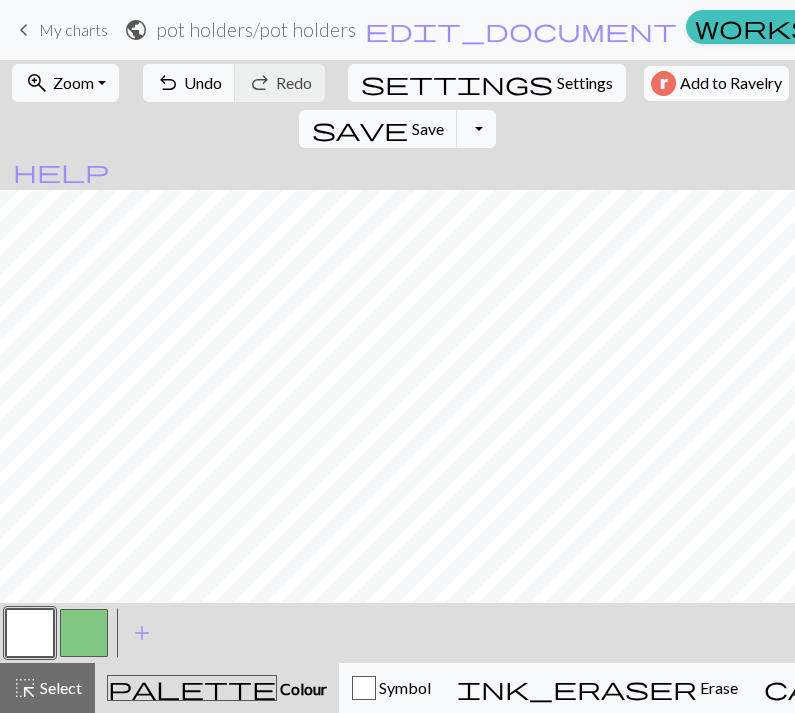 click at bounding box center (30, 633) 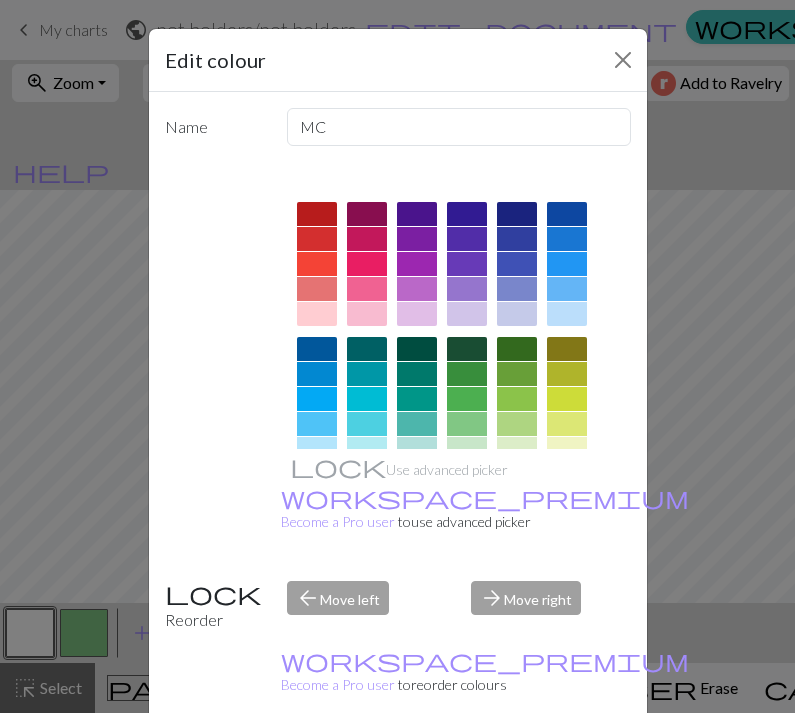 click on "Edit colour Name MC Use advanced picker workspace_premium Become a Pro user   to  use advanced picker Reorder arrow_back Move left arrow_forward Move right workspace_premium Become a Pro user   to  reorder colours Delete Done Cancel" at bounding box center (397, 356) 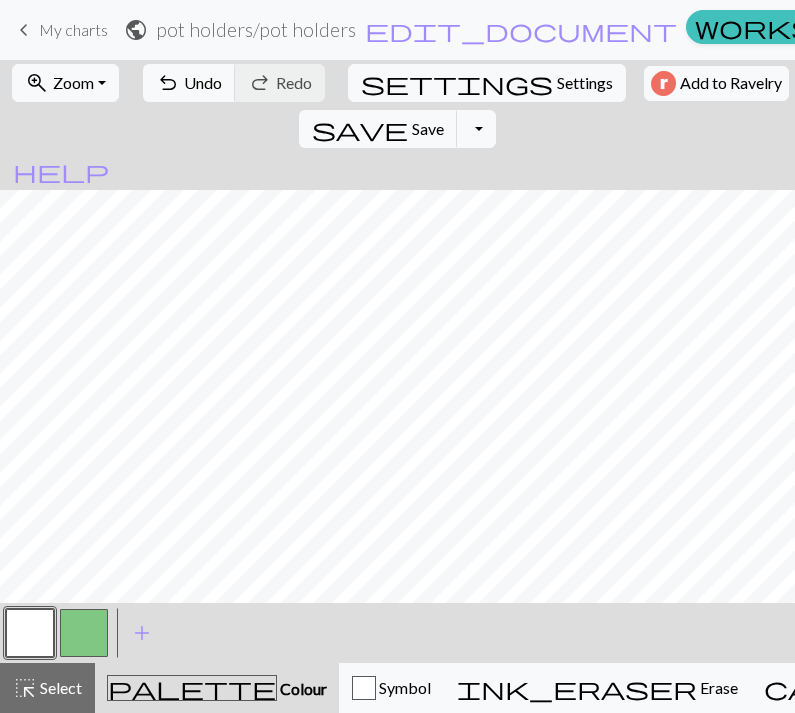 click at bounding box center [30, 633] 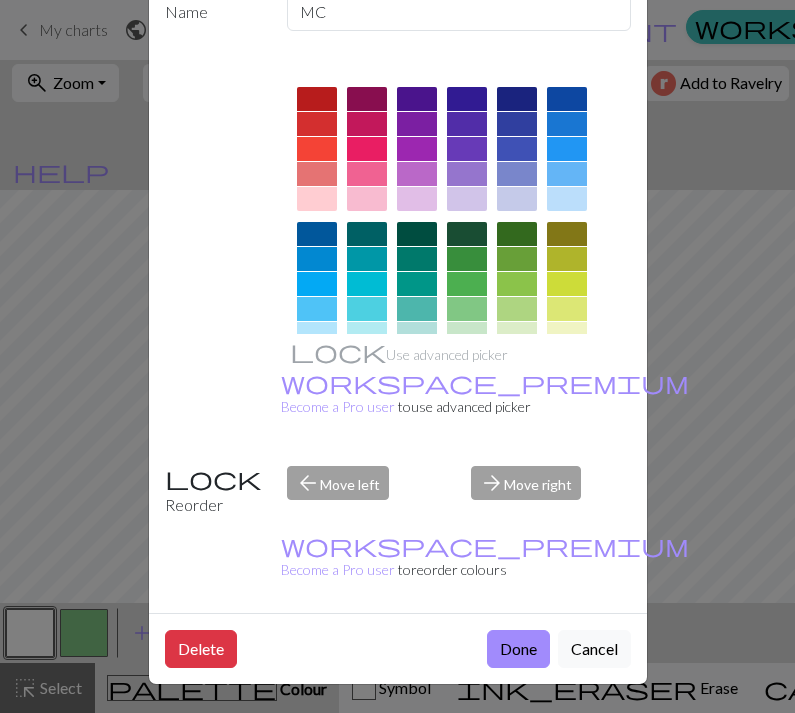 scroll, scrollTop: 114, scrollLeft: 0, axis: vertical 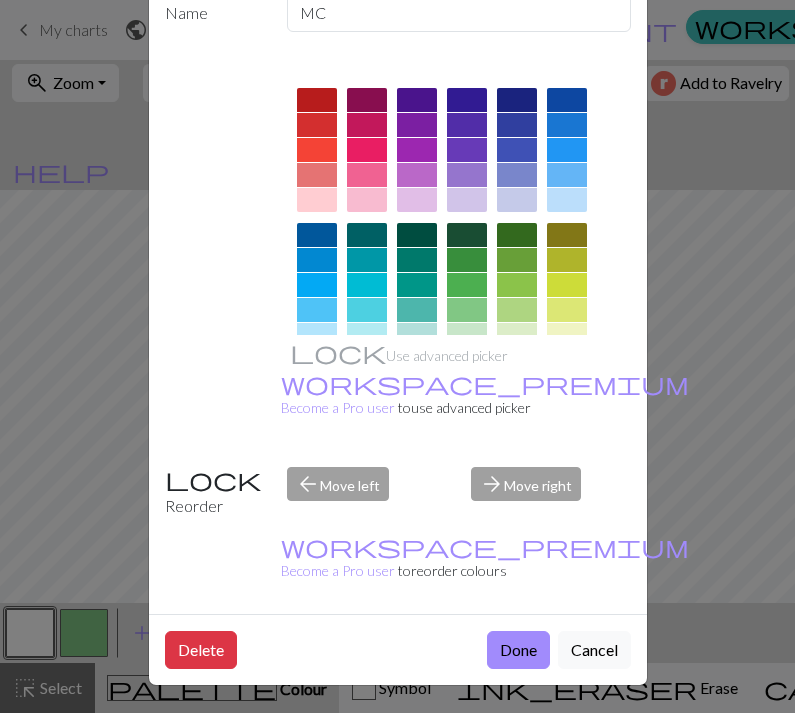 click on "Done" at bounding box center (518, 650) 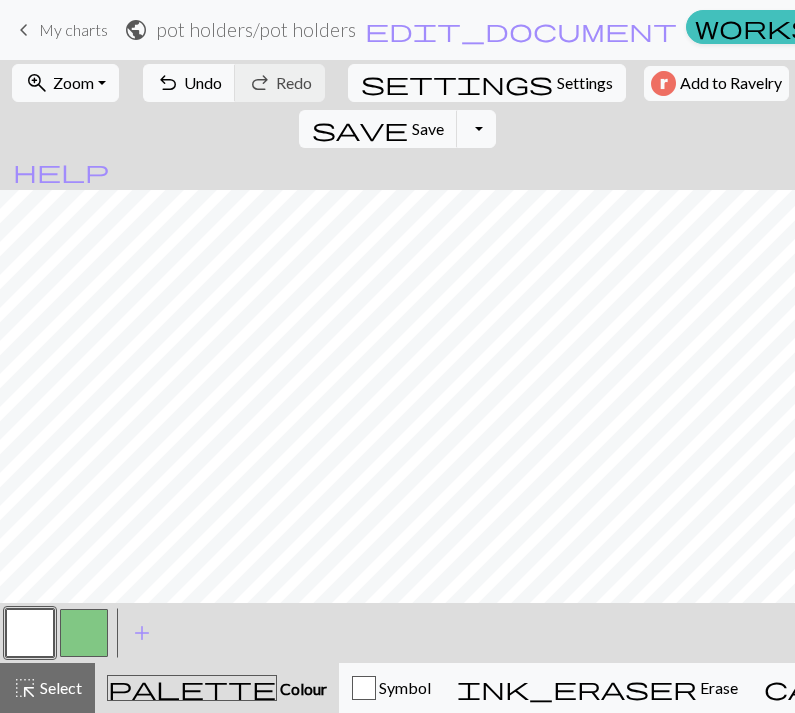click on "save Save Save" at bounding box center (378, 129) 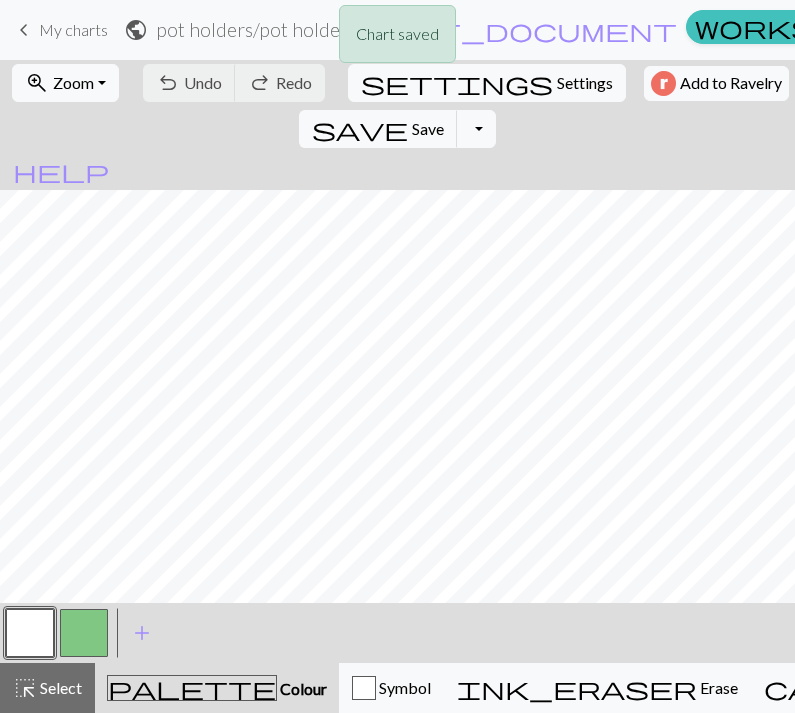click on "Save" at bounding box center [428, 128] 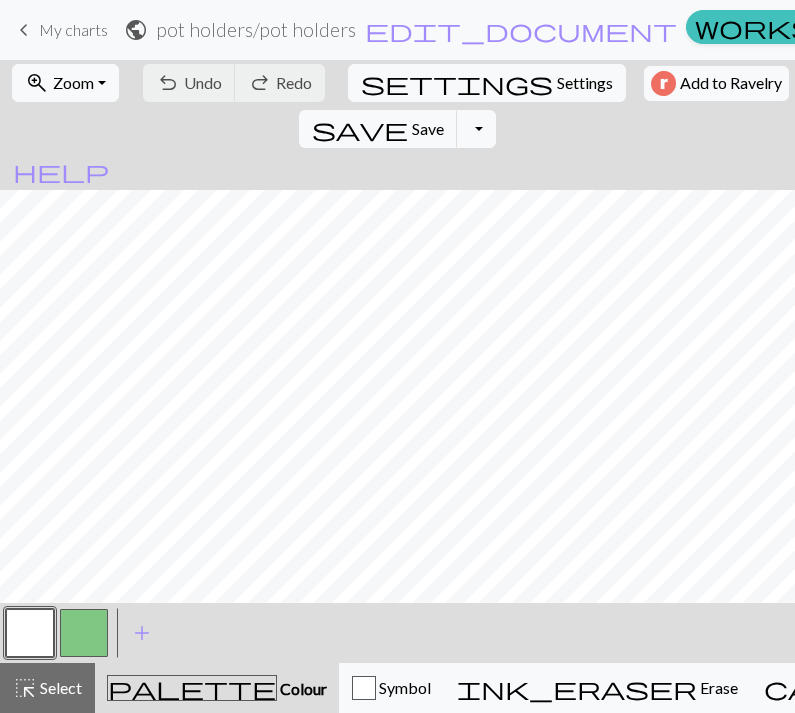 click at bounding box center [84, 633] 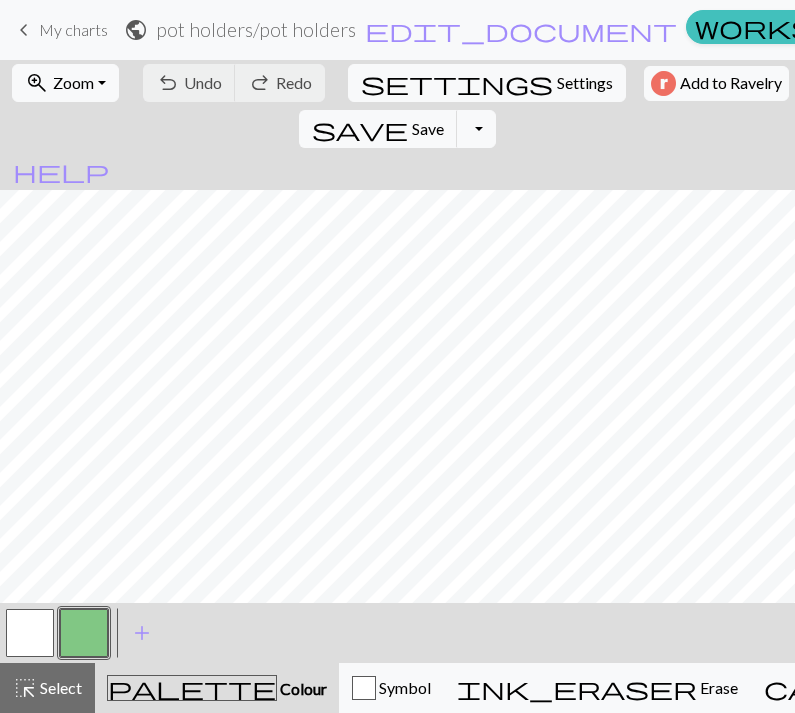 click at bounding box center [30, 633] 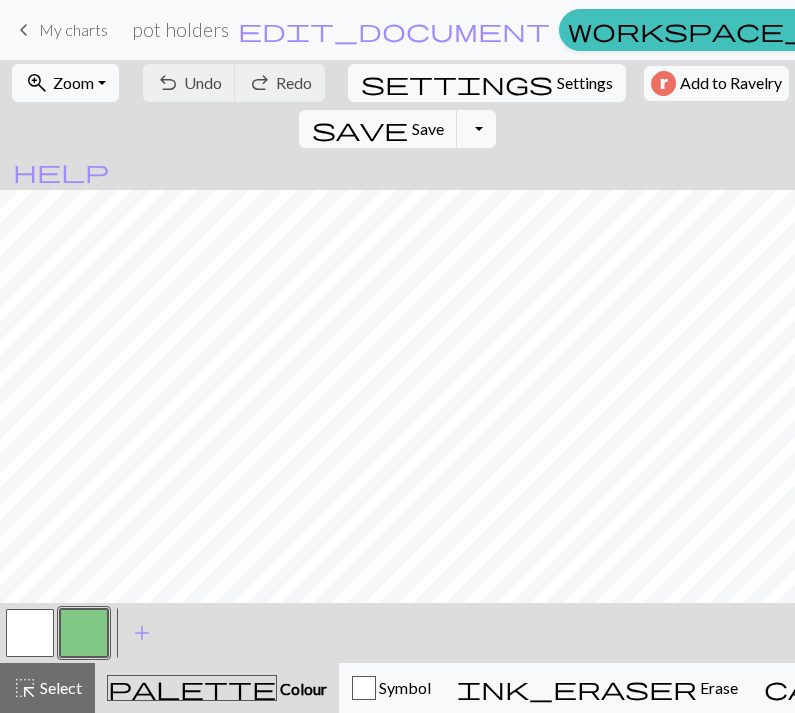 scroll, scrollTop: 0, scrollLeft: 0, axis: both 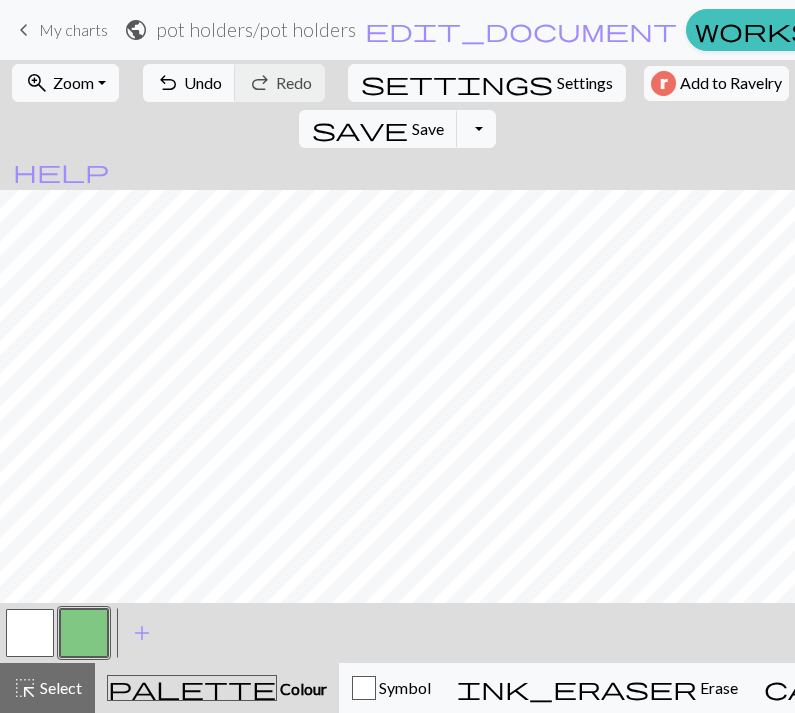 click at bounding box center [30, 633] 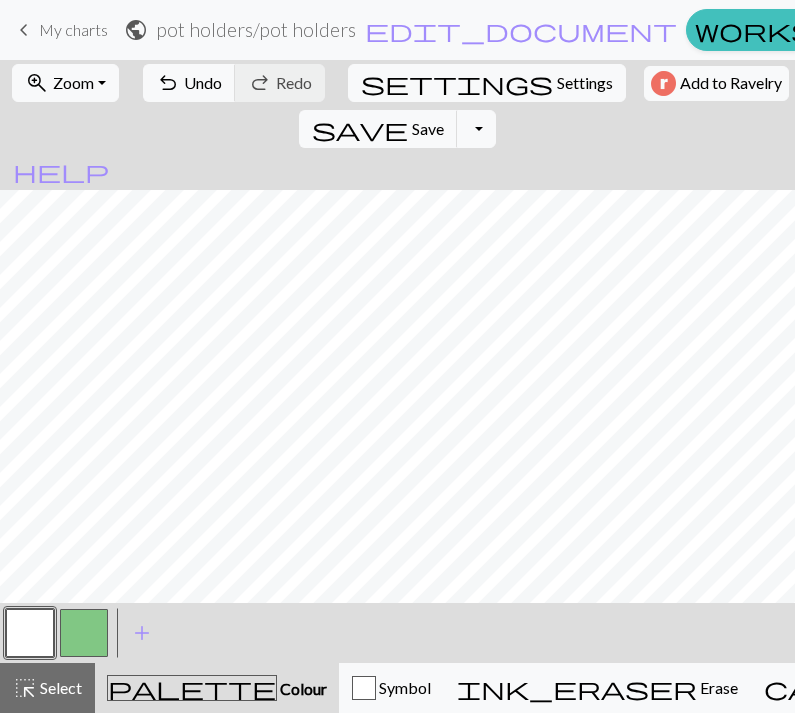 scroll, scrollTop: 57, scrollLeft: 0, axis: vertical 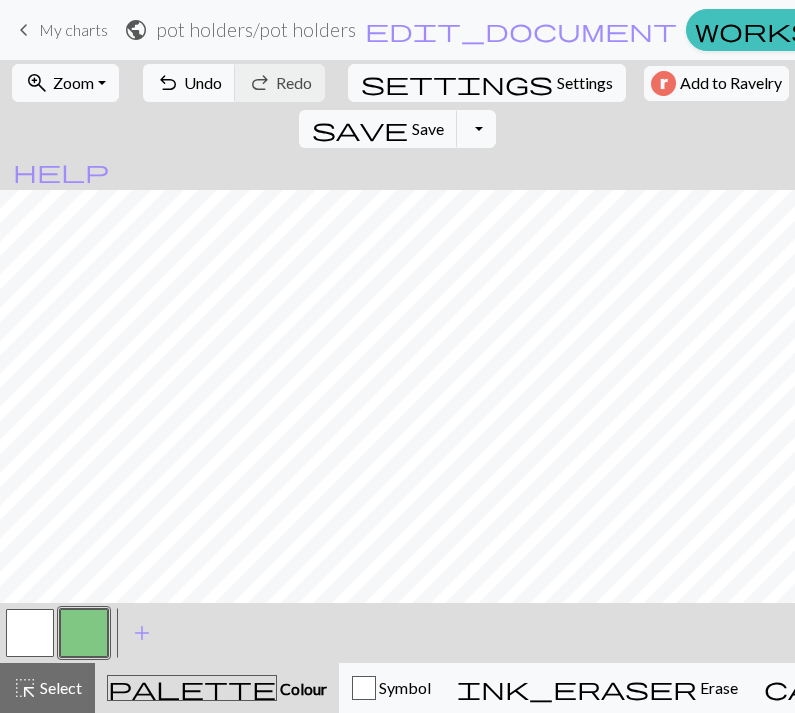 click on "Undo" at bounding box center [203, 82] 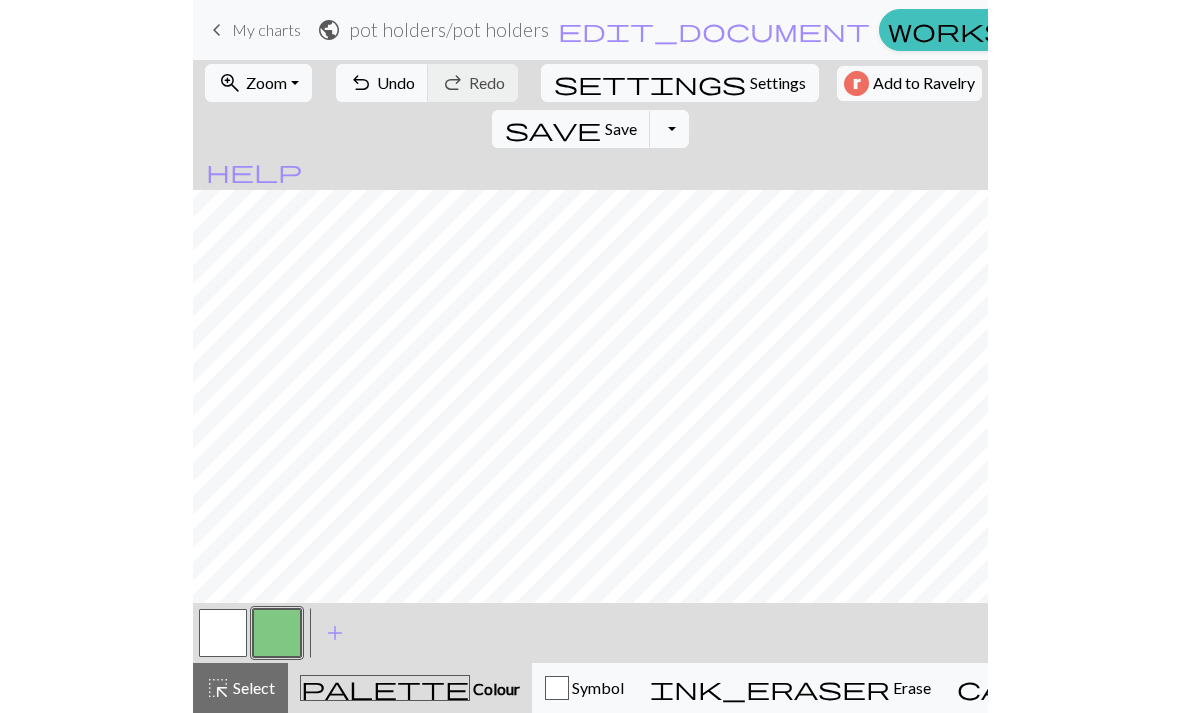 scroll, scrollTop: 0, scrollLeft: 0, axis: both 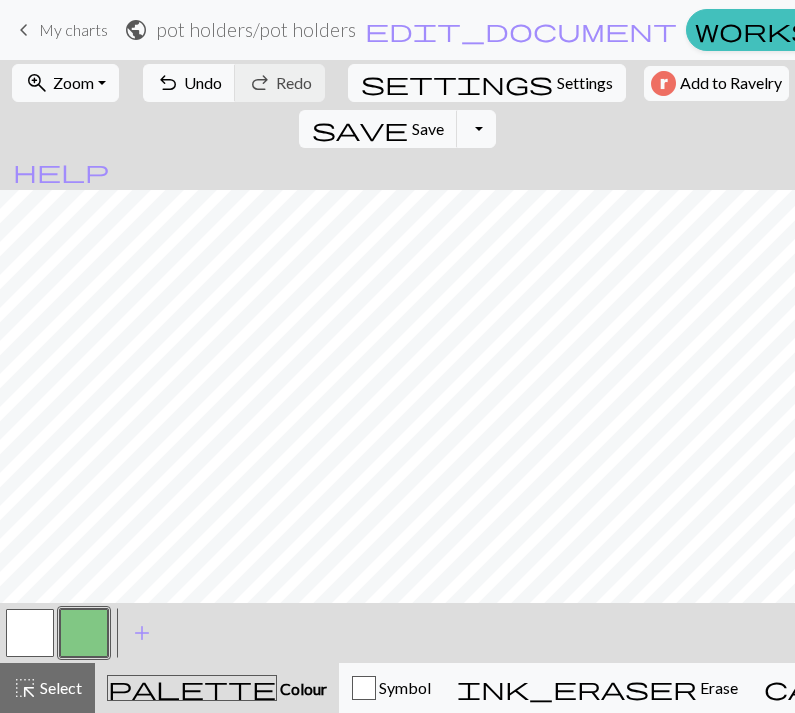 click on "Undo" at bounding box center [203, 82] 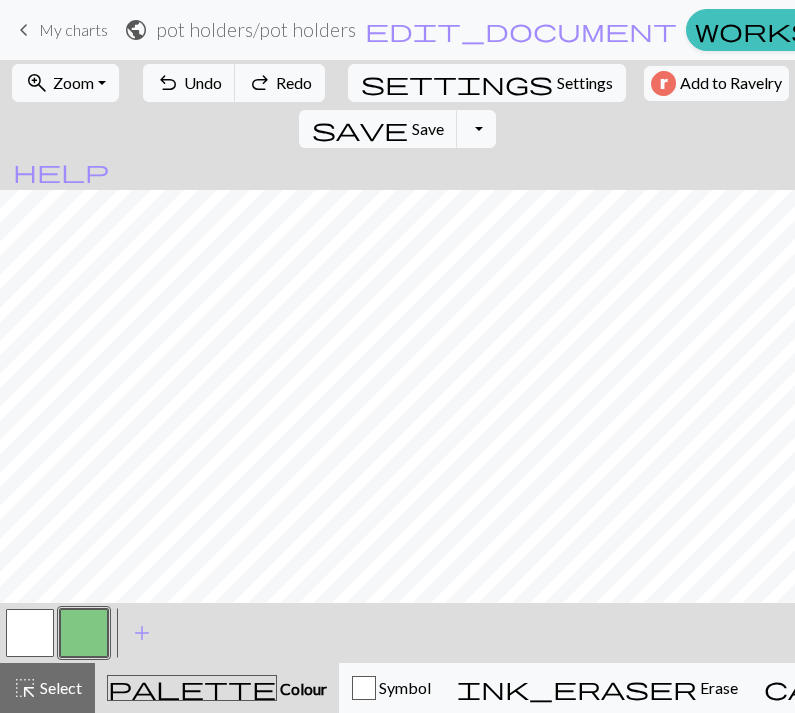 click on "Undo" at bounding box center (203, 82) 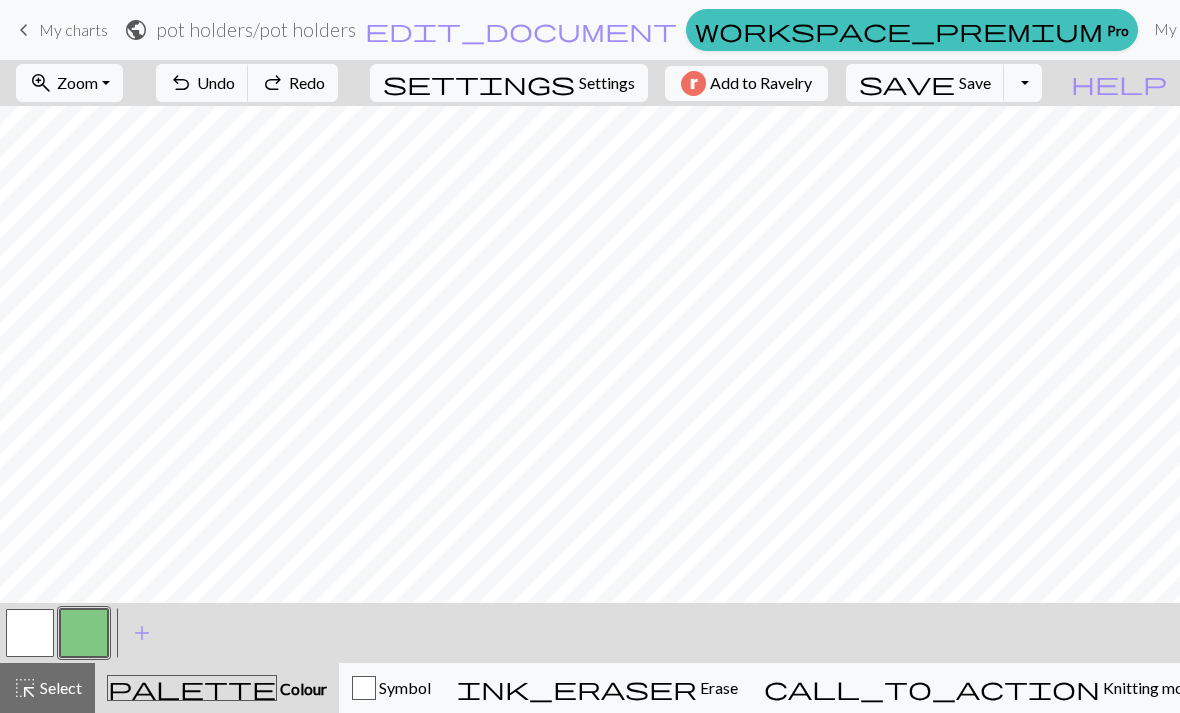 click on "Save" at bounding box center (975, 82) 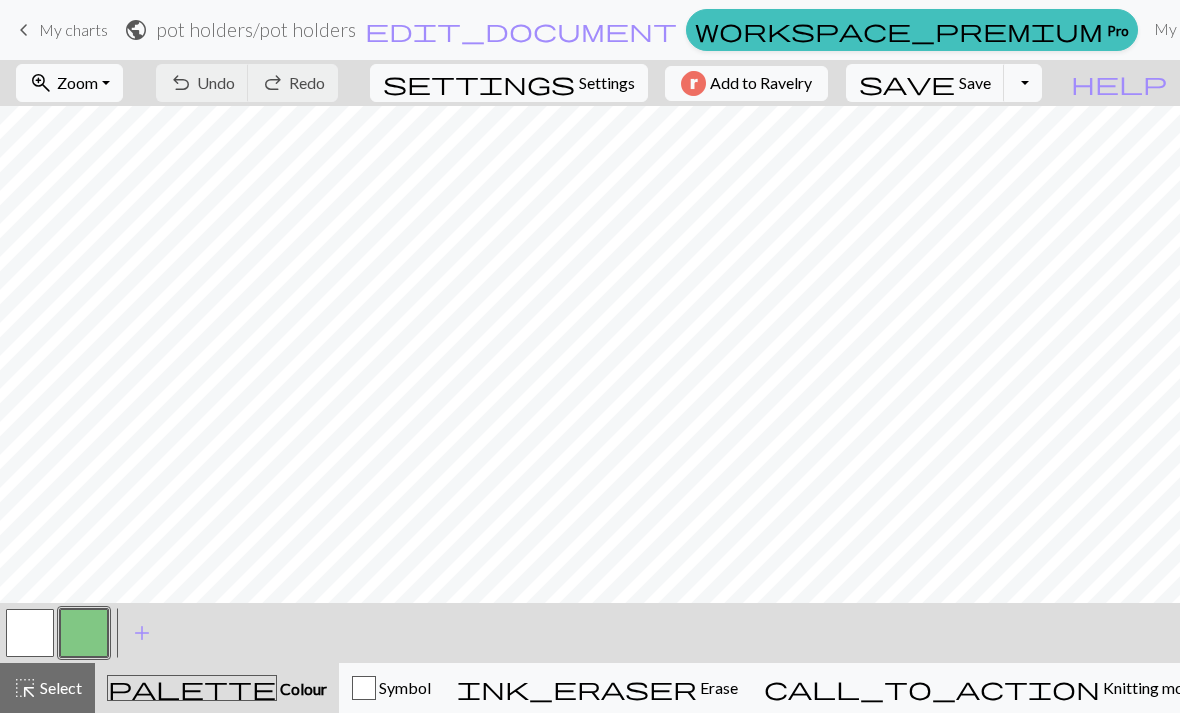 click on "Save" at bounding box center (975, 82) 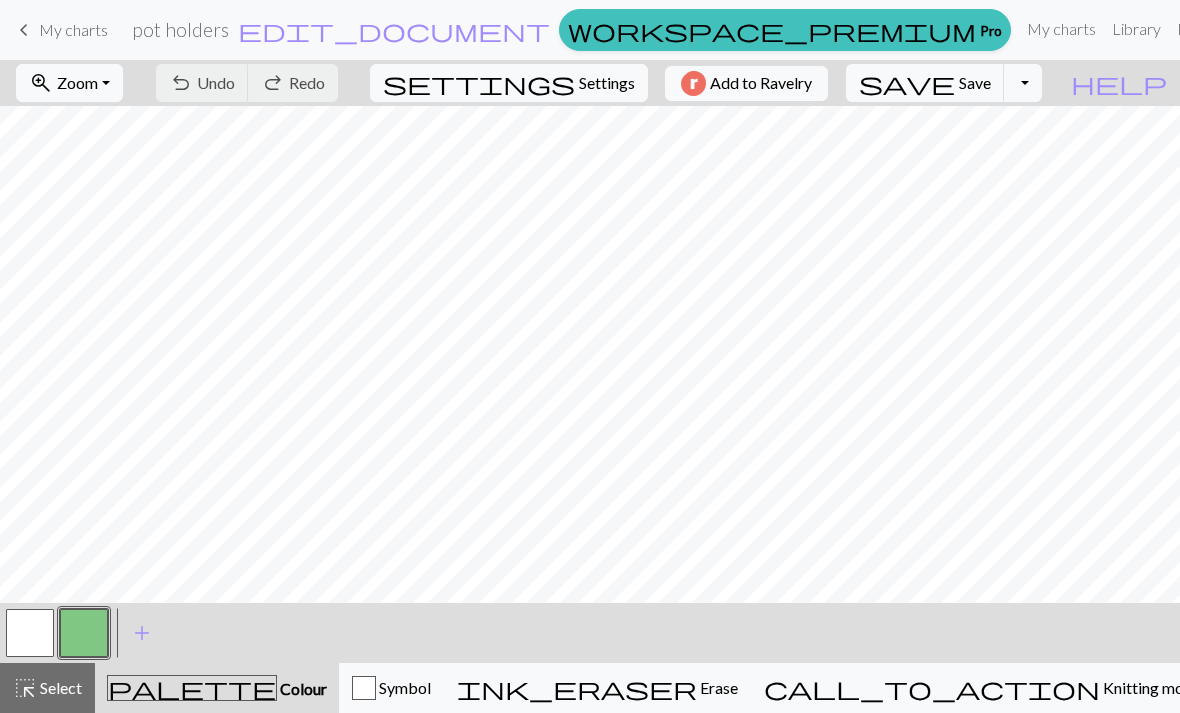 scroll, scrollTop: 0, scrollLeft: 0, axis: both 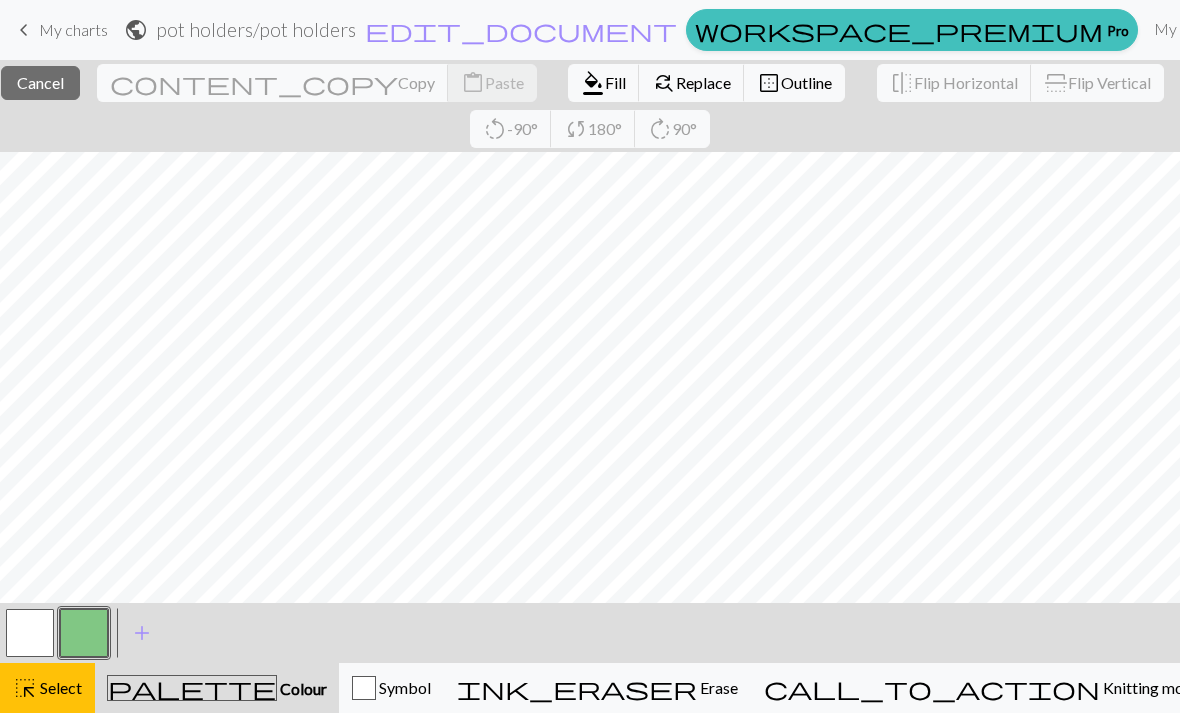 click on "close Cancel" at bounding box center [40, 83] 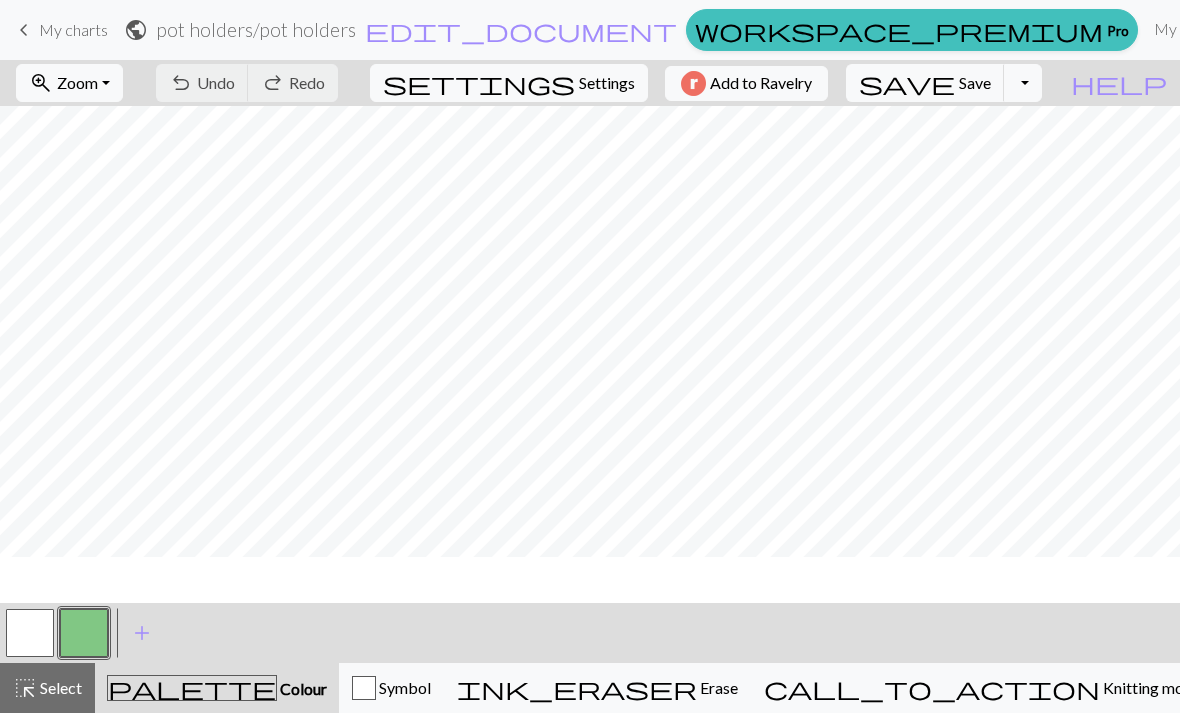 scroll, scrollTop: 143, scrollLeft: 0, axis: vertical 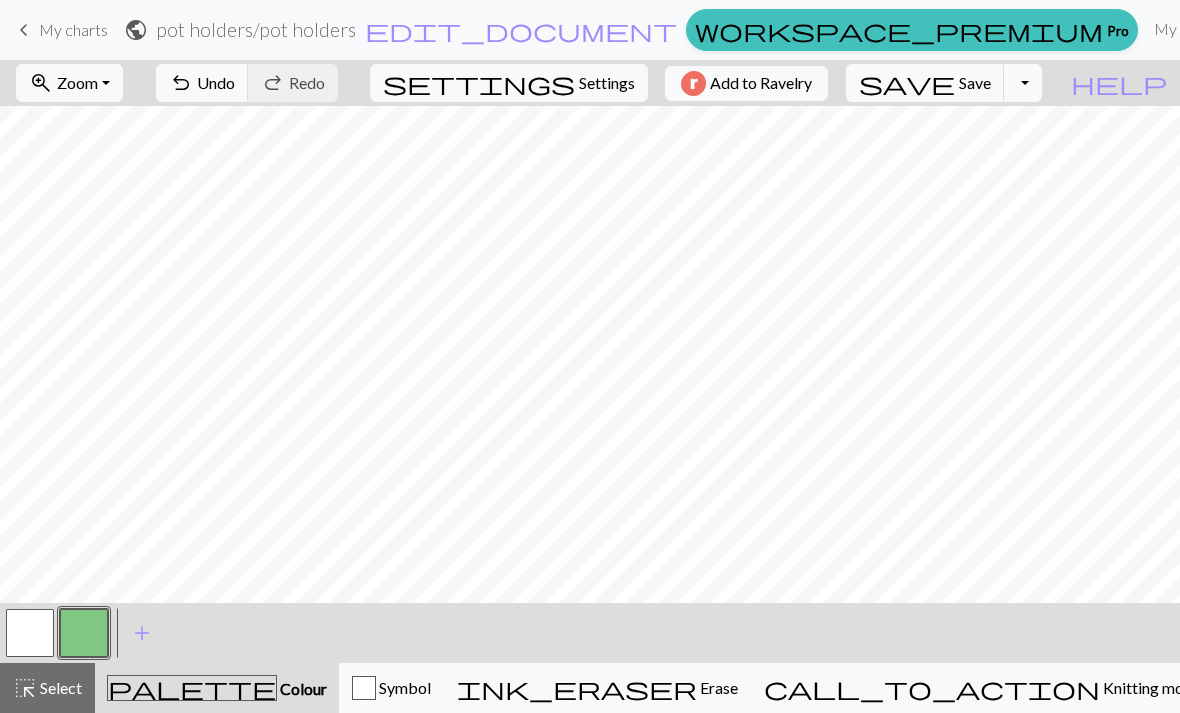 click at bounding box center [30, 633] 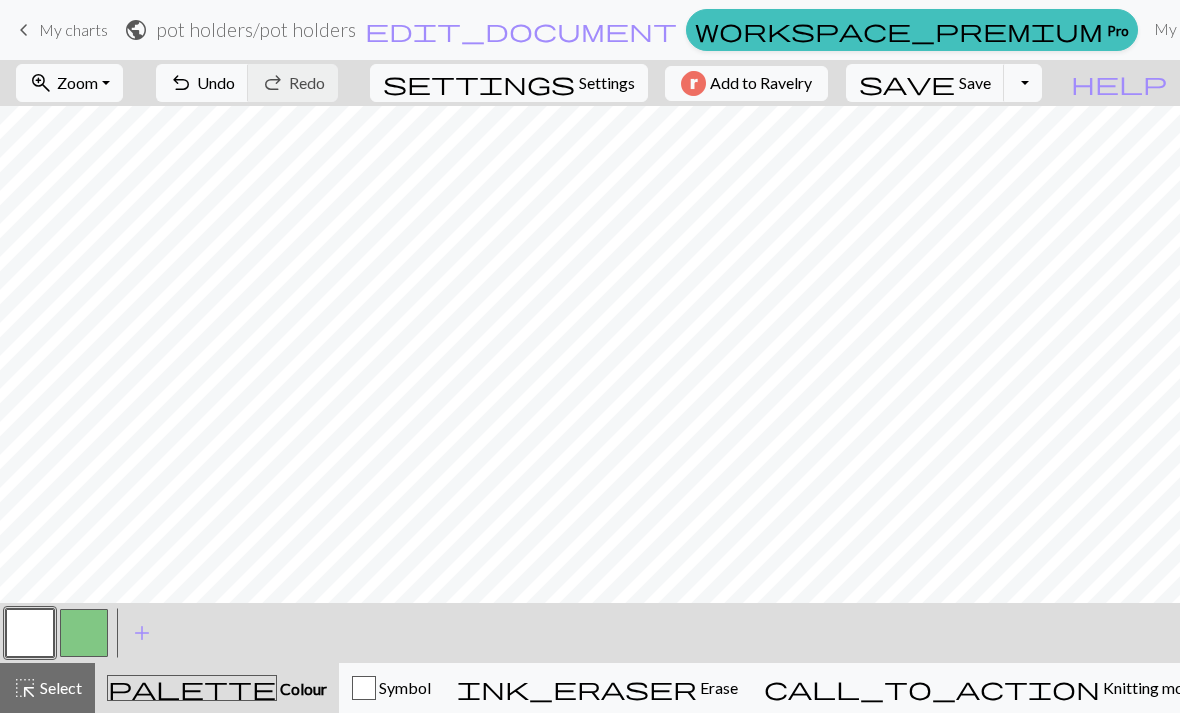 click on "Save" at bounding box center [975, 82] 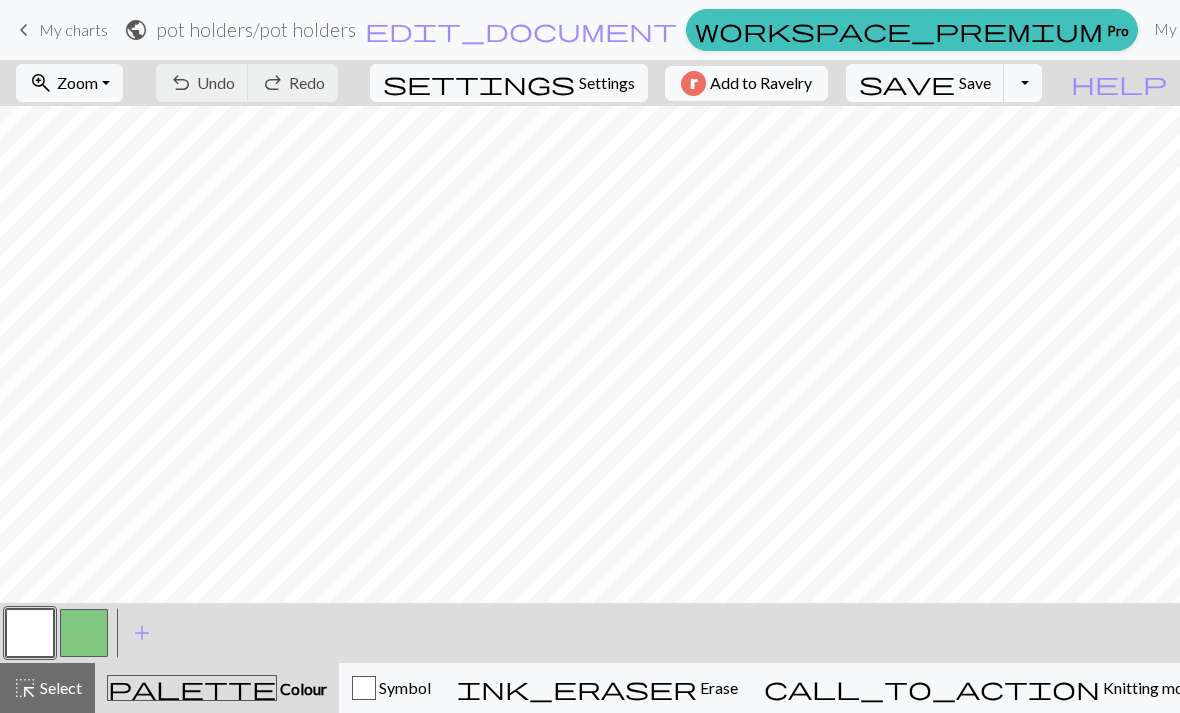 scroll, scrollTop: 0, scrollLeft: 0, axis: both 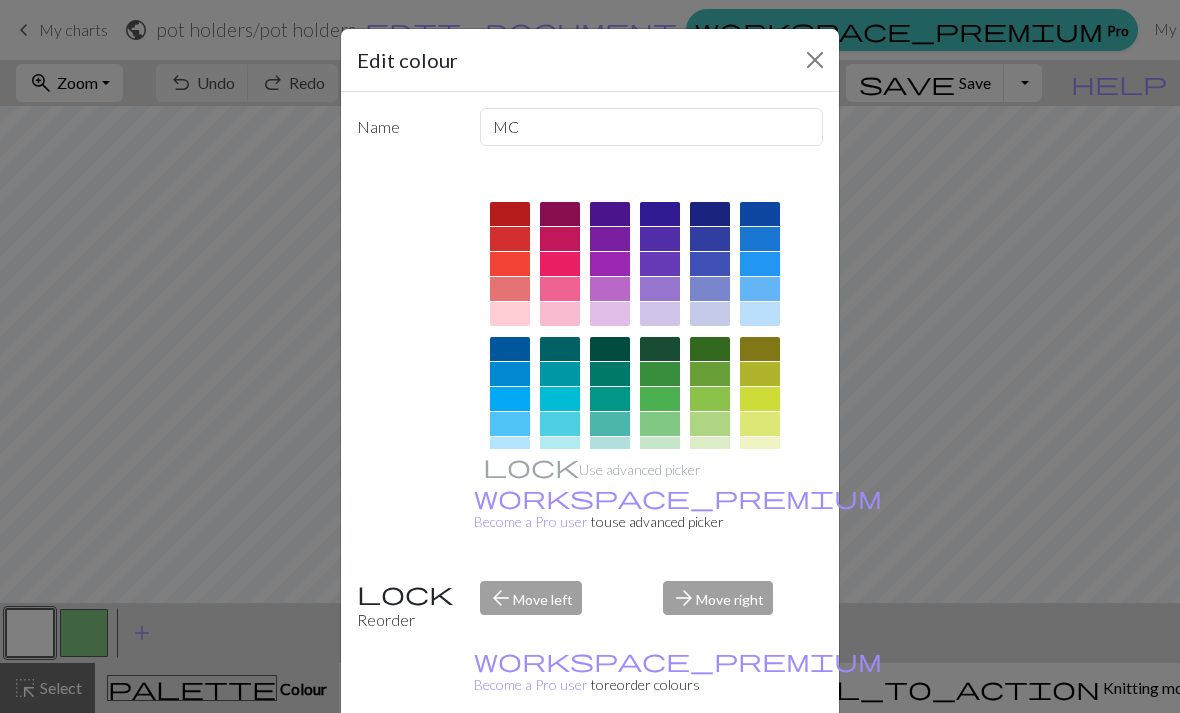 click at bounding box center (815, 60) 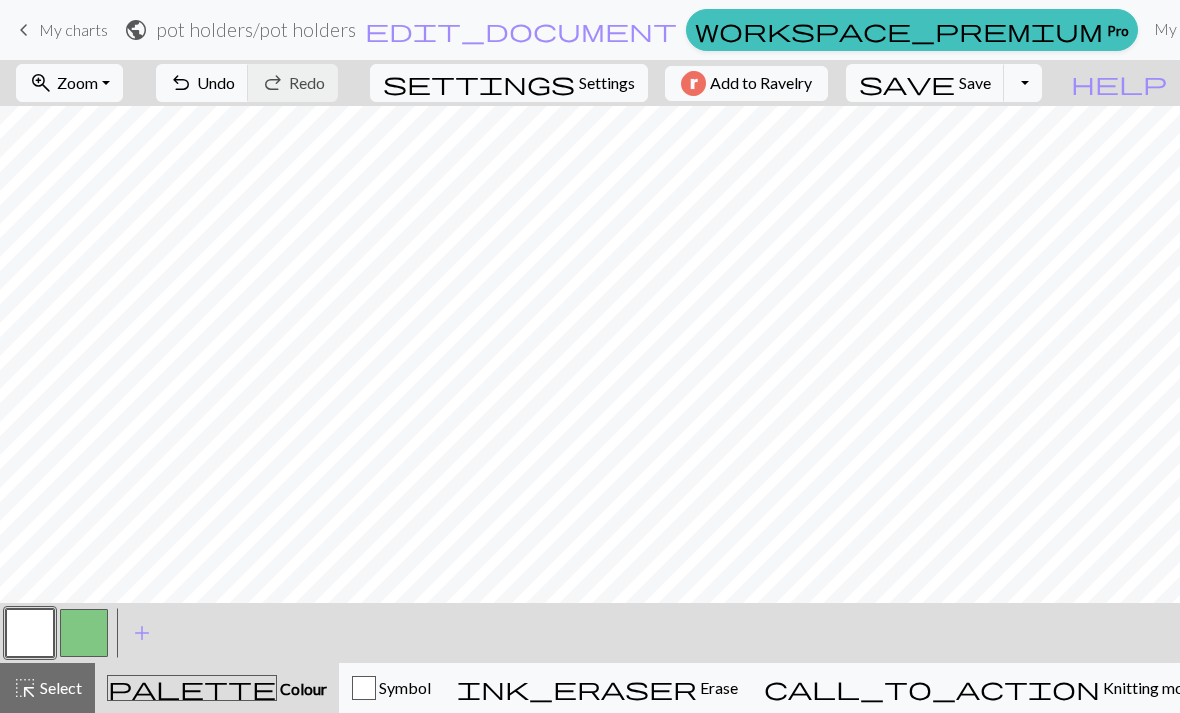 click on "Save" at bounding box center [975, 82] 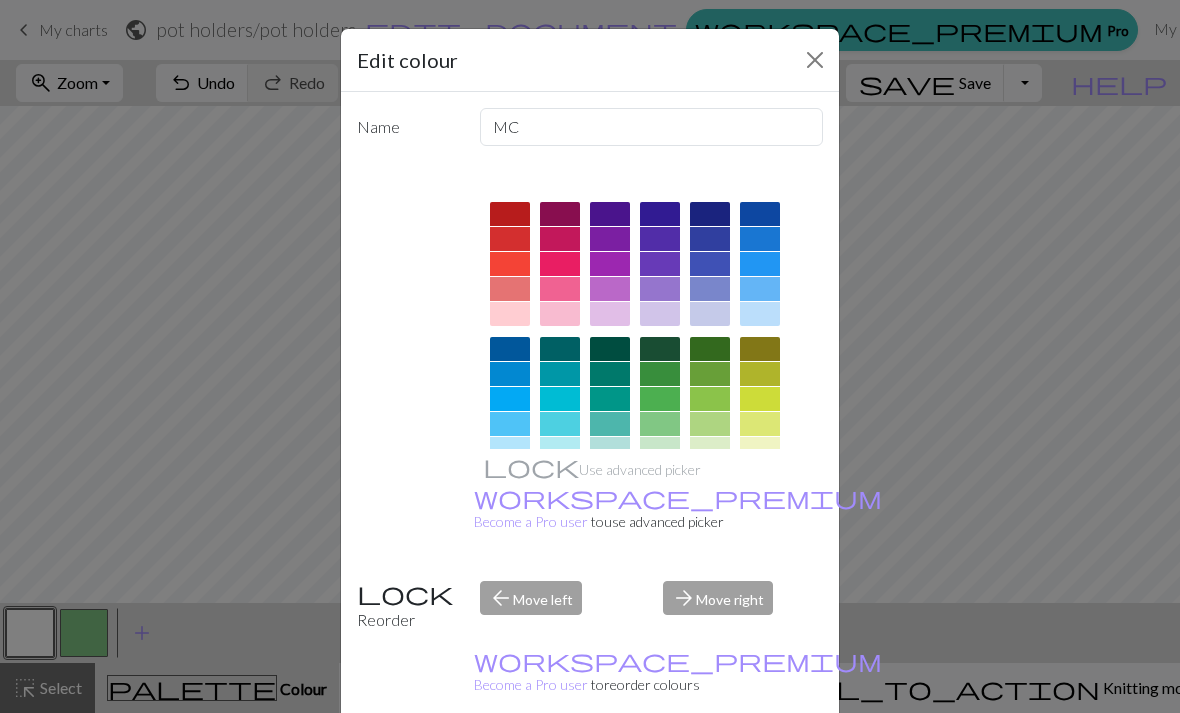 click at bounding box center (815, 60) 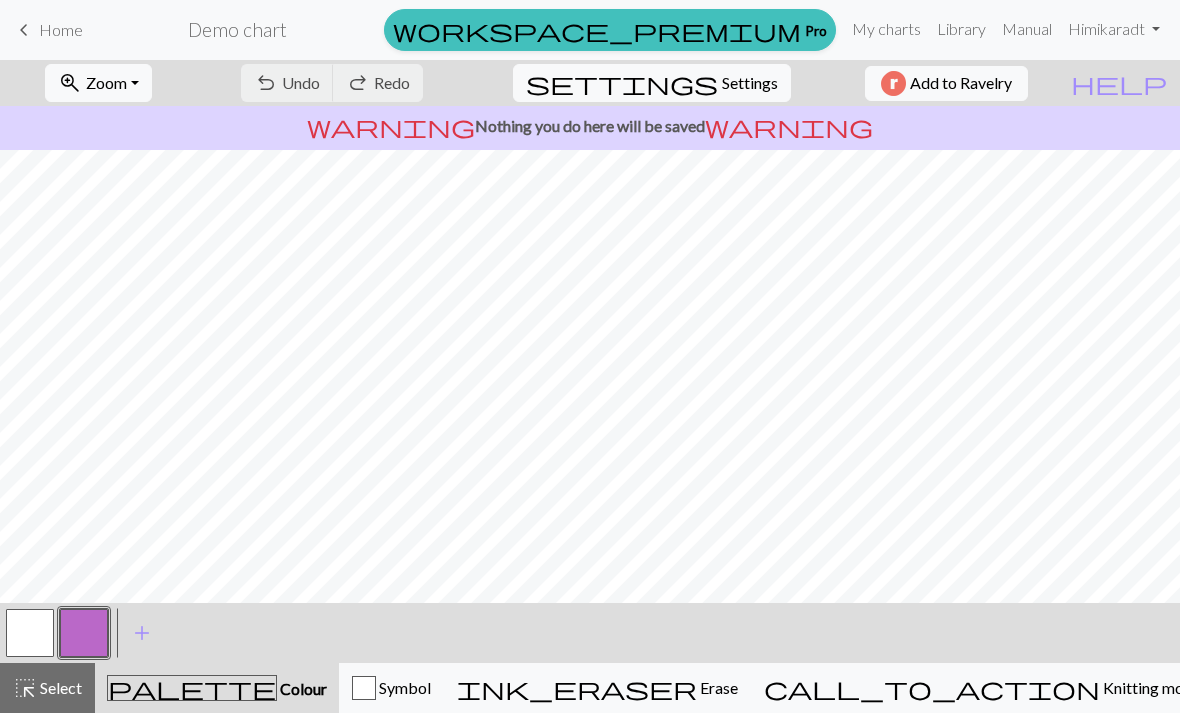 scroll, scrollTop: 0, scrollLeft: 0, axis: both 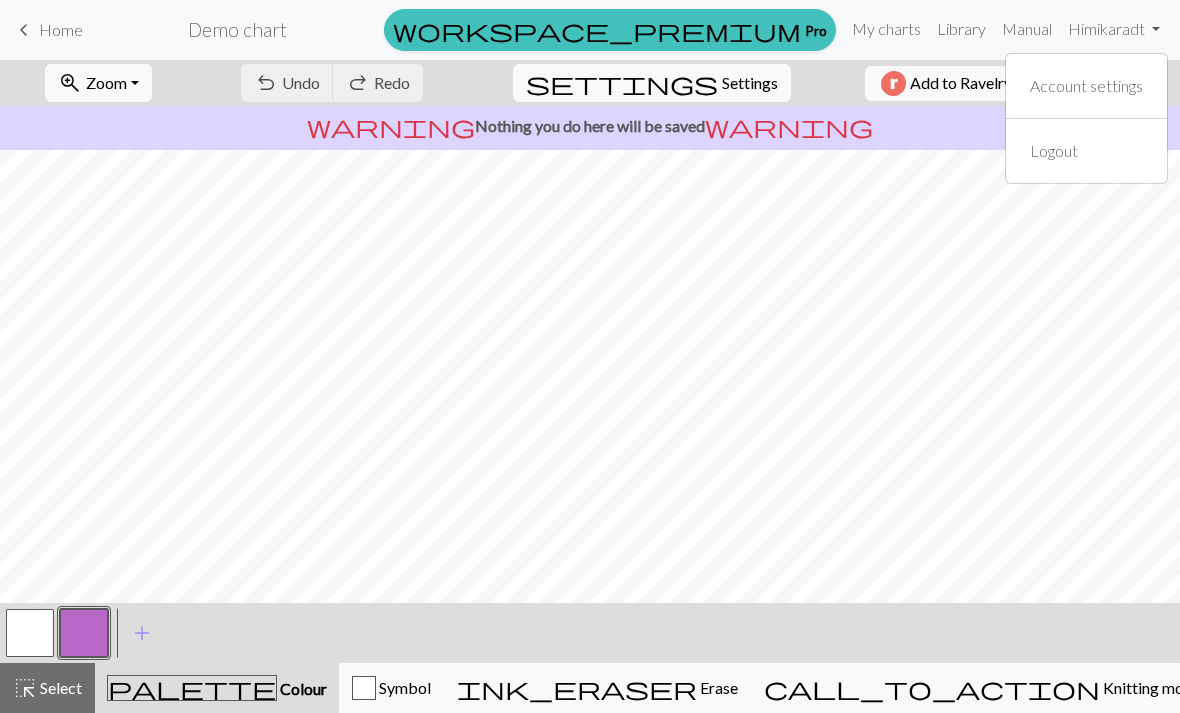 click on "Hi  mikaradt" at bounding box center (1114, 29) 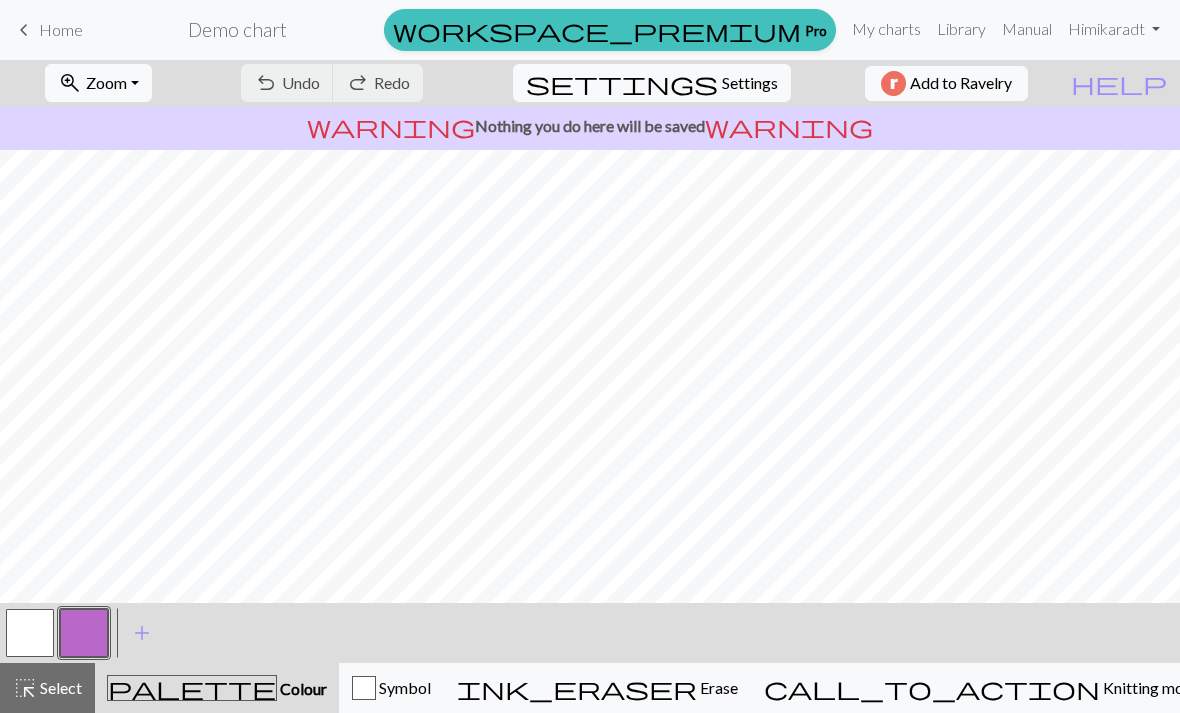 click on "My charts" at bounding box center (886, 29) 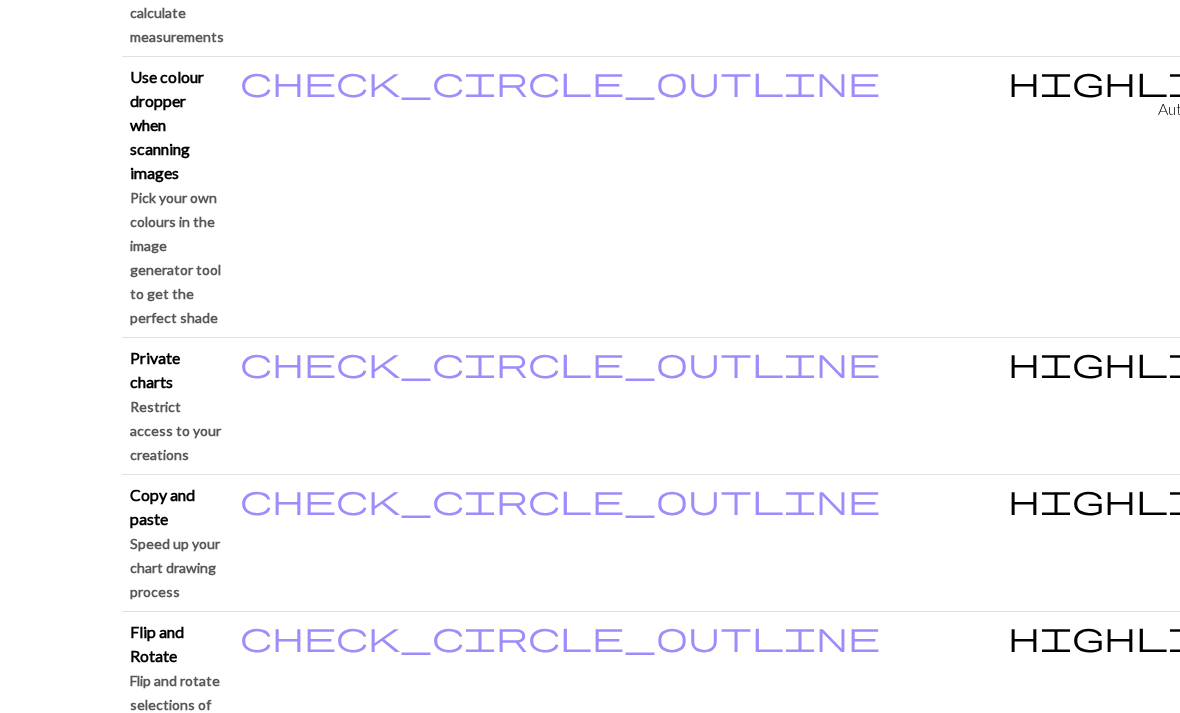 scroll, scrollTop: 2267, scrollLeft: 0, axis: vertical 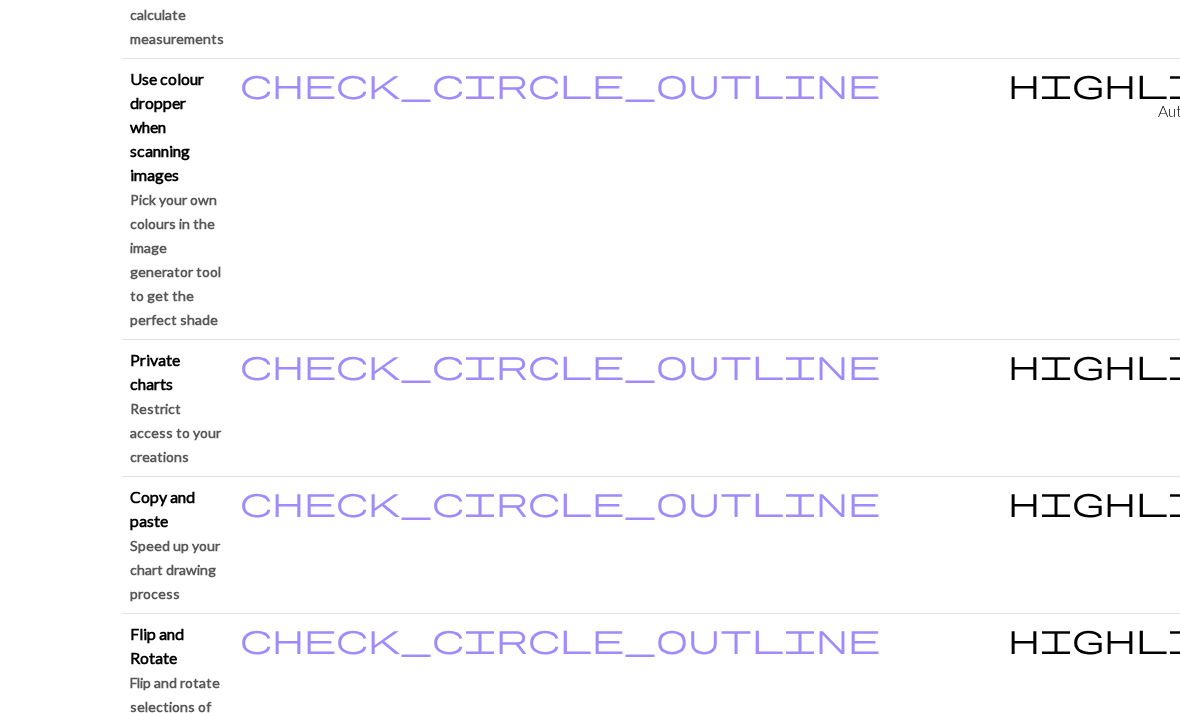 click on "Continue to free version" at bounding box center (910, 3227) 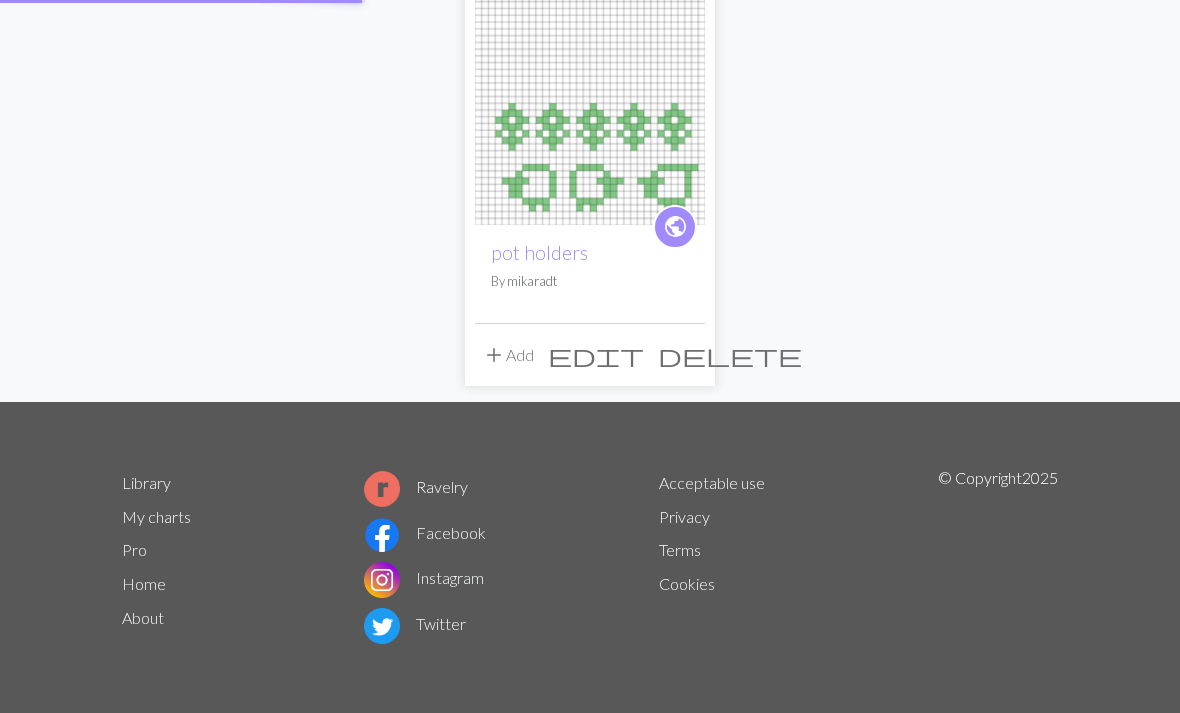 scroll, scrollTop: 0, scrollLeft: 0, axis: both 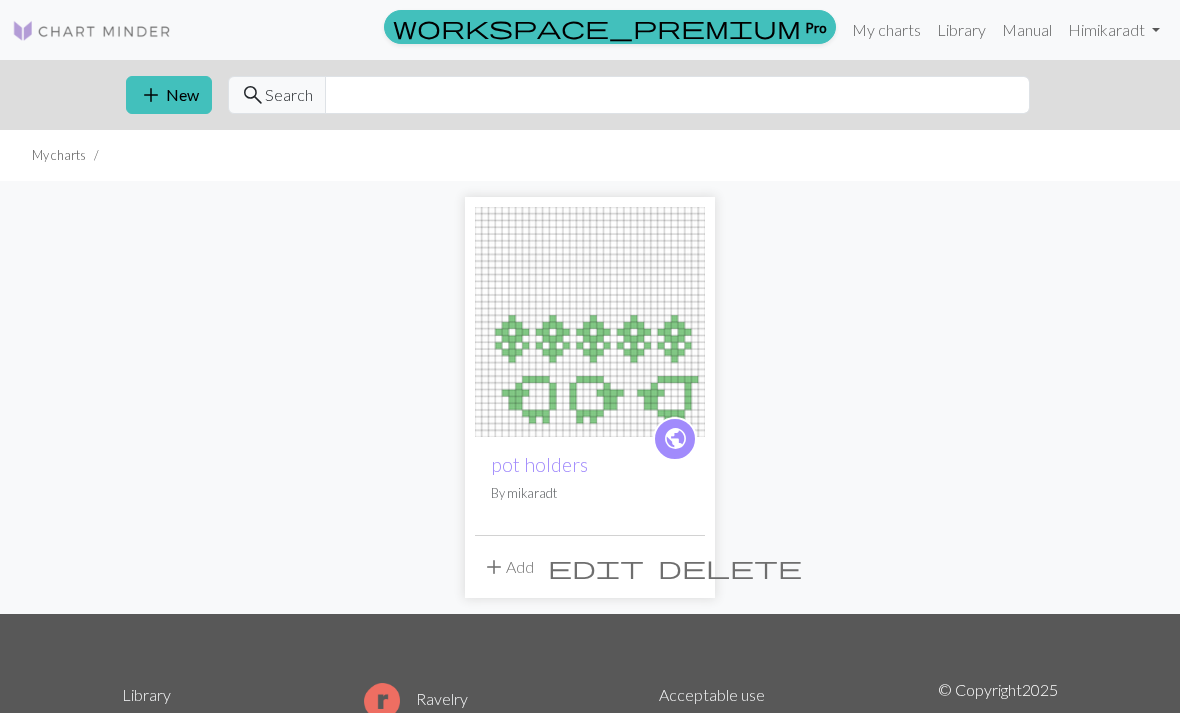 click on "pot holders" at bounding box center (539, 464) 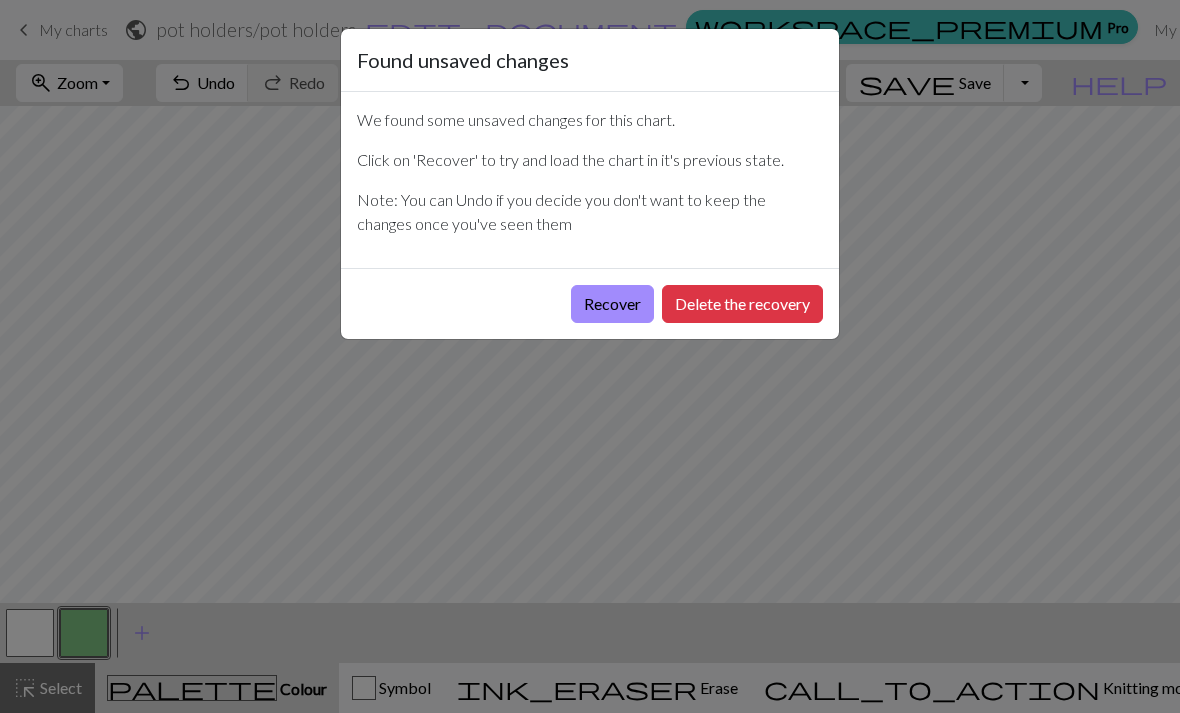 click on "Delete the recovery" at bounding box center (742, 304) 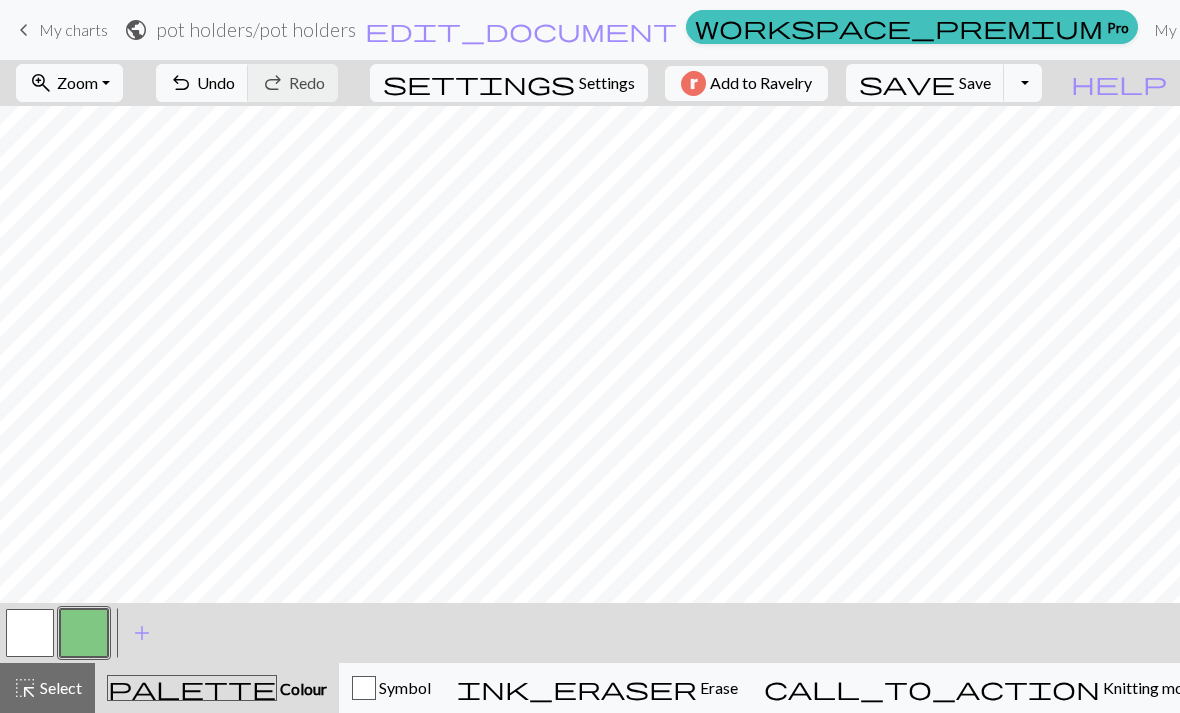 scroll, scrollTop: 0, scrollLeft: 0, axis: both 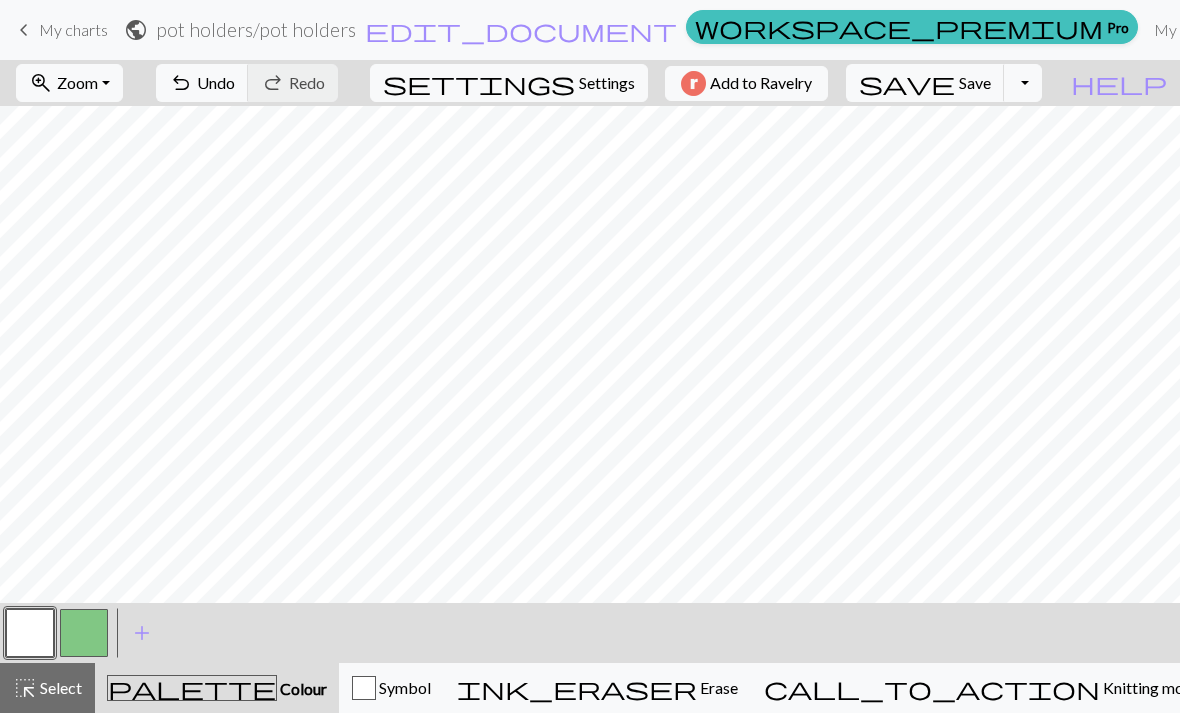 click at bounding box center (84, 633) 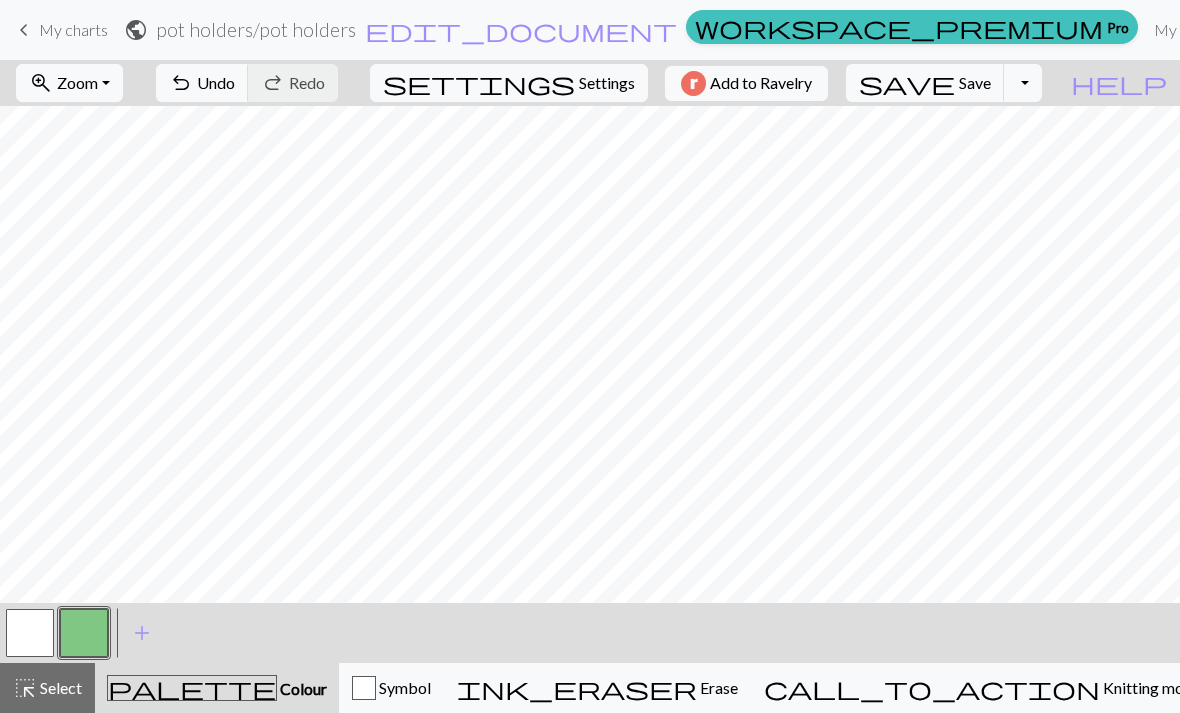 click on "Undo" at bounding box center [216, 82] 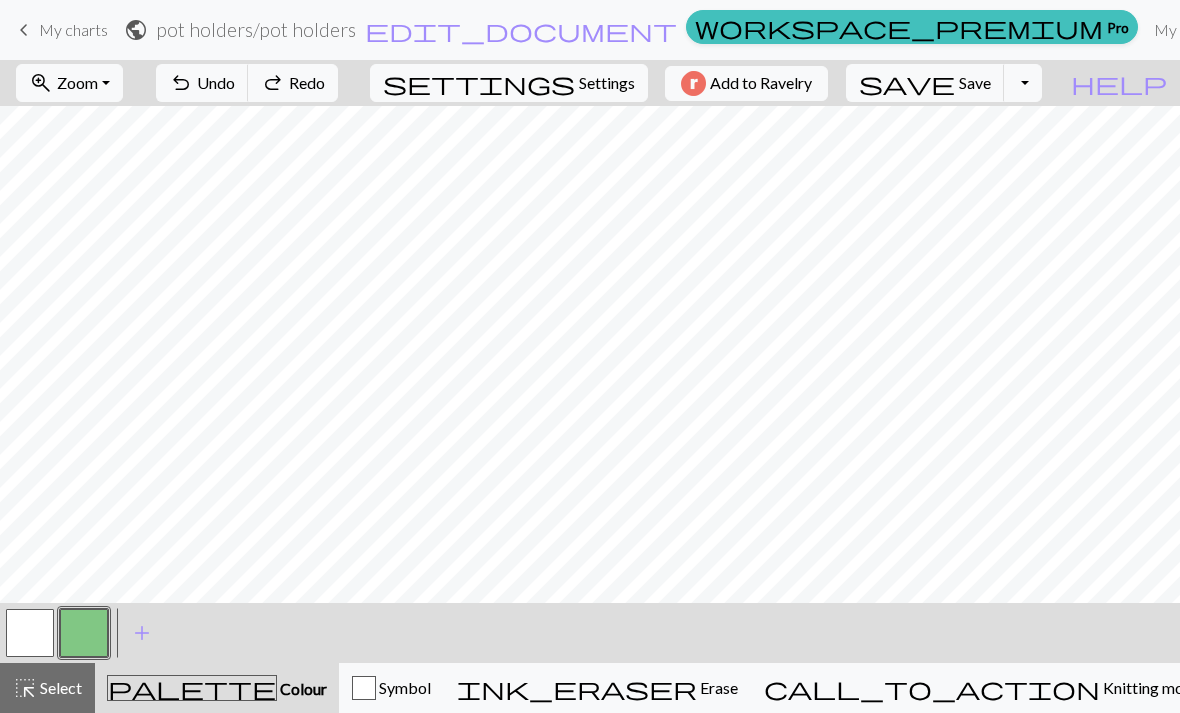 click on "Save" at bounding box center (975, 82) 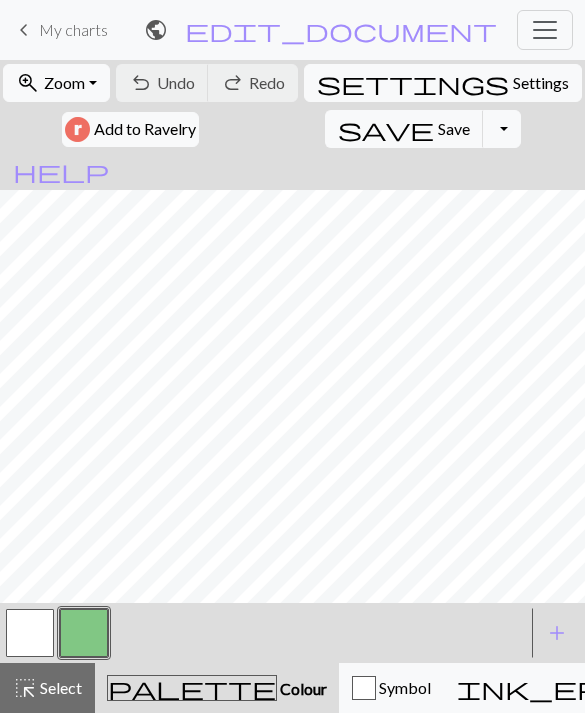 scroll, scrollTop: 69, scrollLeft: 158, axis: both 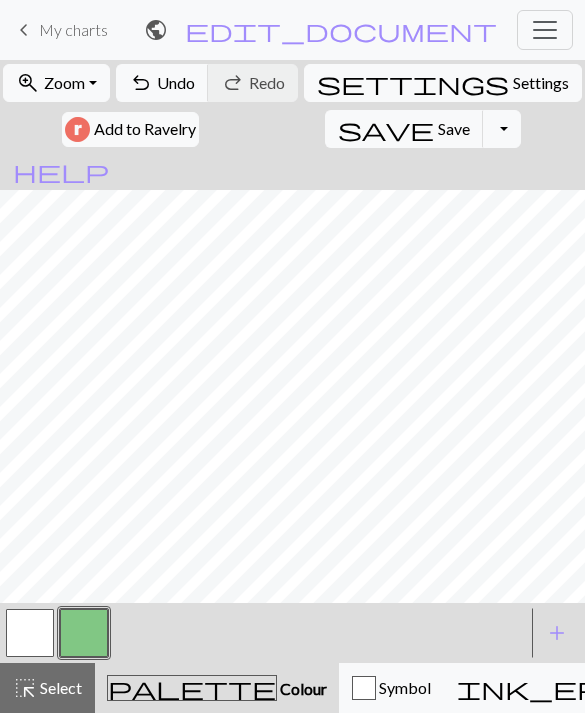 click on "Undo" at bounding box center [176, 82] 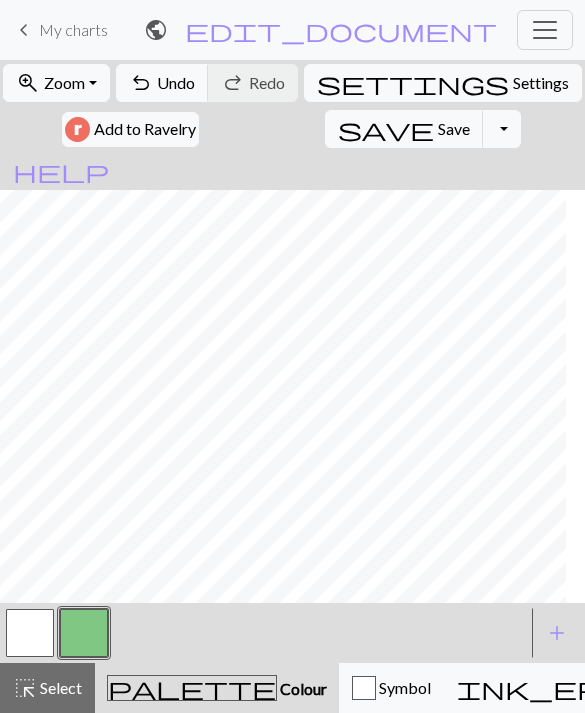 scroll, scrollTop: 119, scrollLeft: 0, axis: vertical 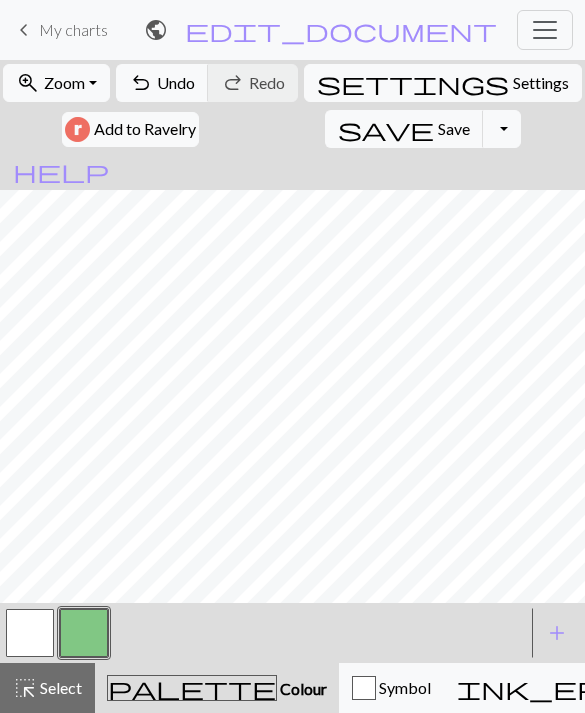click at bounding box center (30, 633) 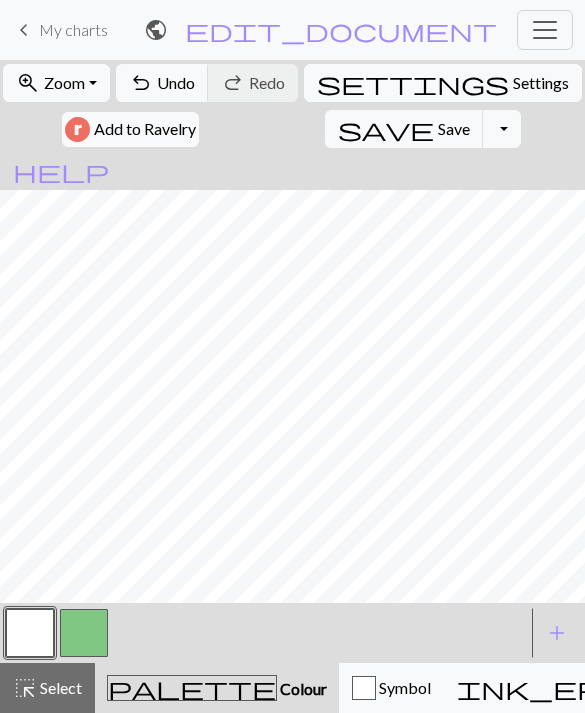 click at bounding box center [84, 633] 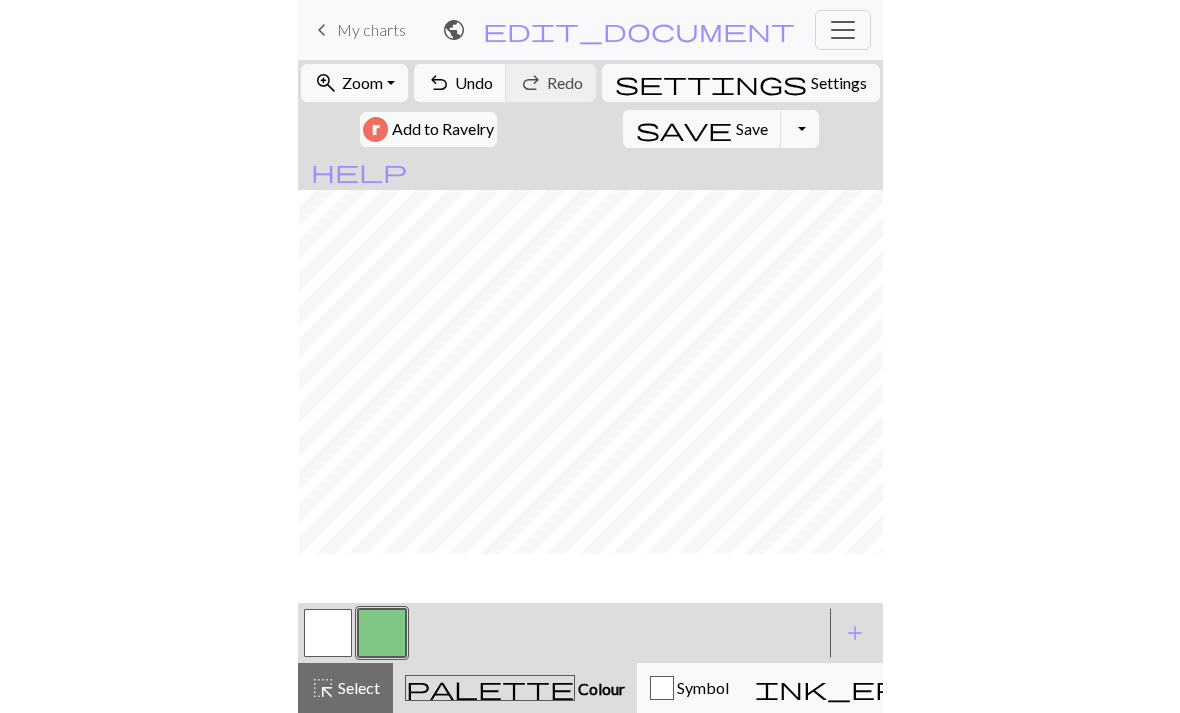 scroll, scrollTop: 0, scrollLeft: 0, axis: both 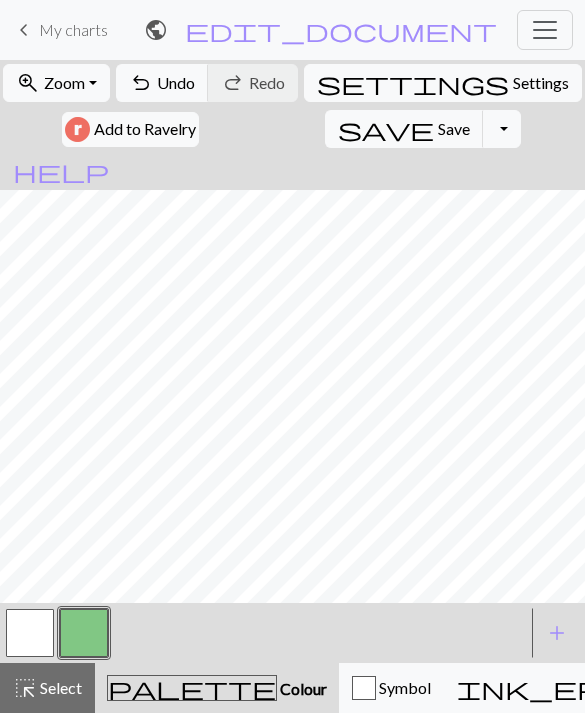 click on "Save" at bounding box center [454, 128] 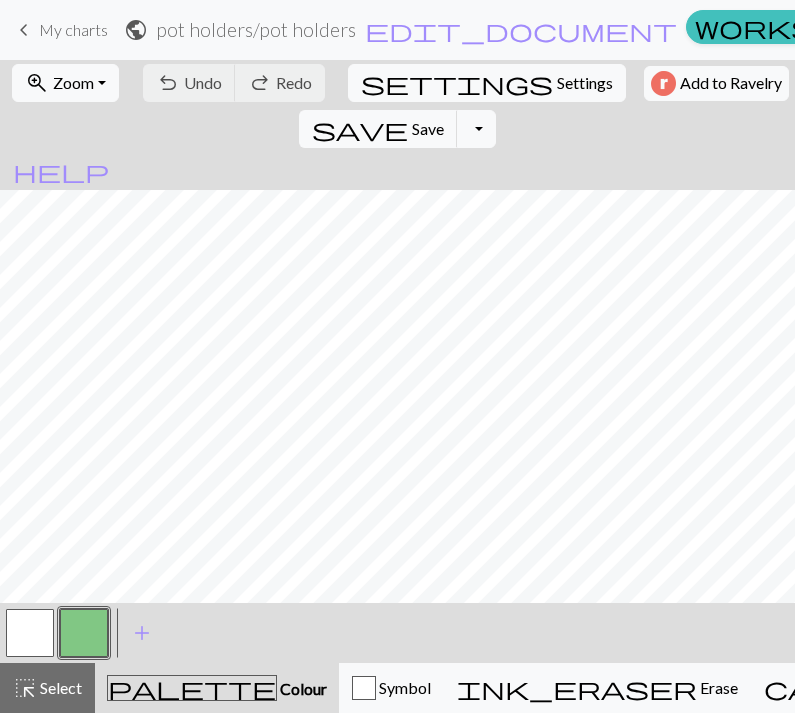 click at bounding box center (30, 633) 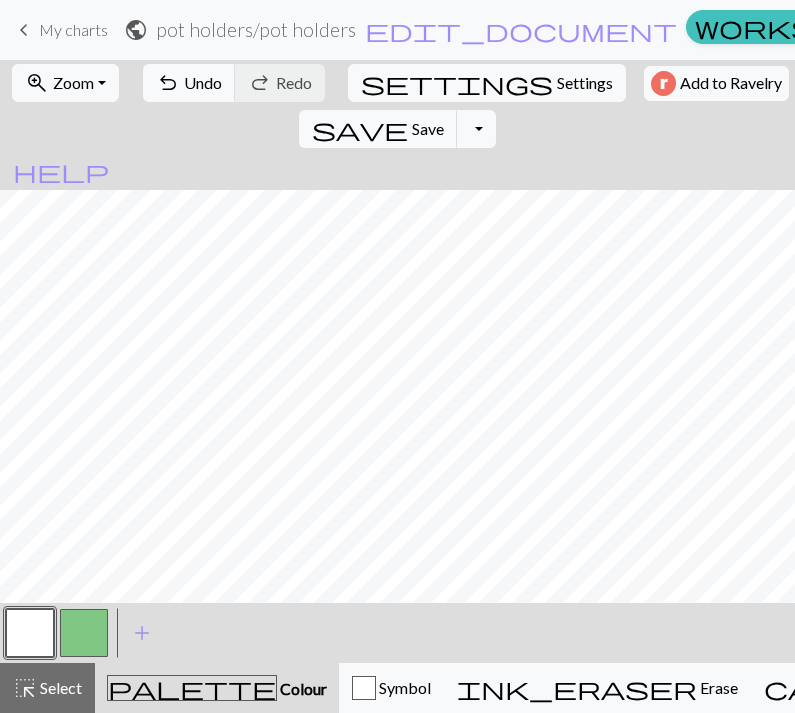 click at bounding box center (84, 633) 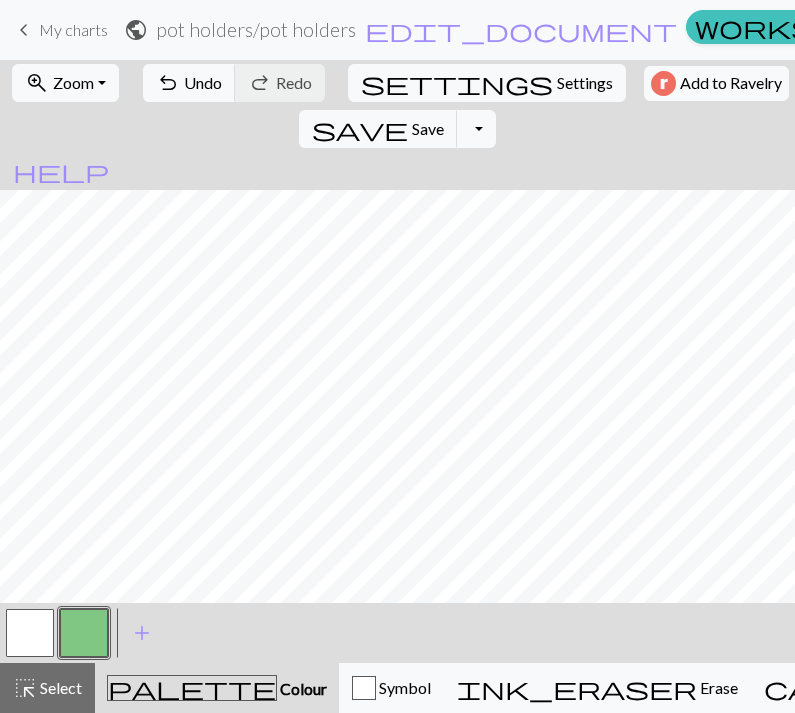 click on "undo Undo Undo" at bounding box center (189, 83) 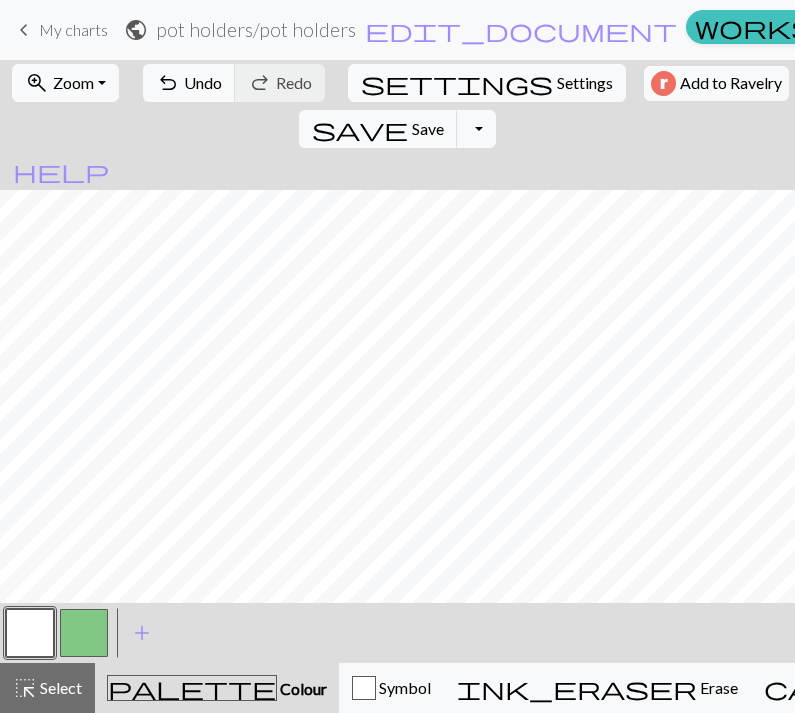 click at bounding box center [84, 633] 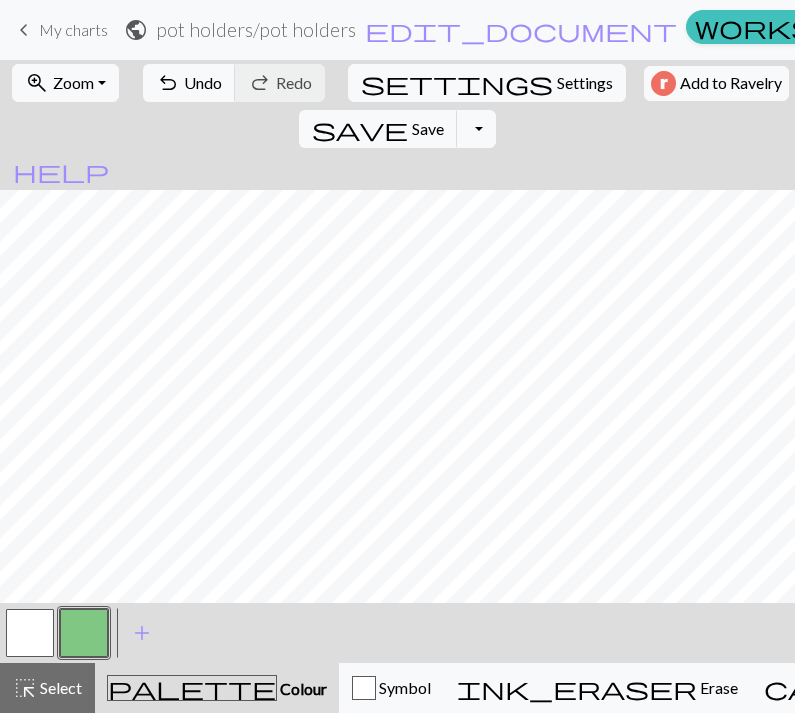 click on "highlight_alt" at bounding box center (25, 688) 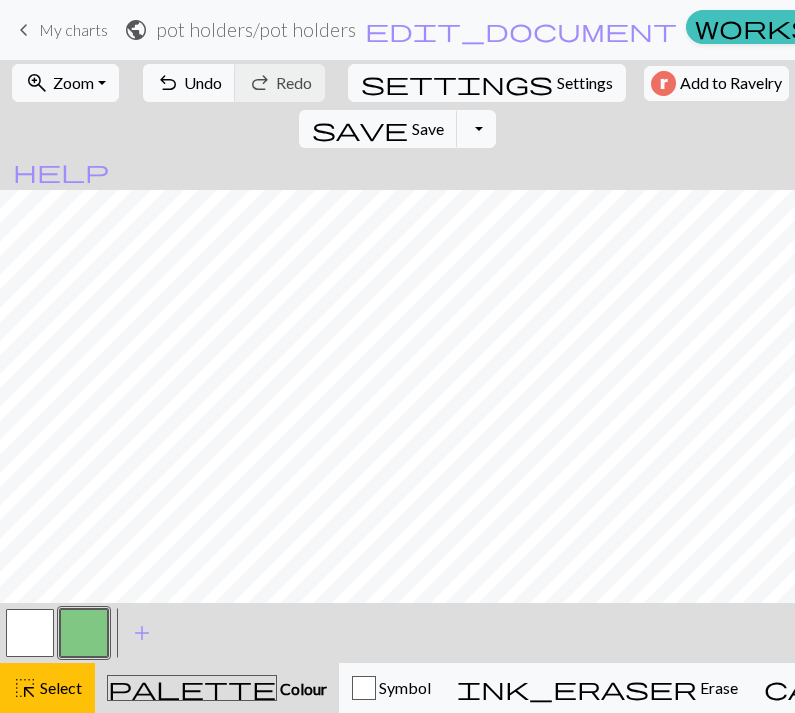 click on "Select" at bounding box center [59, 687] 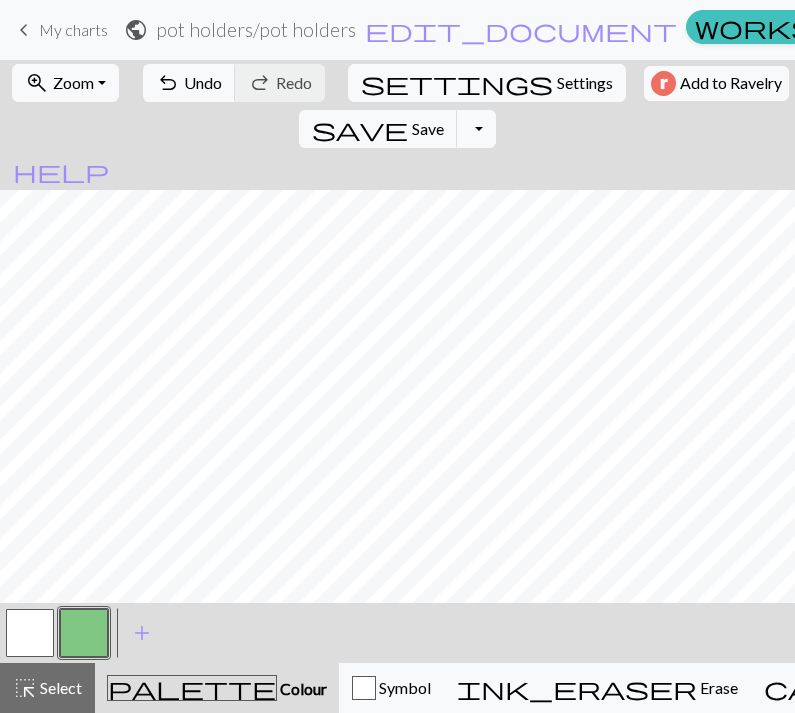 click on "Save" at bounding box center [428, 128] 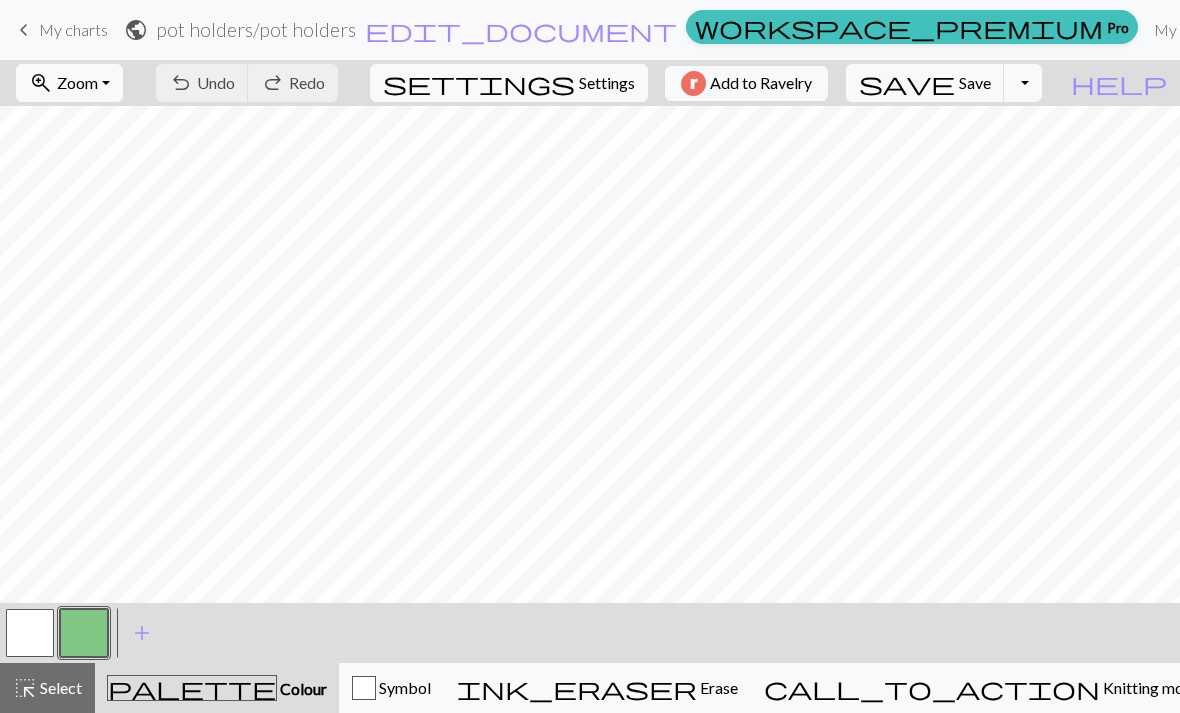 click on "save" at bounding box center [907, 83] 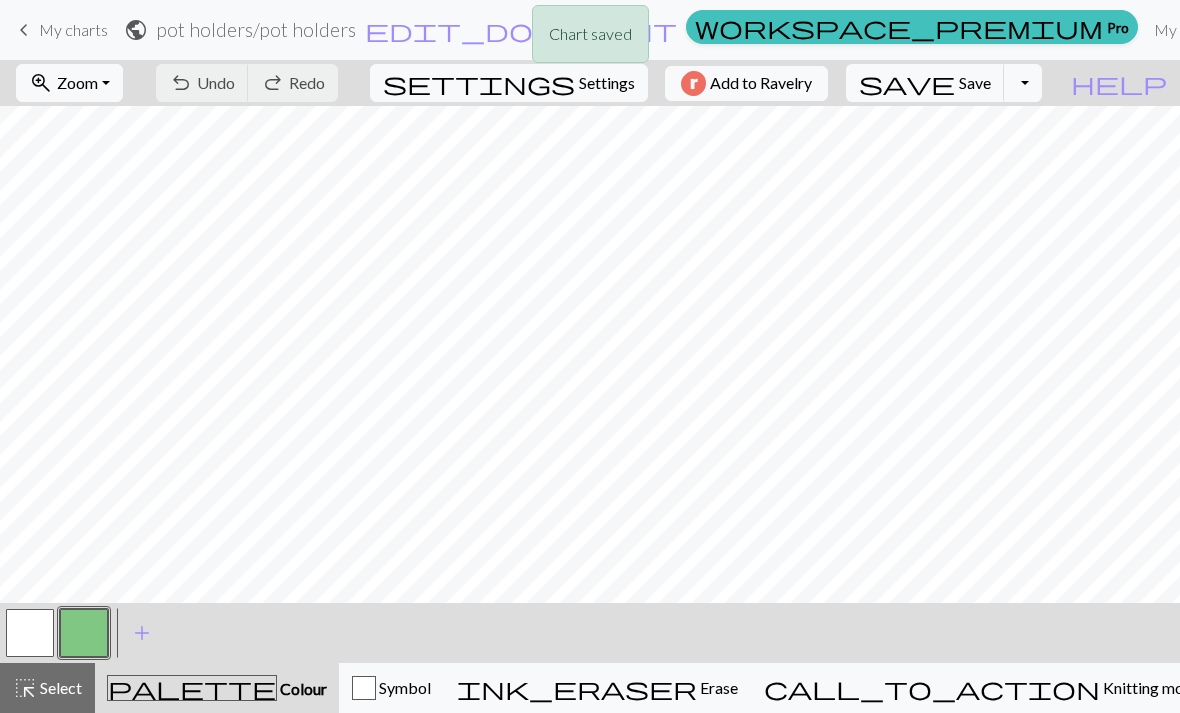 click on "highlight_alt" at bounding box center [25, 688] 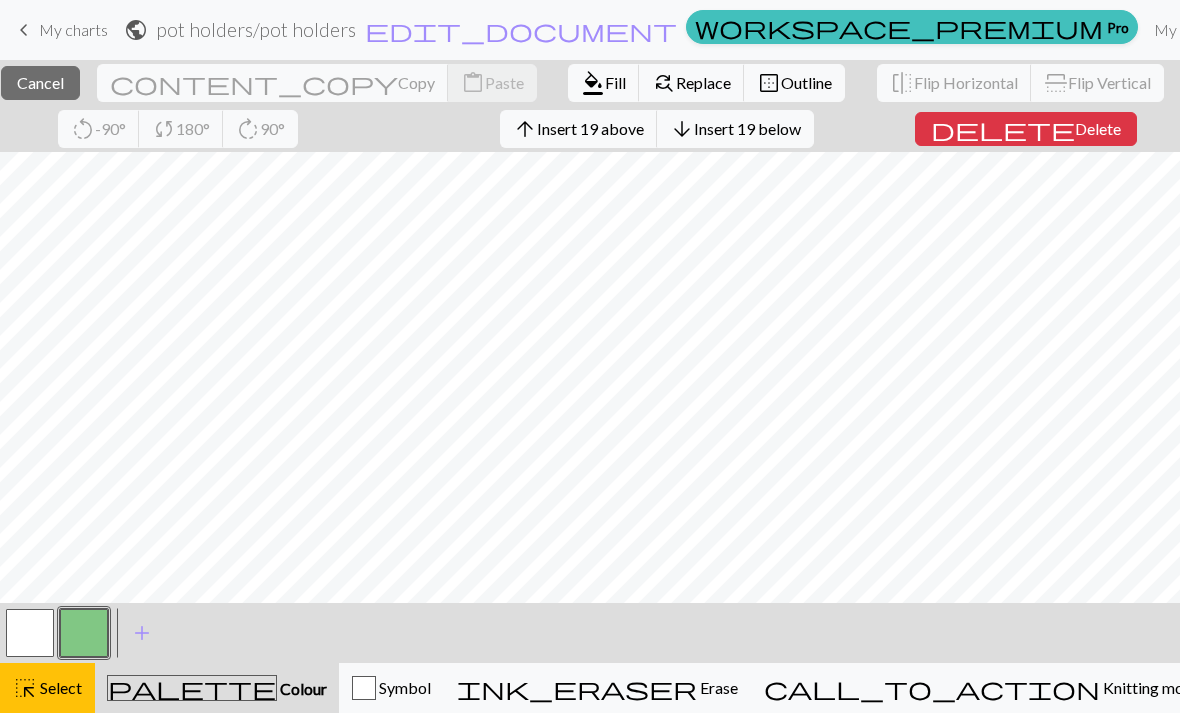 click on "Insert 19 above" at bounding box center (590, 128) 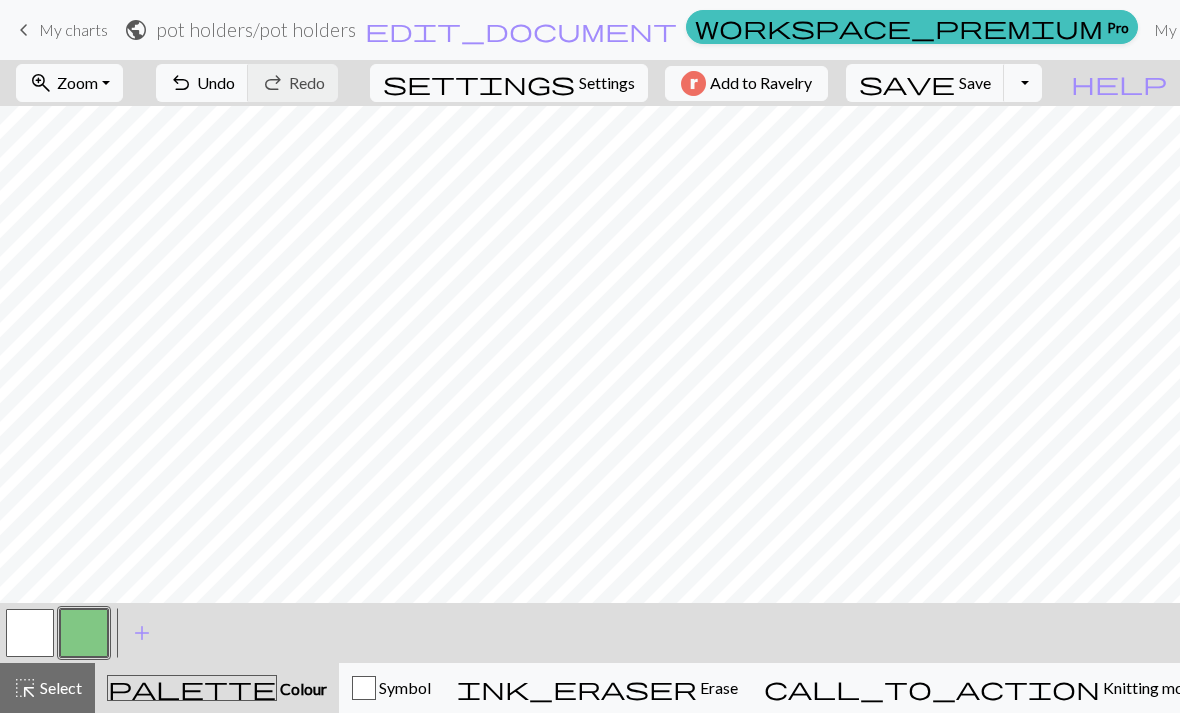 click on "Undo" at bounding box center [216, 82] 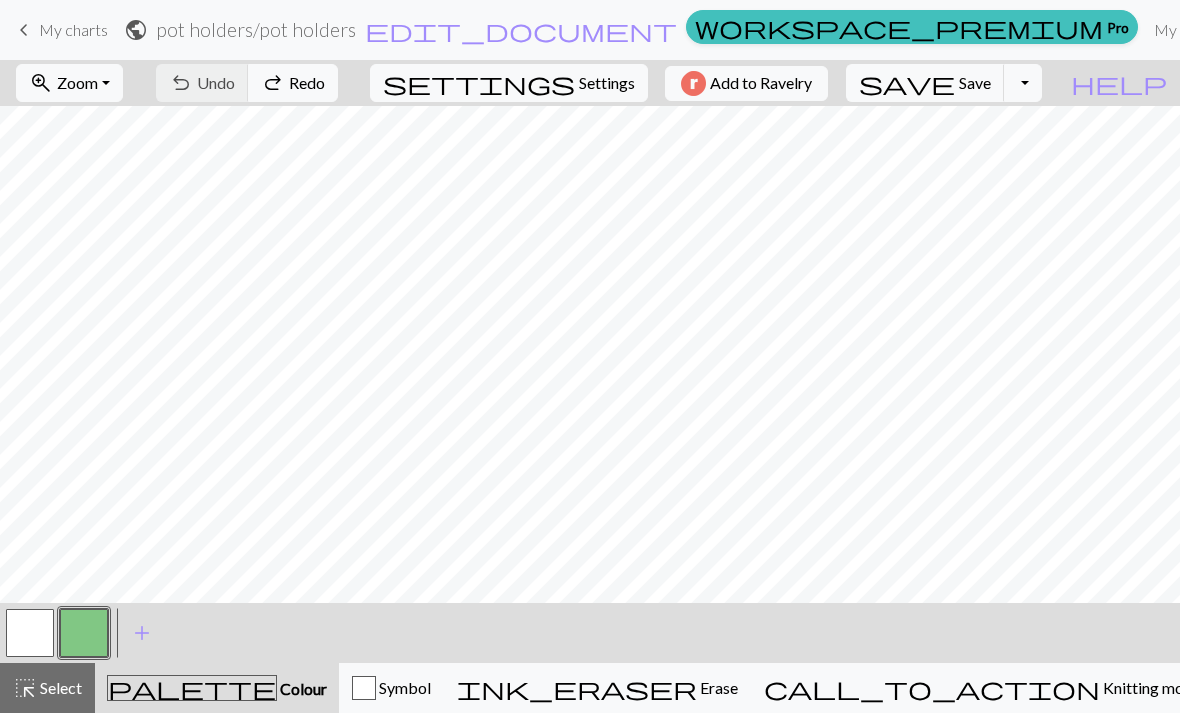 click on "highlight_alt   Select   Select" at bounding box center (47, 688) 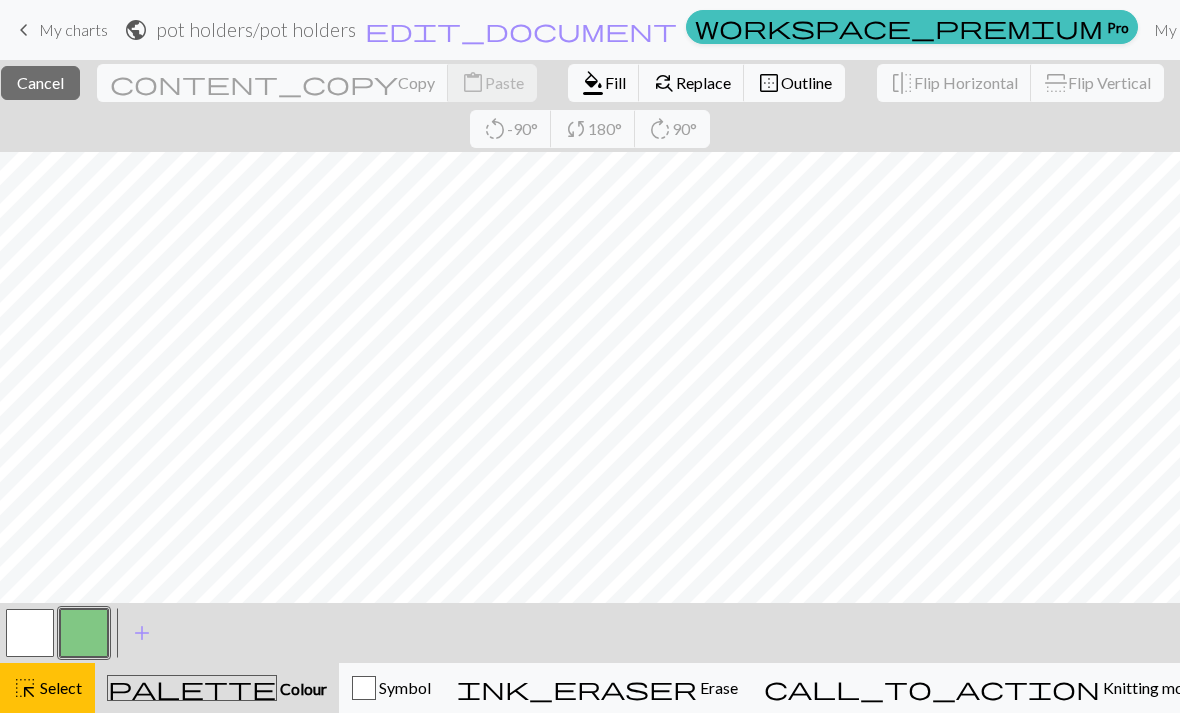 click on "Cancel" at bounding box center [40, 82] 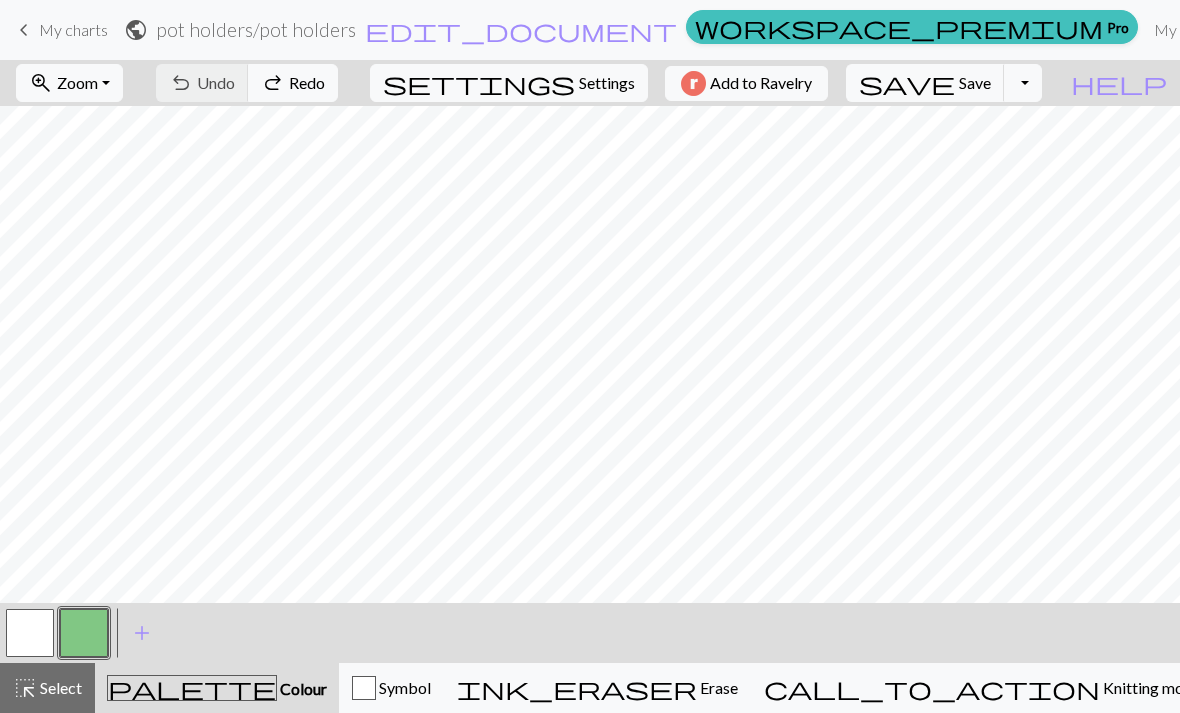 click on "highlight_alt" at bounding box center [25, 688] 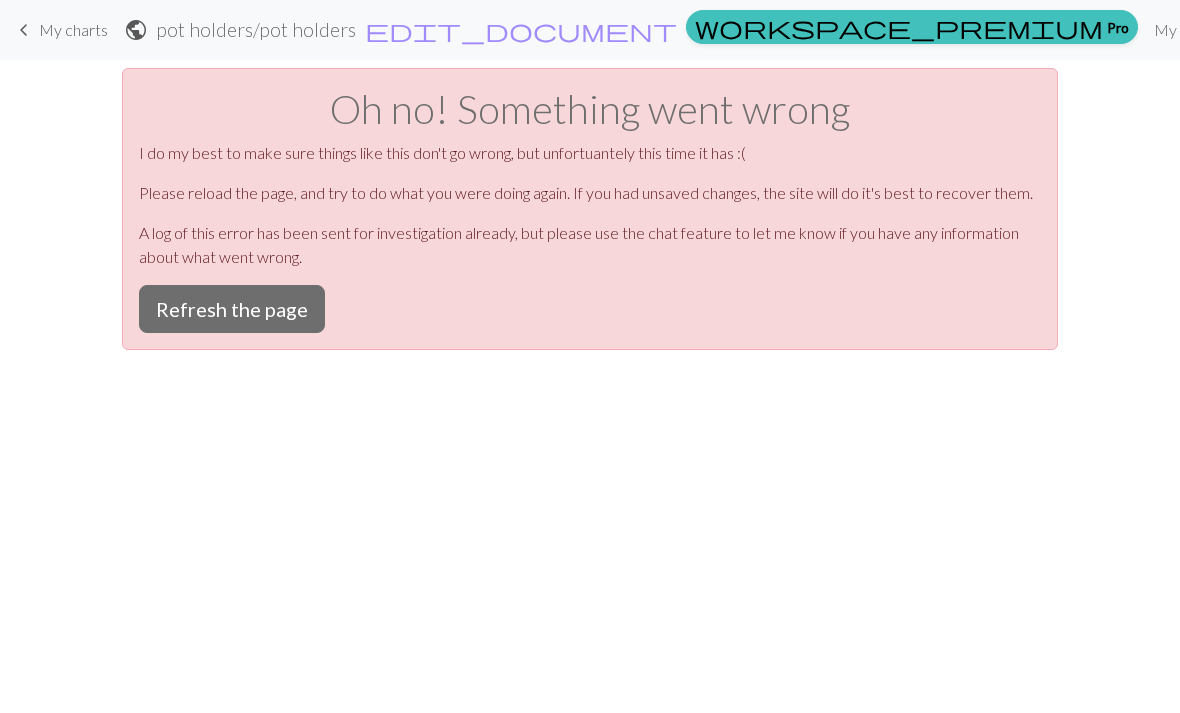 click on "Refresh the page" at bounding box center (232, 309) 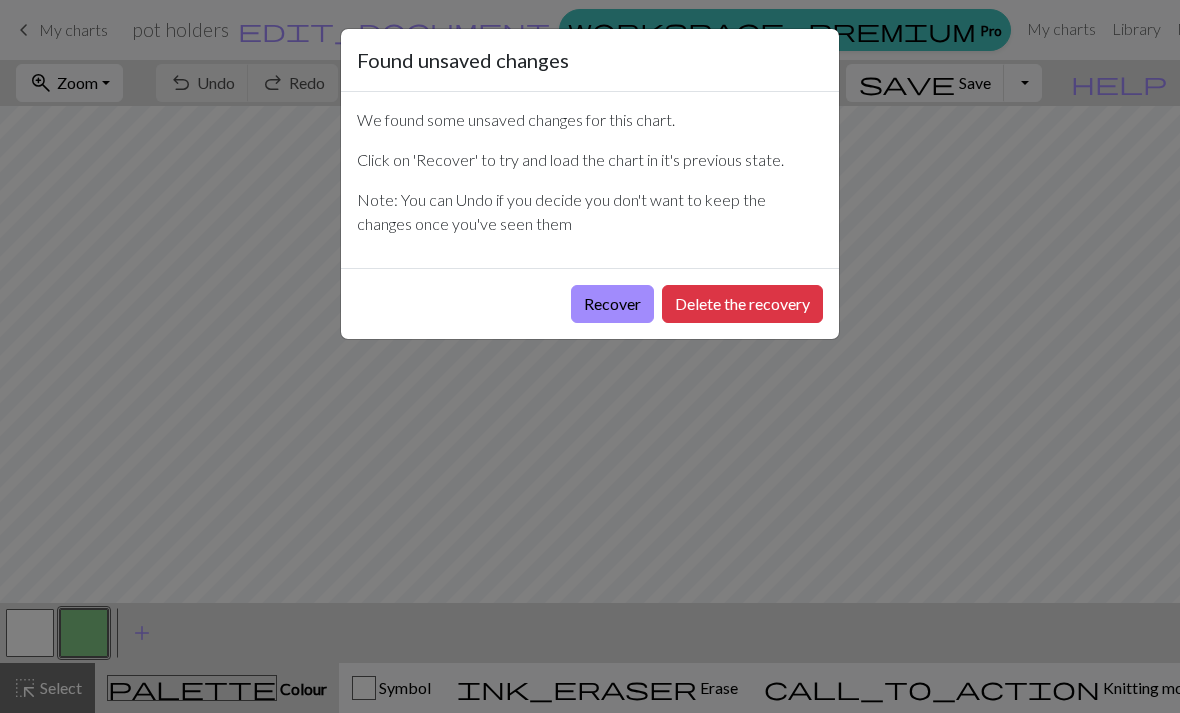 scroll, scrollTop: 0, scrollLeft: 0, axis: both 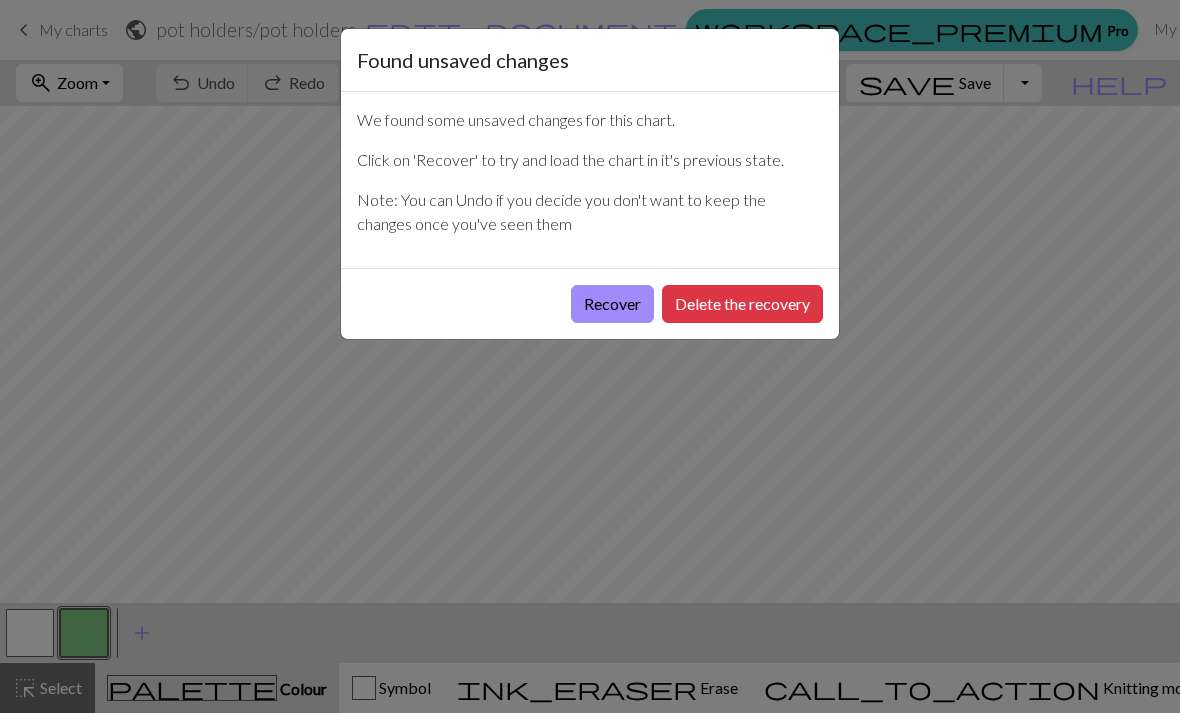 click on "Delete the recovery" at bounding box center [742, 304] 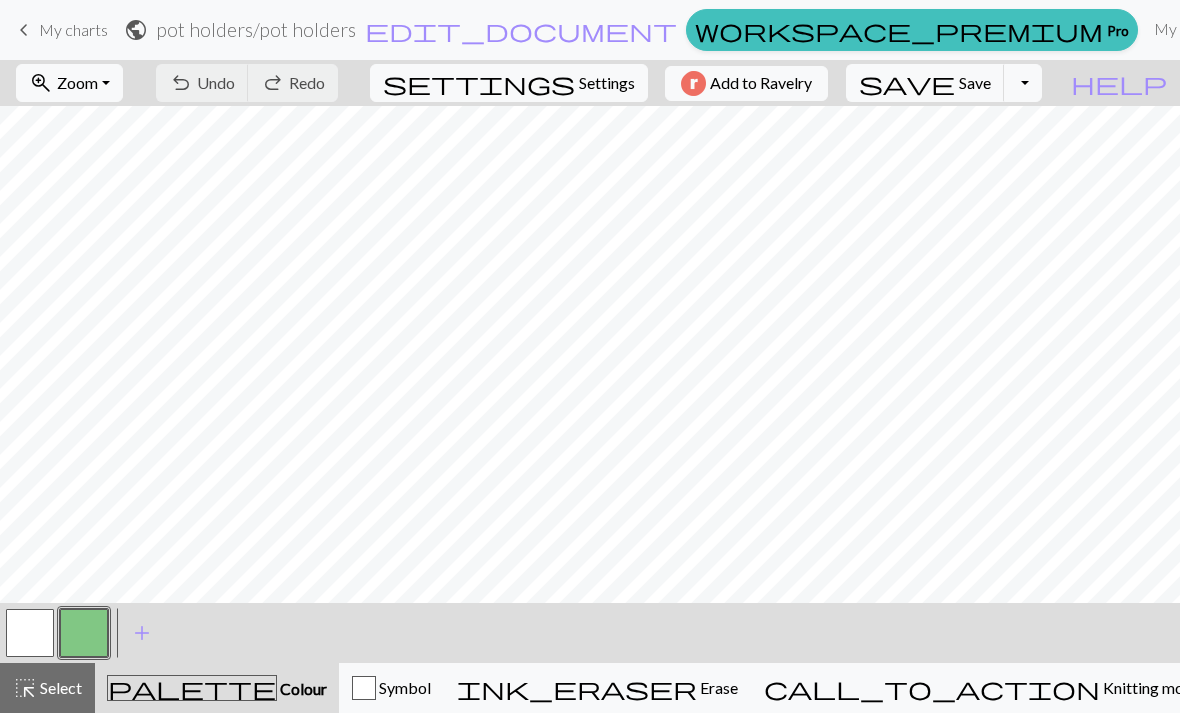 scroll, scrollTop: 100, scrollLeft: 0, axis: vertical 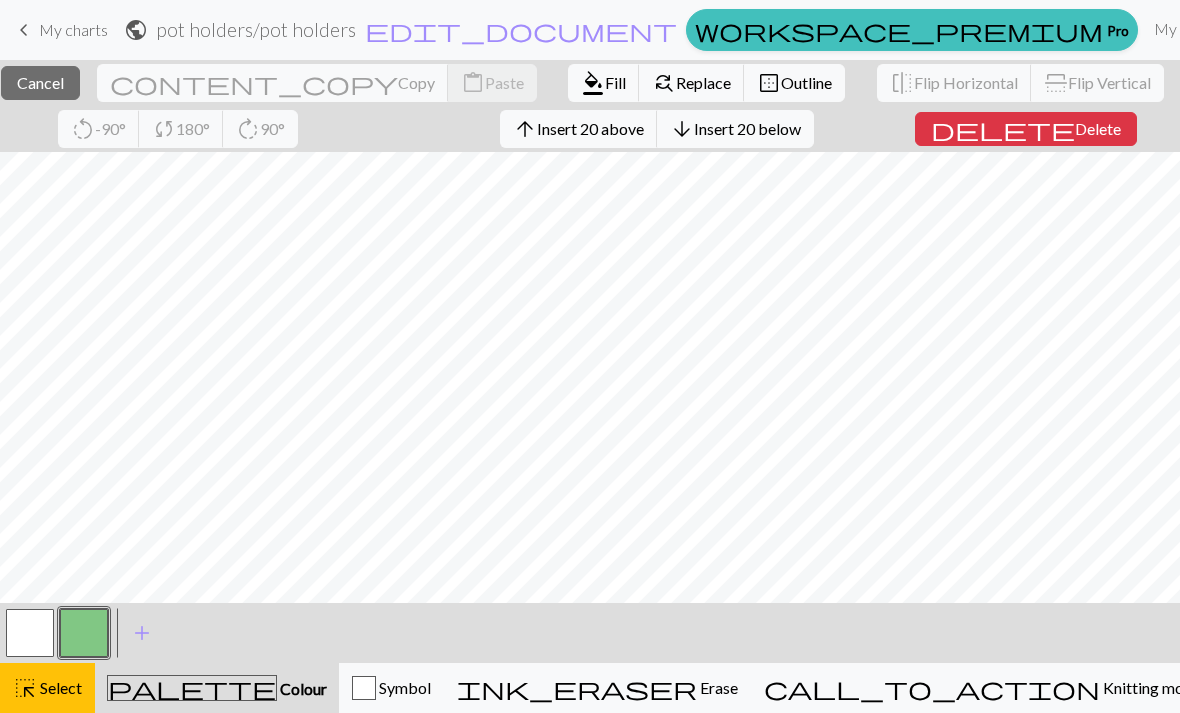 click on "Copy" at bounding box center [416, 82] 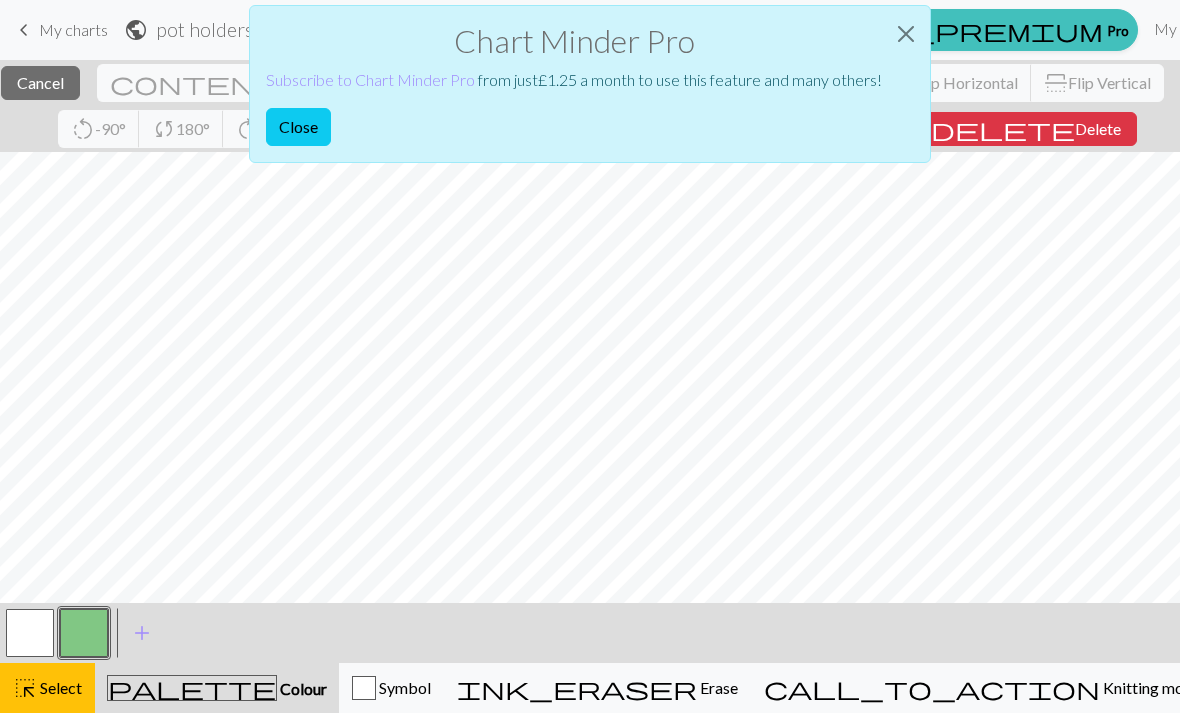 click at bounding box center [906, 34] 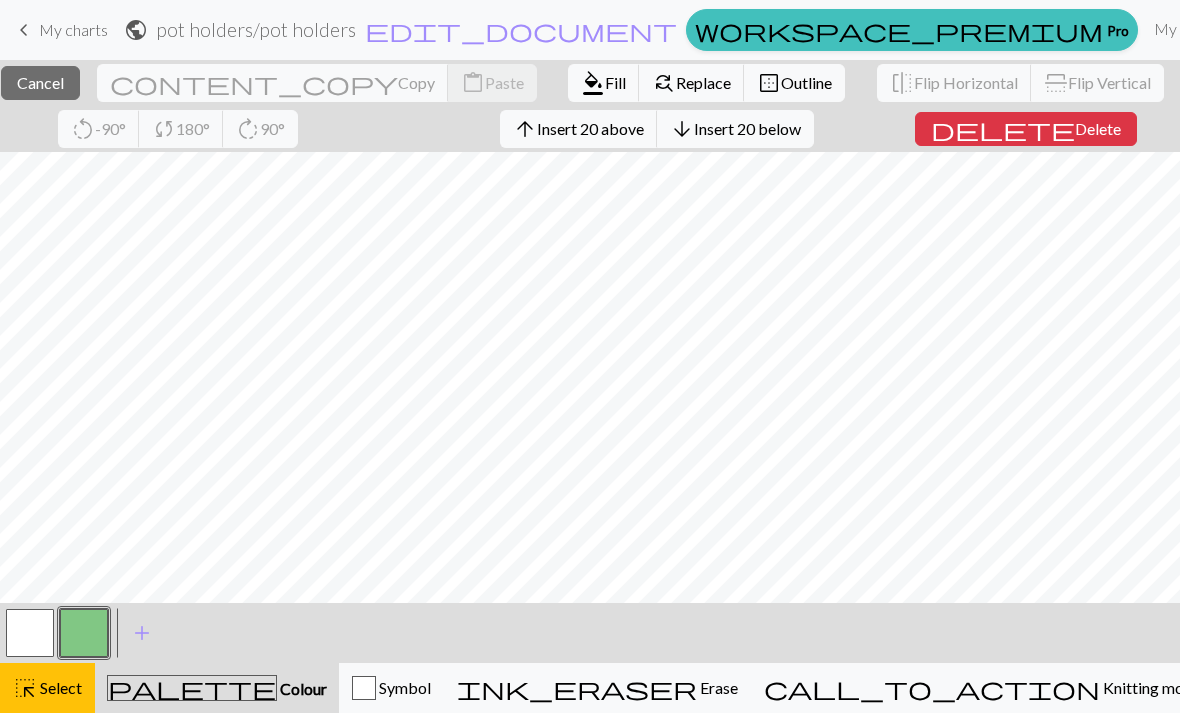 click on "Outline" at bounding box center [806, 82] 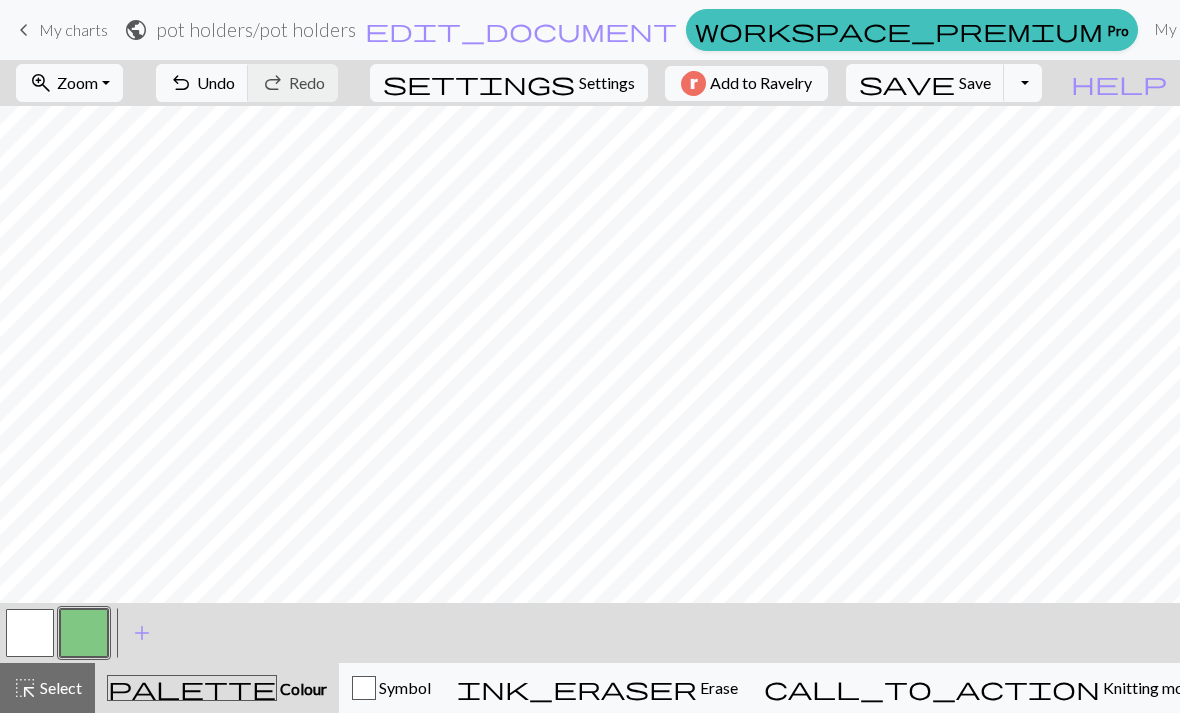 click on "undo Undo Undo" at bounding box center (202, 83) 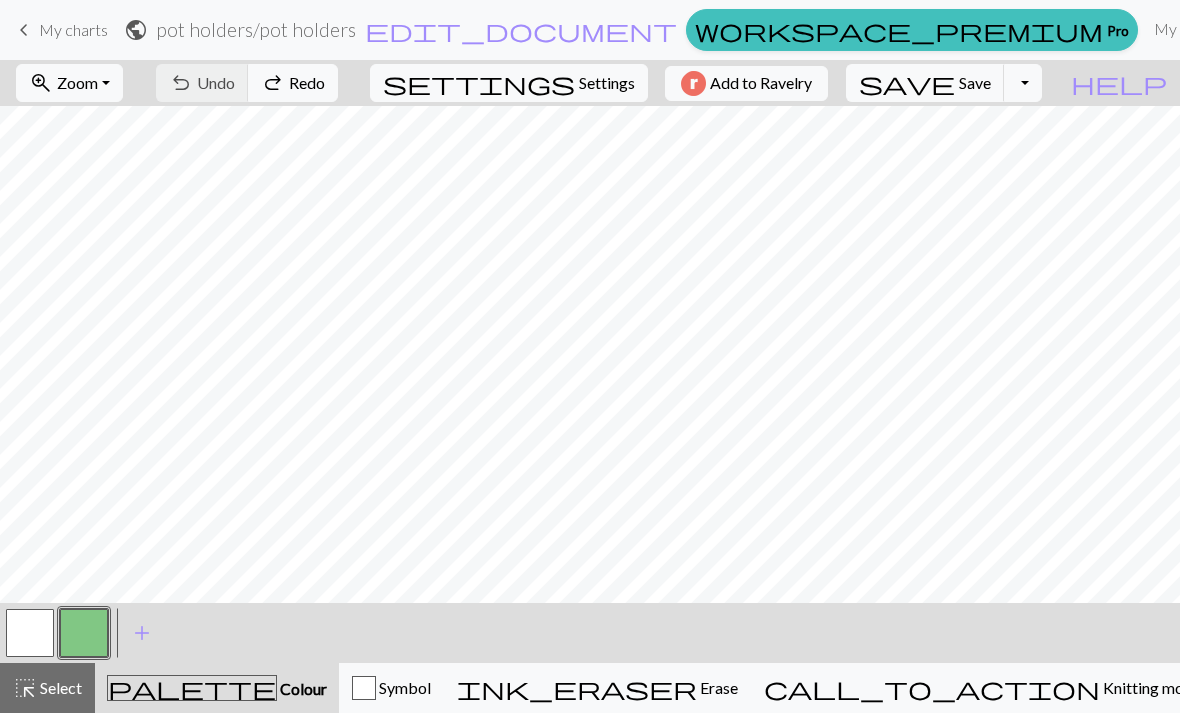 click on "Select" at bounding box center (59, 687) 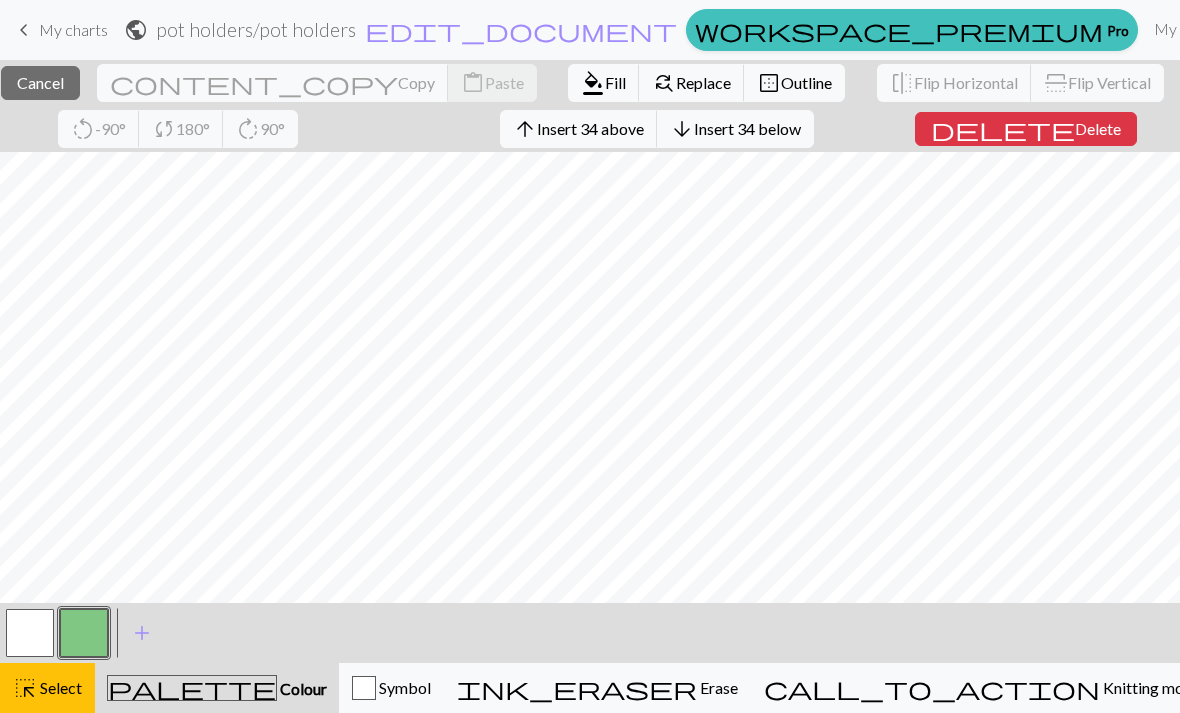 click on "Cancel" at bounding box center (40, 82) 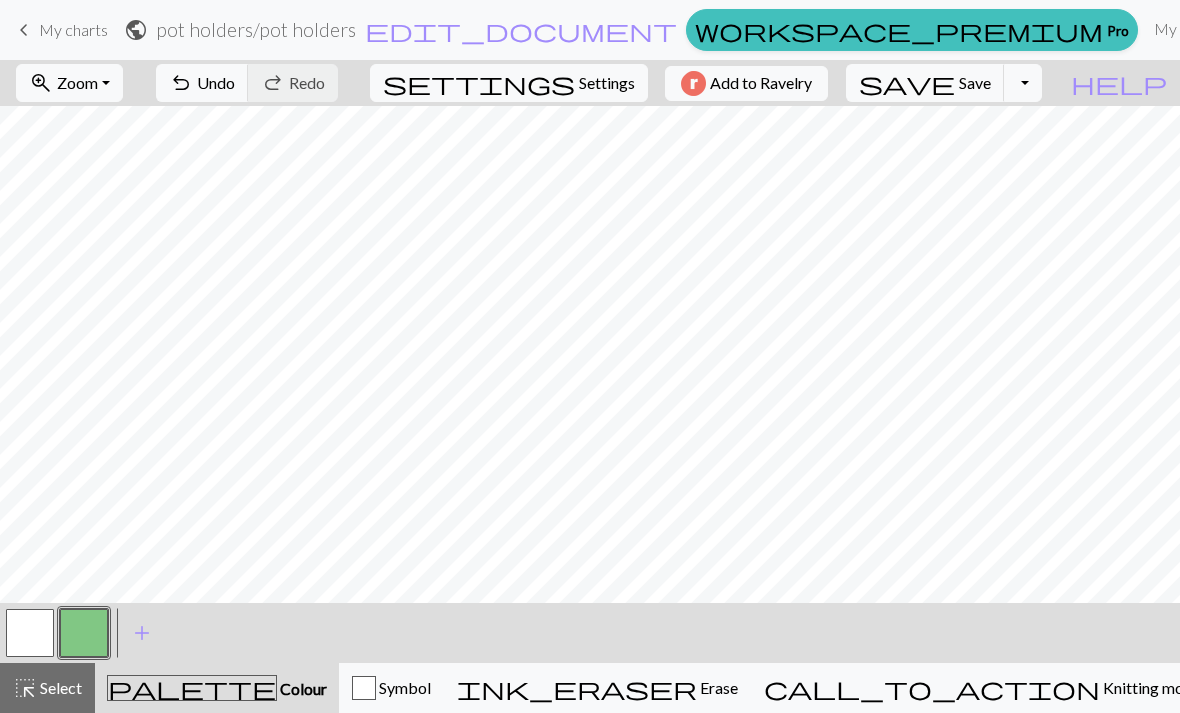 click on "undo Undo Undo" at bounding box center [202, 83] 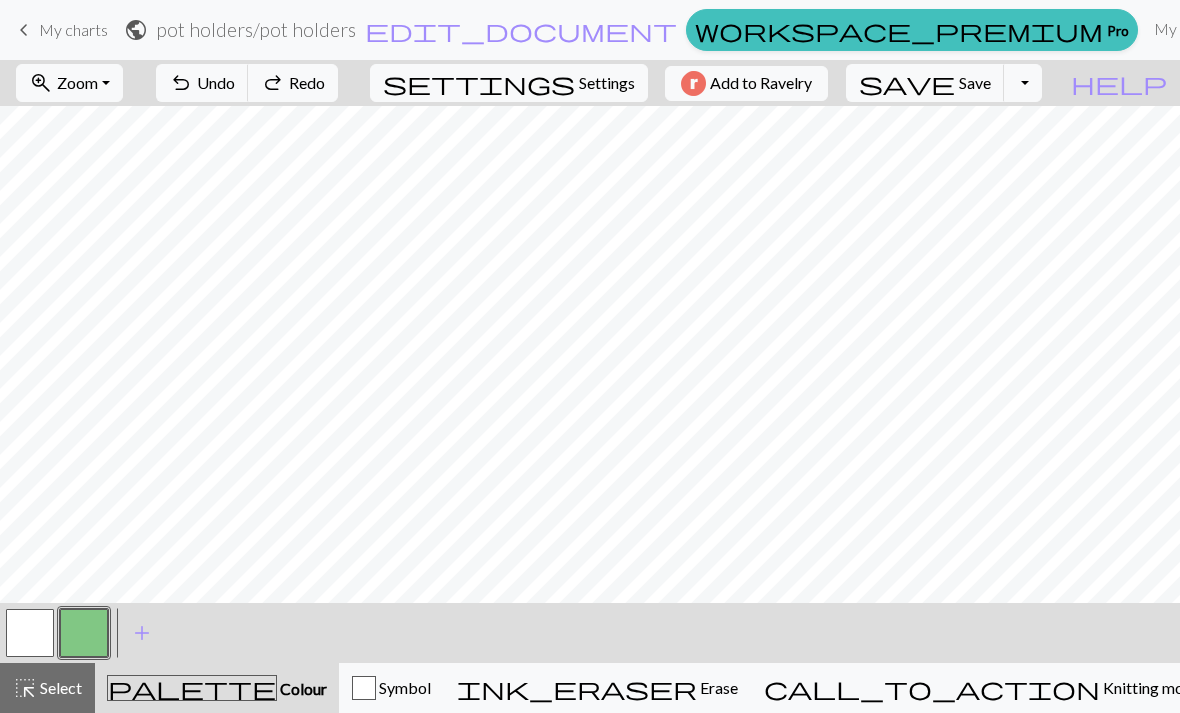 click on "Undo" at bounding box center (216, 82) 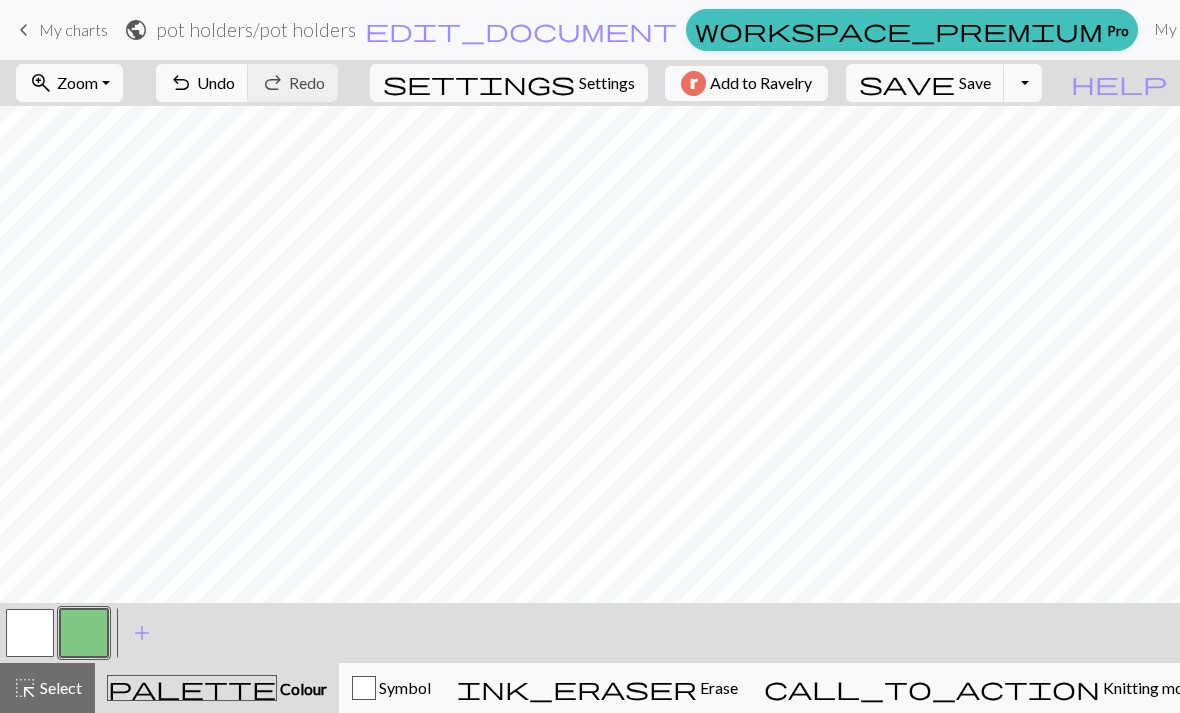 click on "save" at bounding box center (907, 83) 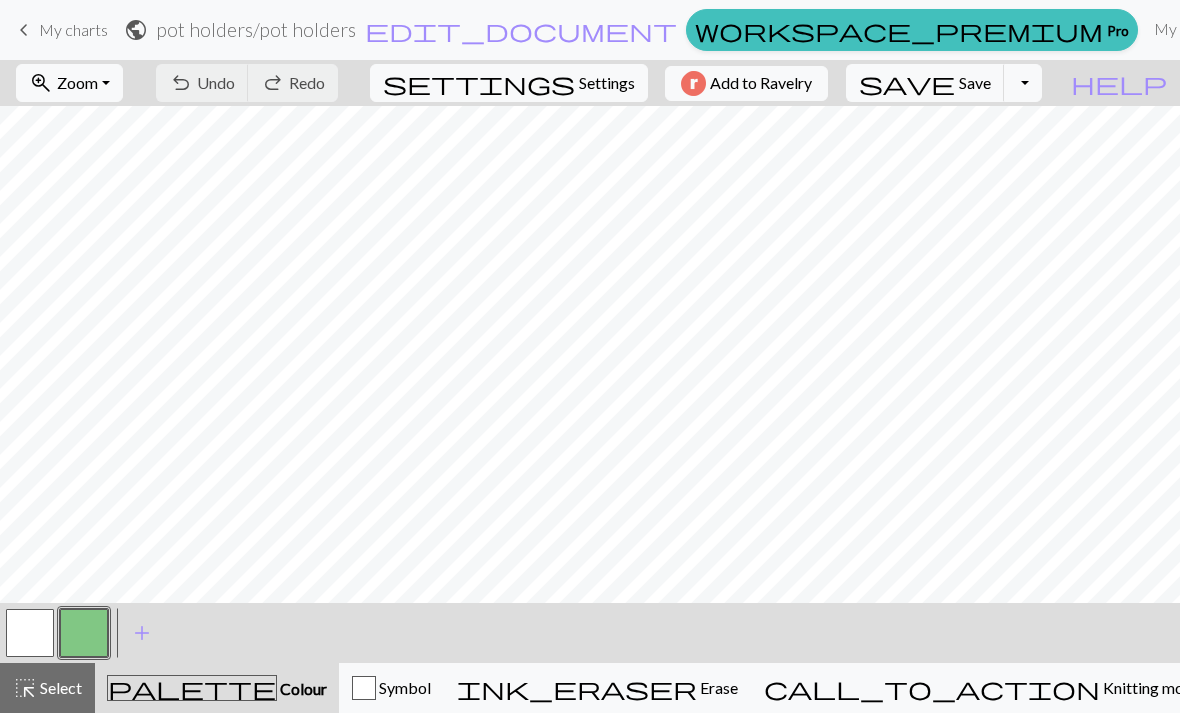 click on "Toggle Dropdown" at bounding box center (1023, 83) 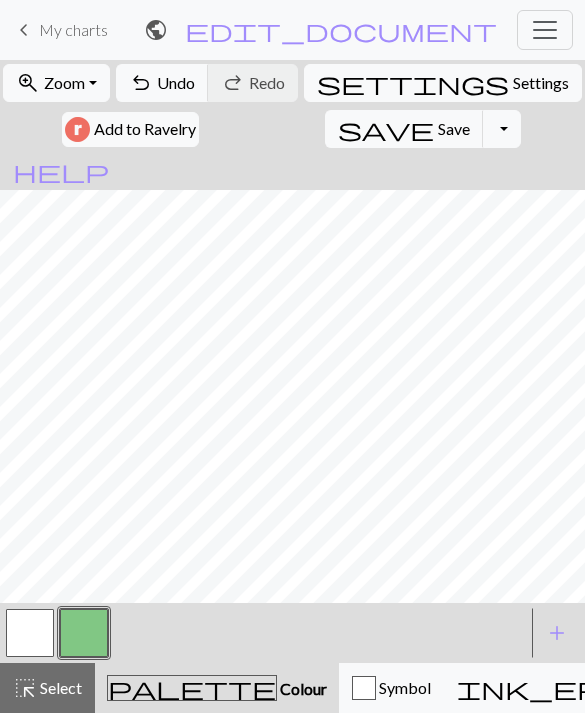 click on "Undo" at bounding box center (176, 82) 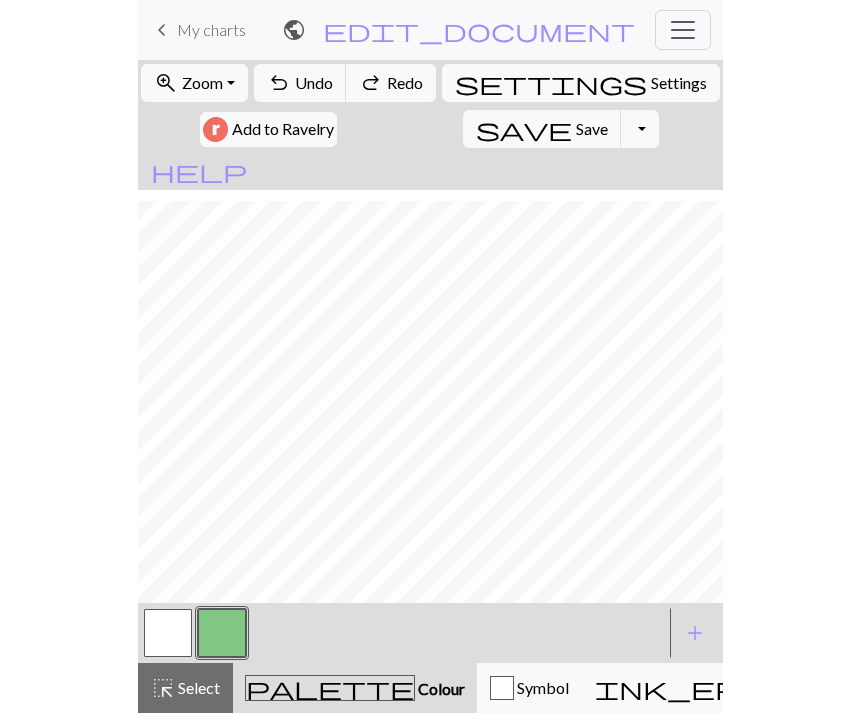 scroll, scrollTop: 0, scrollLeft: 0, axis: both 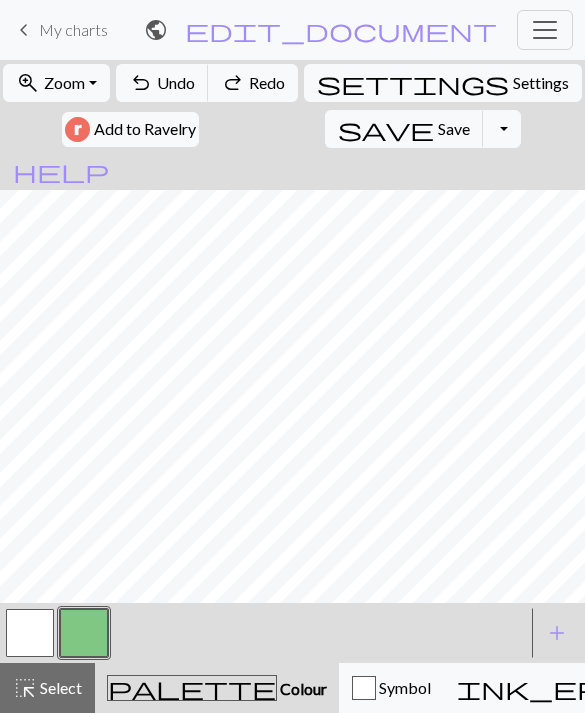click on "Save" at bounding box center [454, 128] 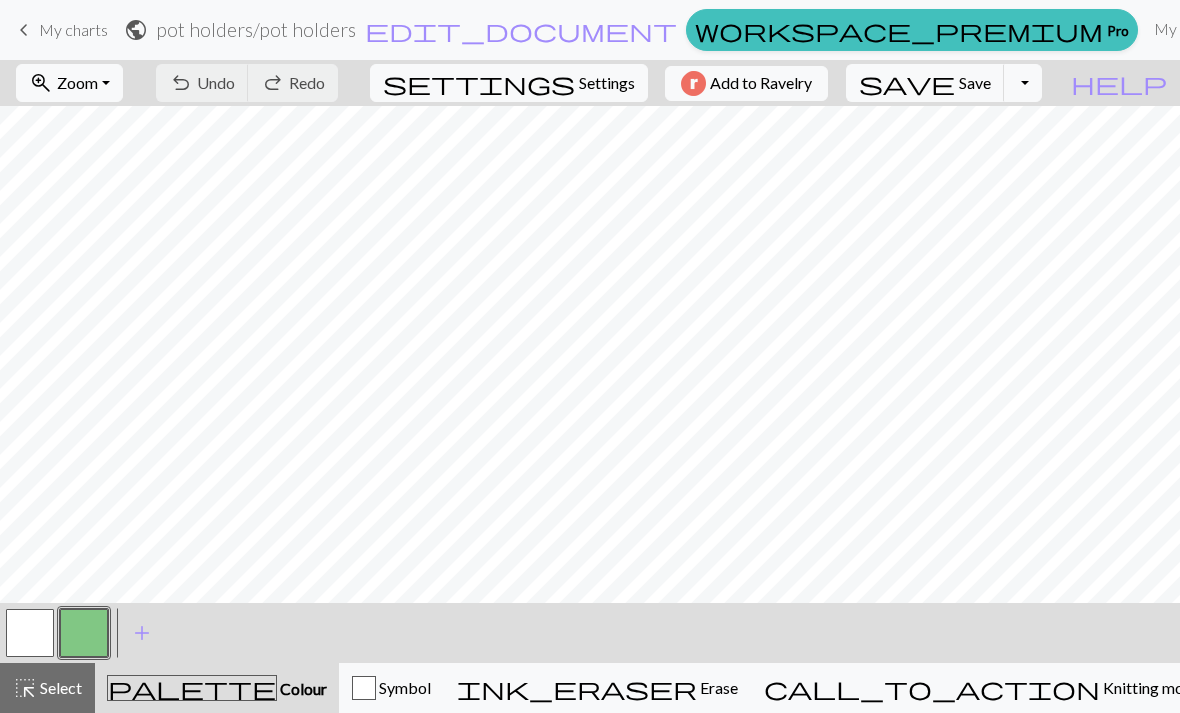 click on "Save" at bounding box center (975, 82) 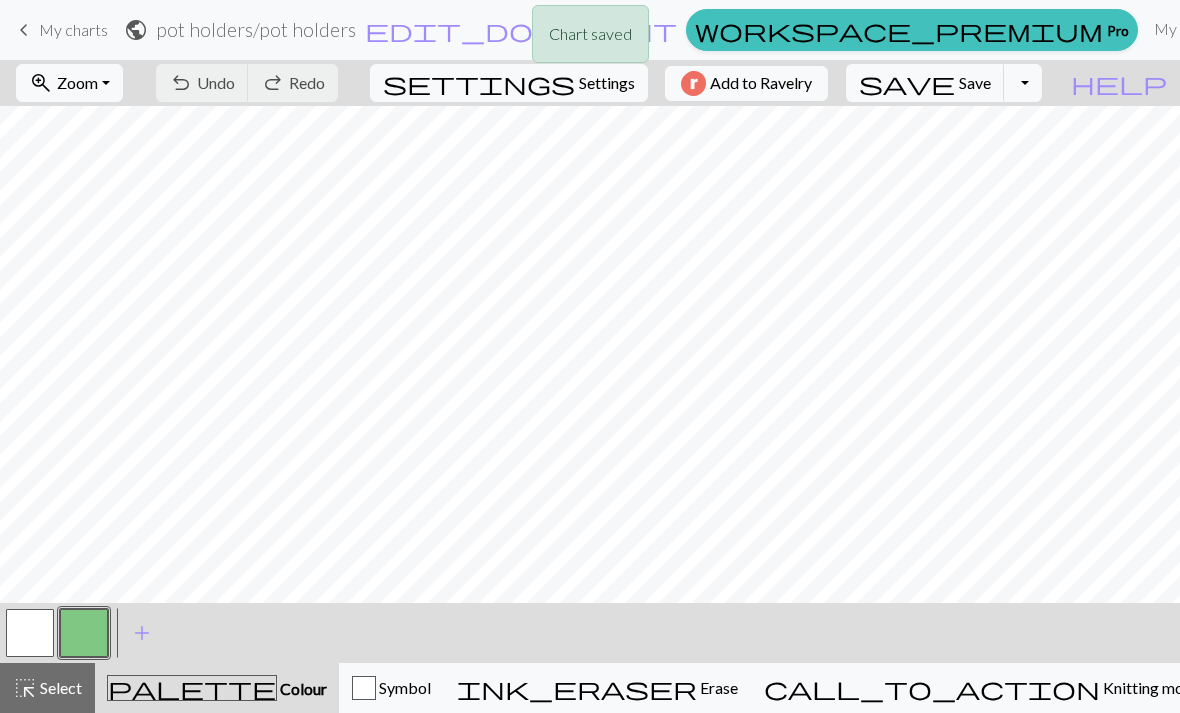click on "Save" at bounding box center [975, 82] 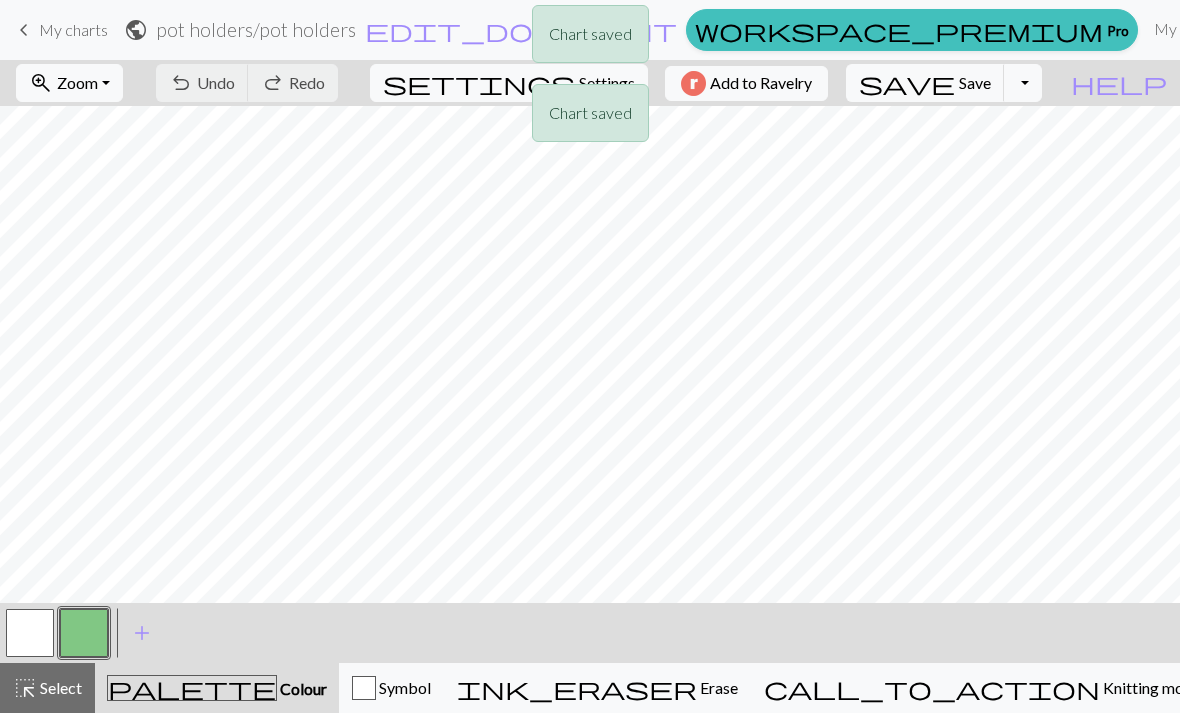 click on "Chart saved Chart saved" at bounding box center [590, 79] 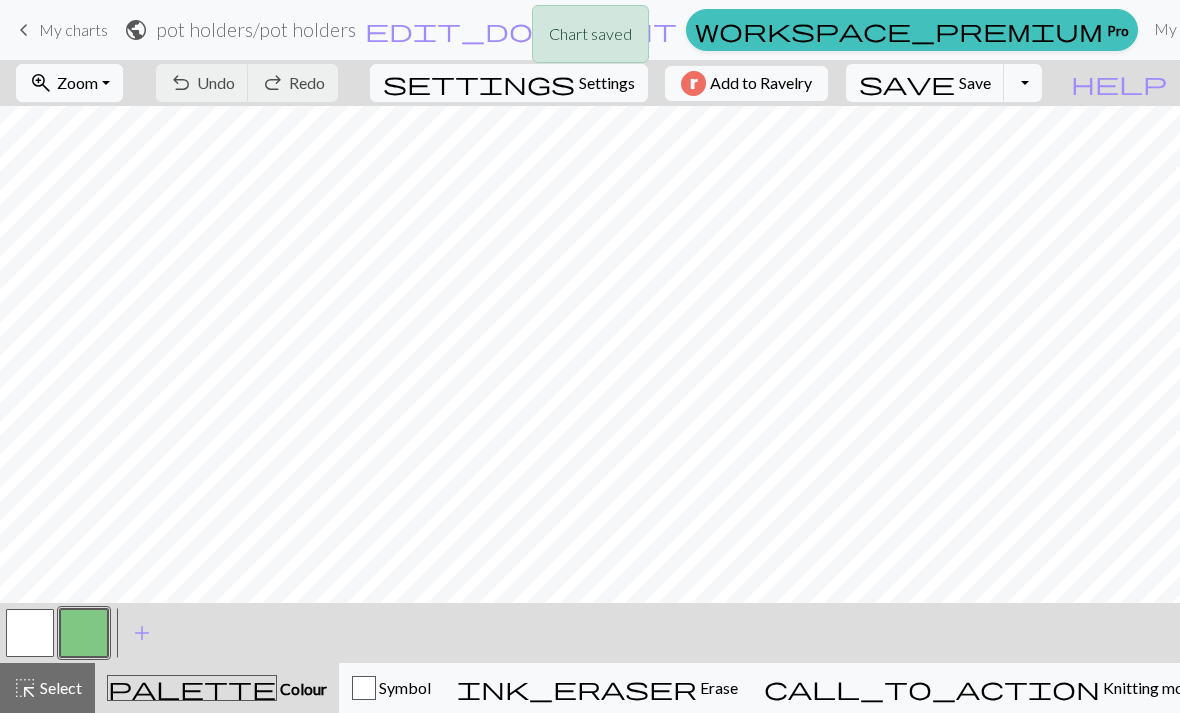 click on "Toggle Dropdown" at bounding box center (1023, 83) 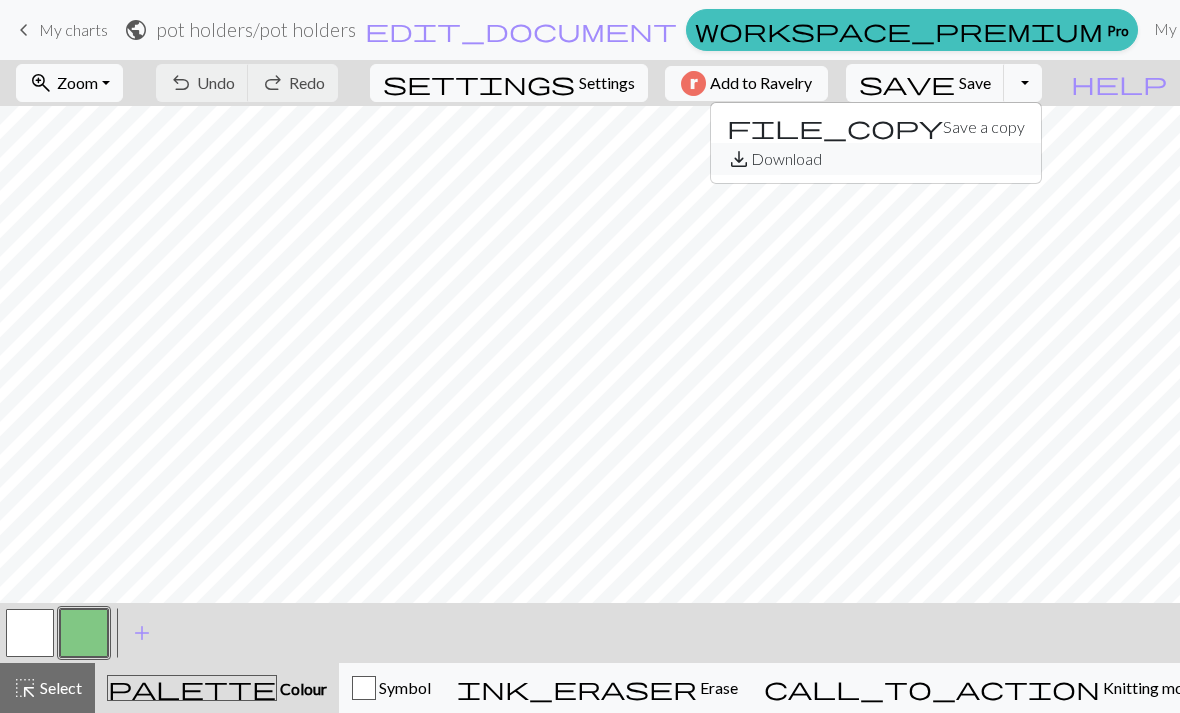 click on "save_alt  Download" at bounding box center (876, 159) 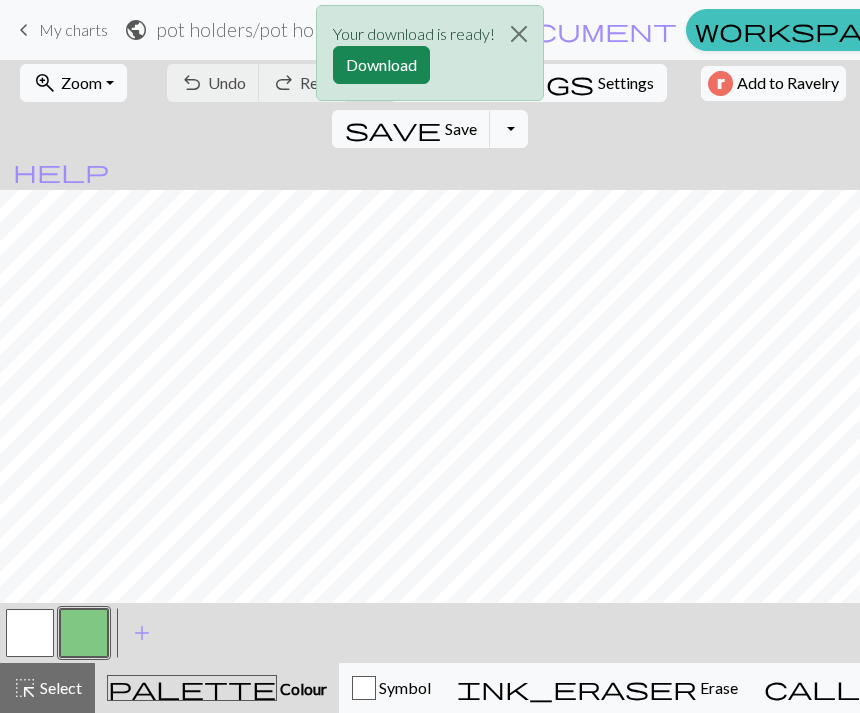 click on "Download" at bounding box center (381, 65) 